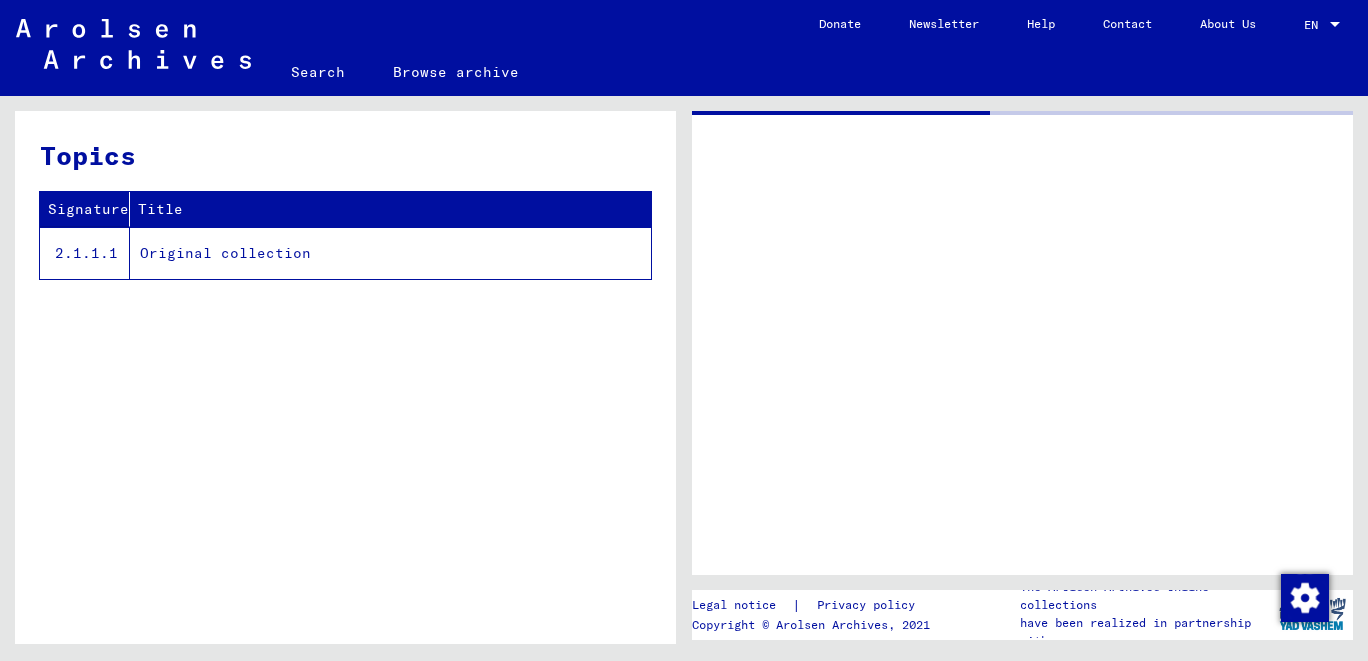 scroll, scrollTop: 0, scrollLeft: 0, axis: both 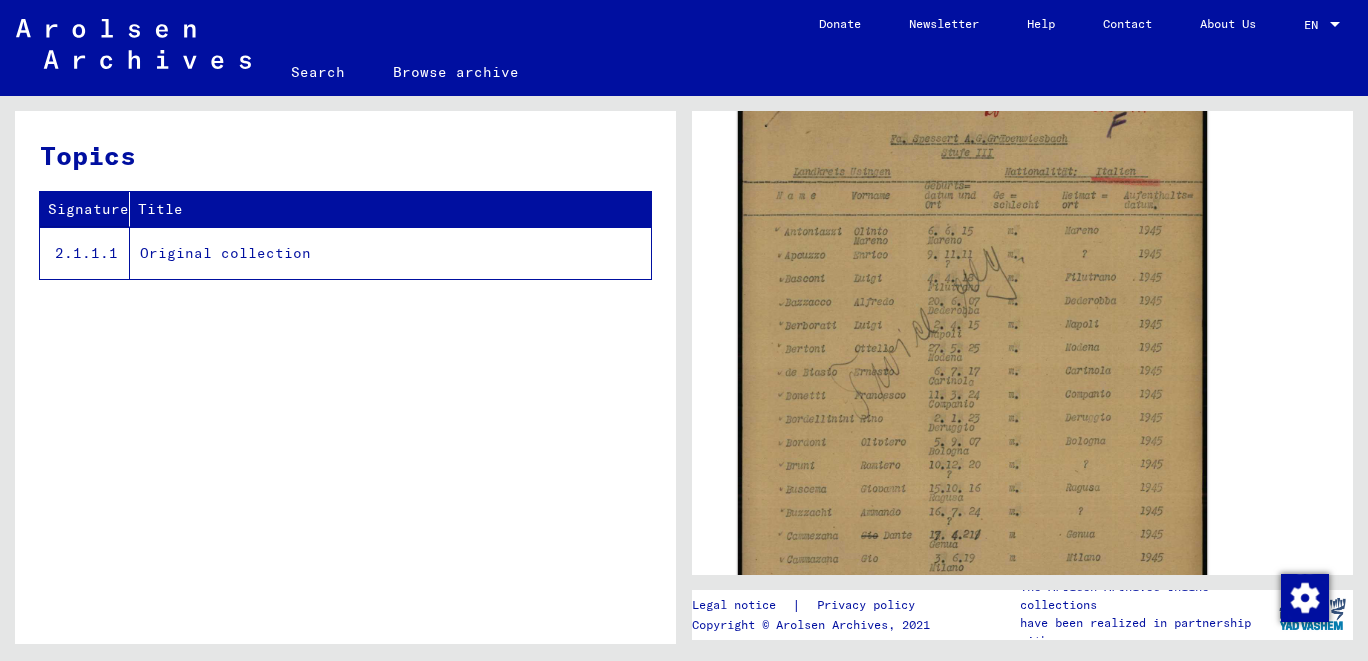 click 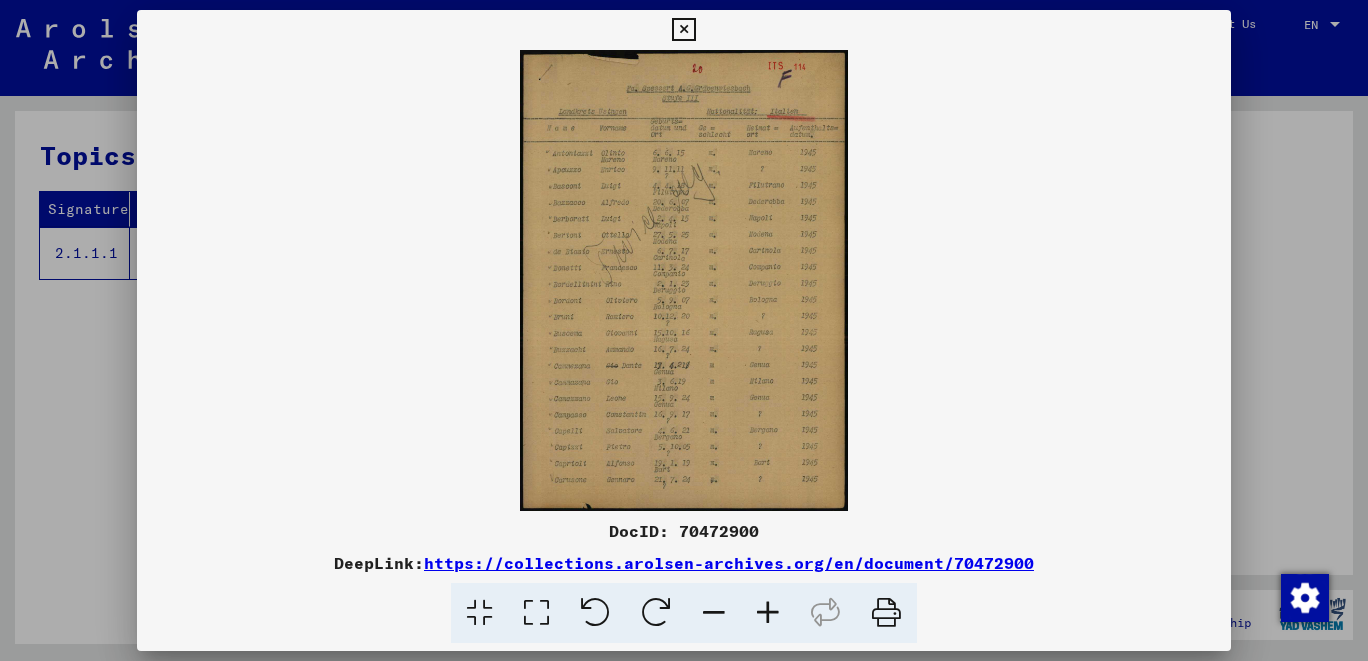 scroll, scrollTop: 427, scrollLeft: 0, axis: vertical 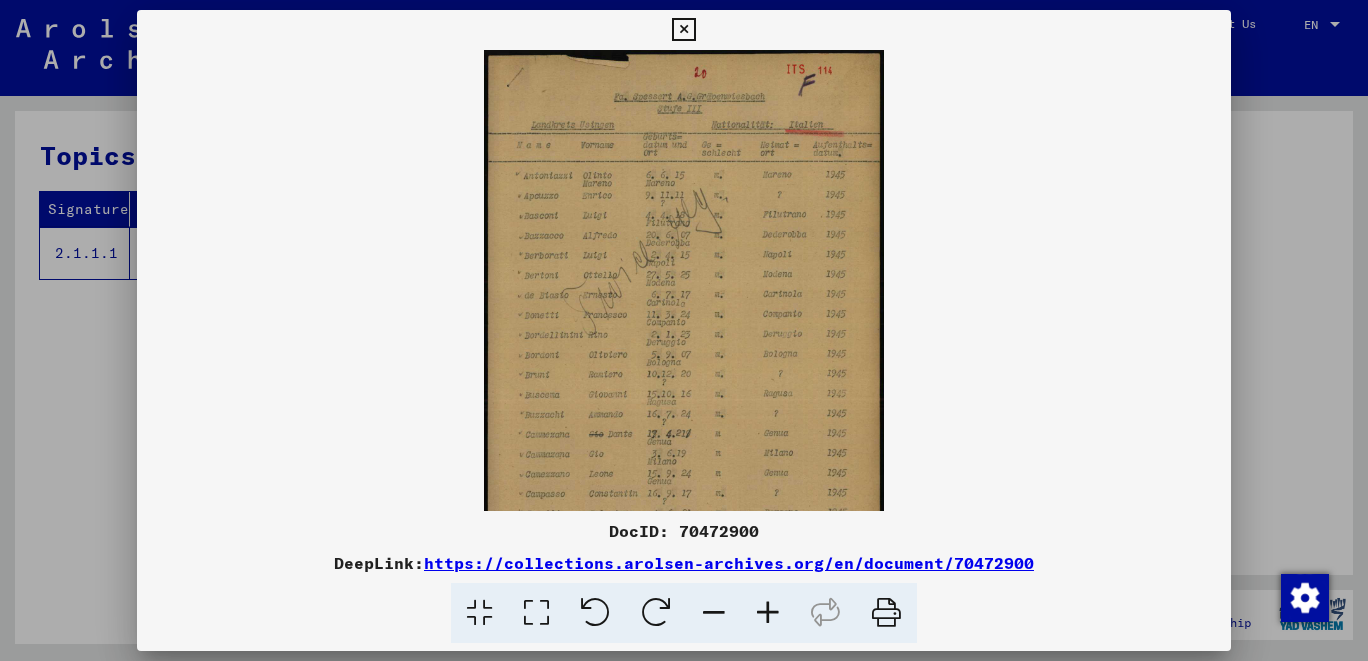 click at bounding box center [768, 613] 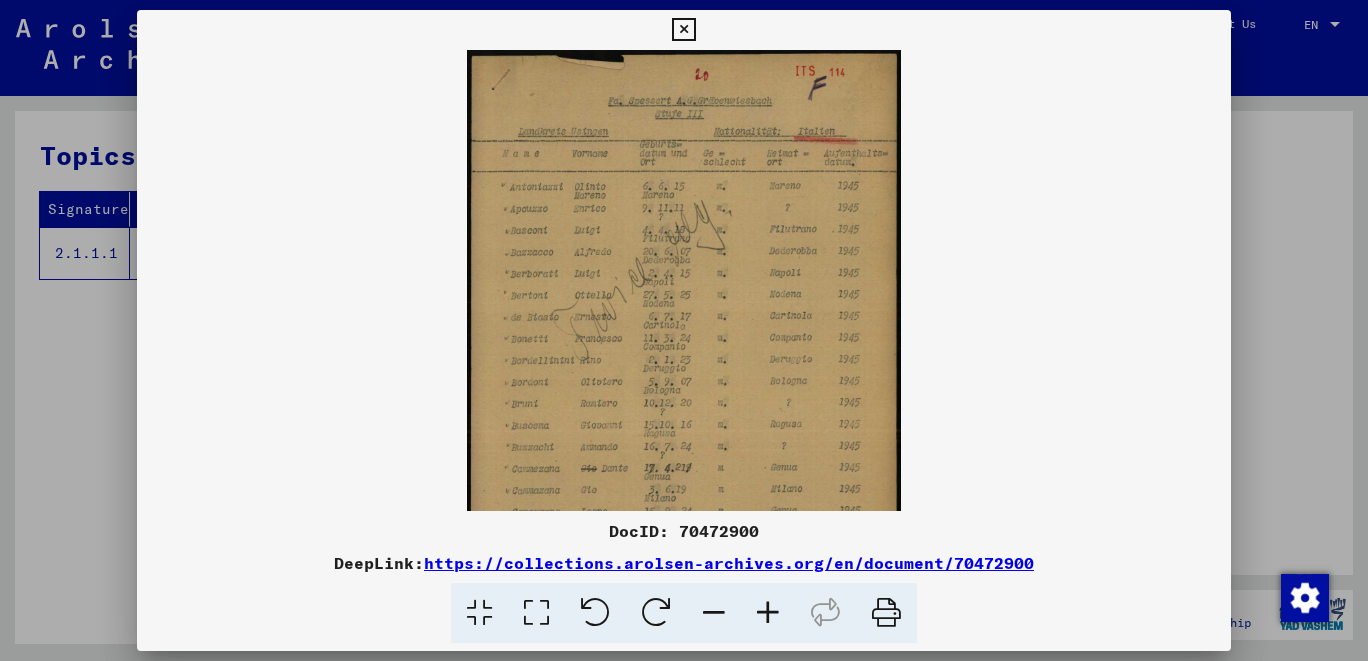 click at bounding box center (768, 613) 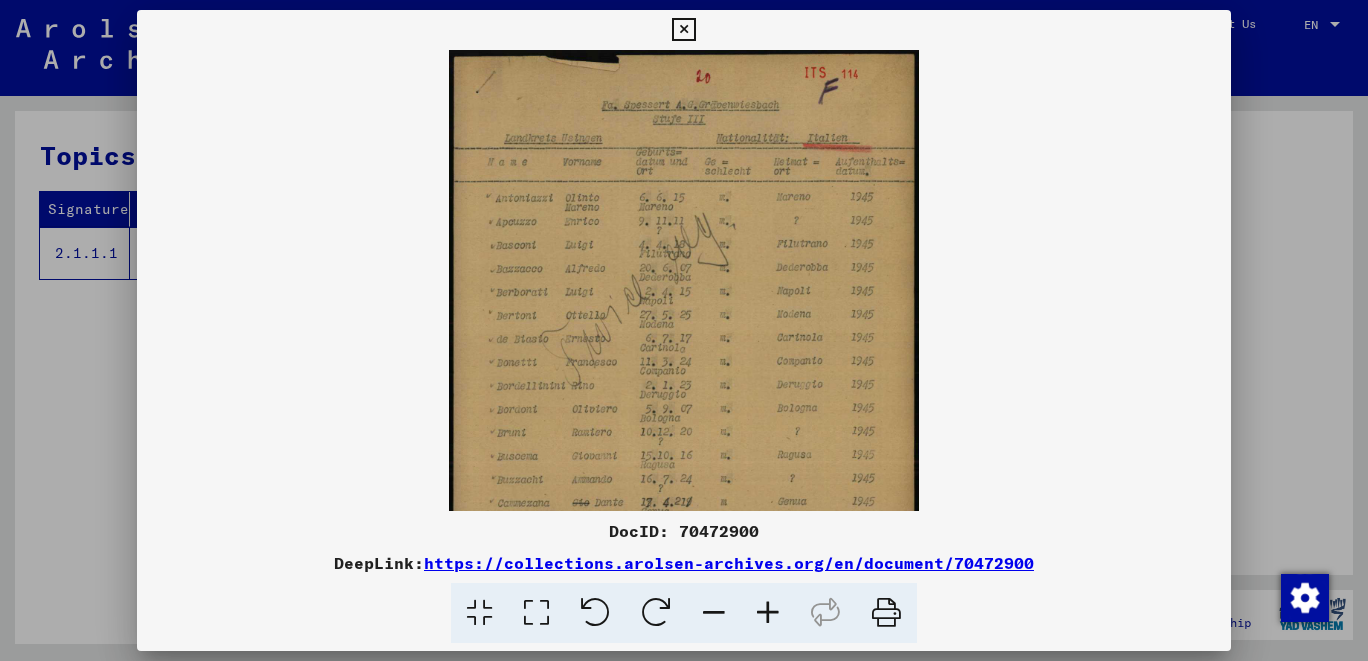 click at bounding box center [768, 613] 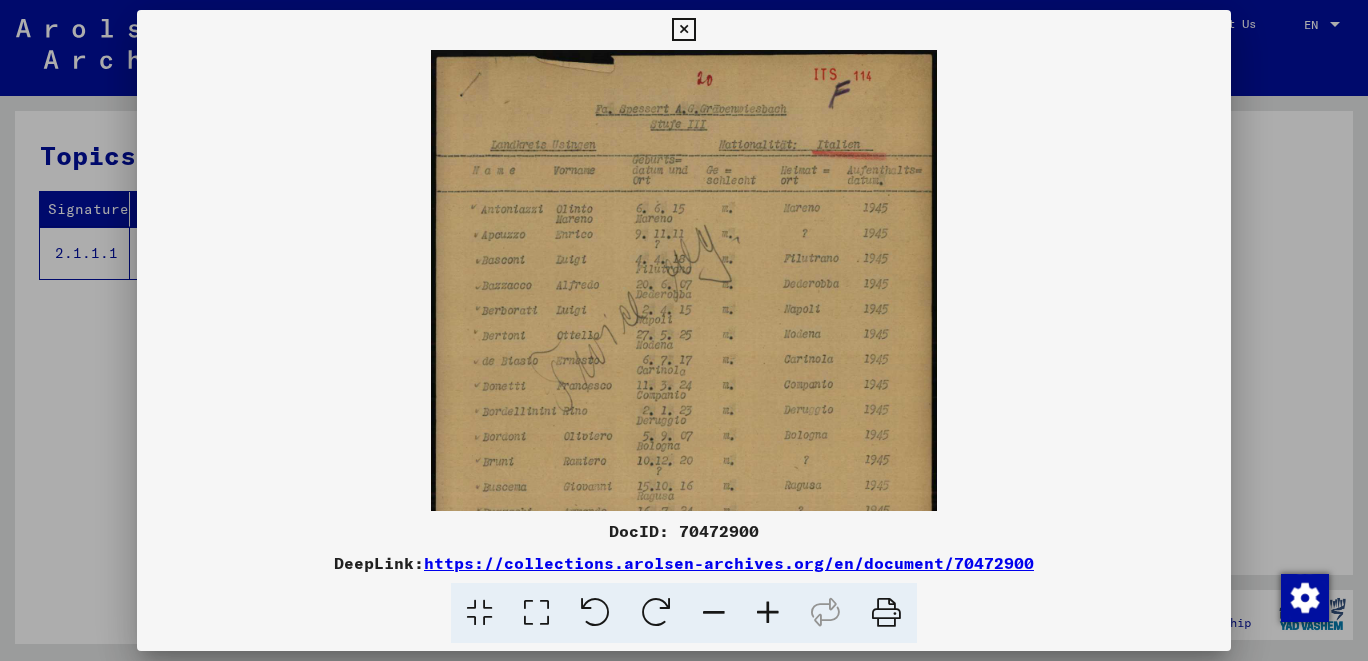 click at bounding box center [768, 613] 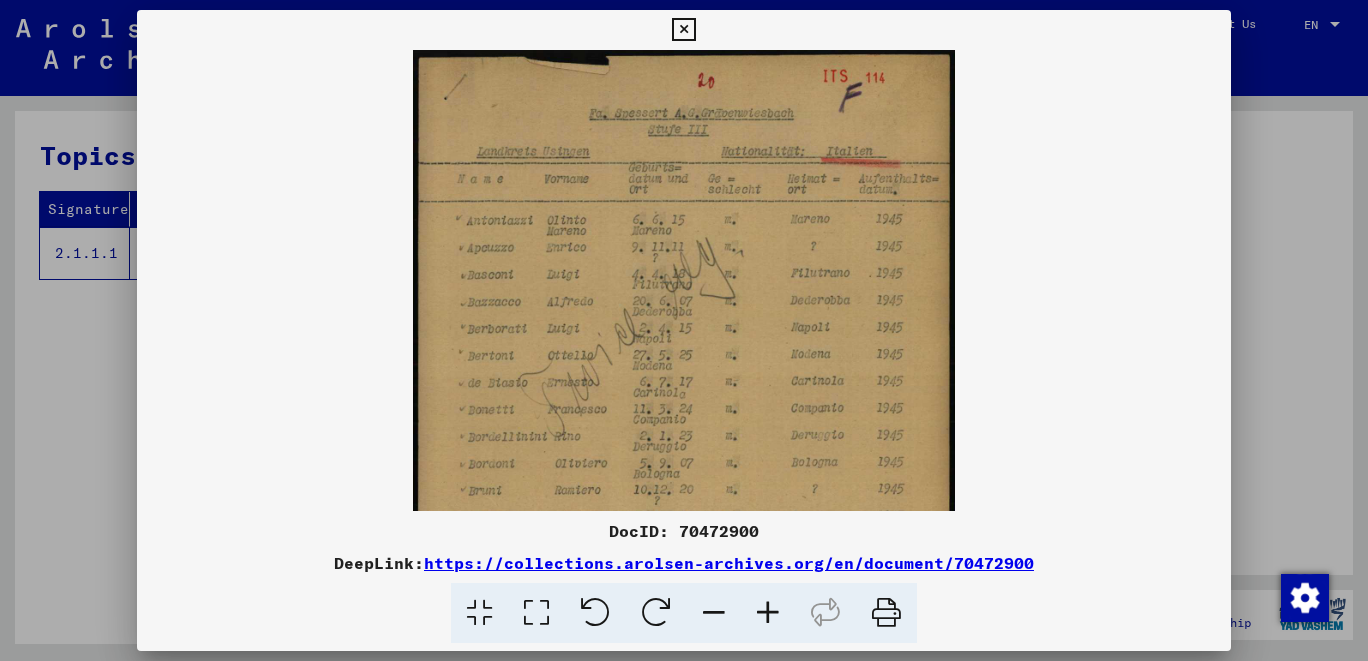 click at bounding box center [768, 613] 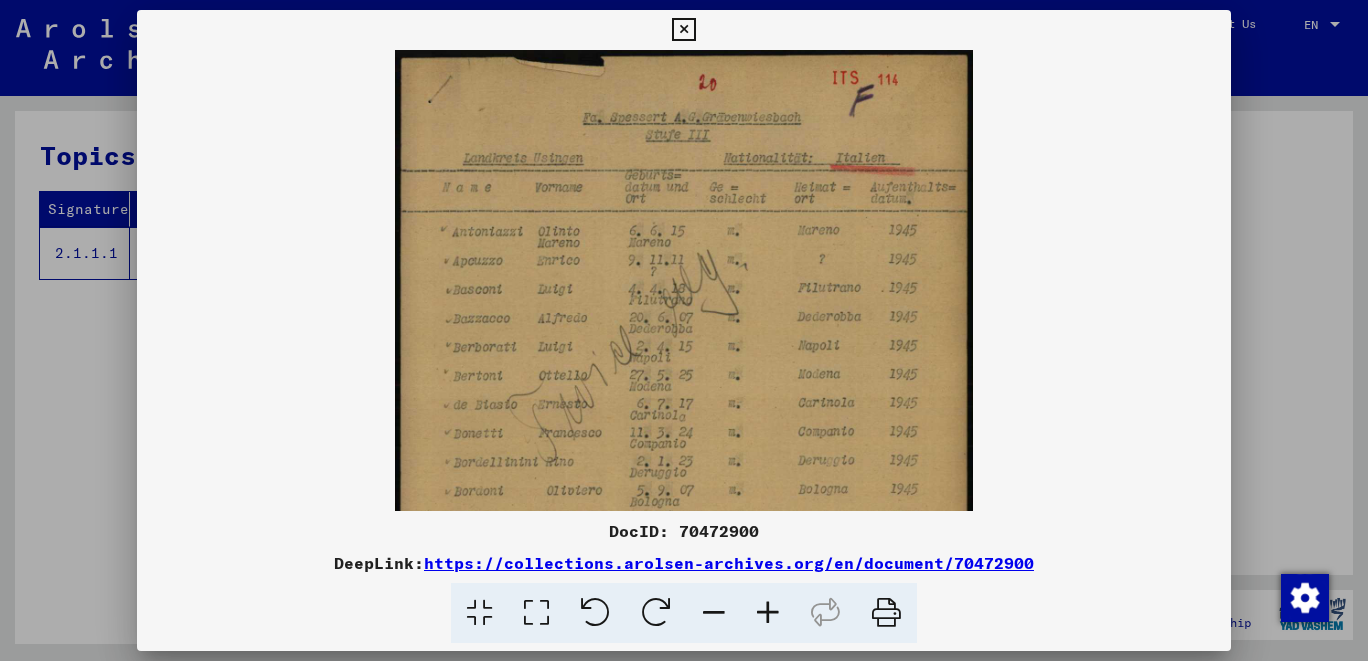 click at bounding box center [768, 613] 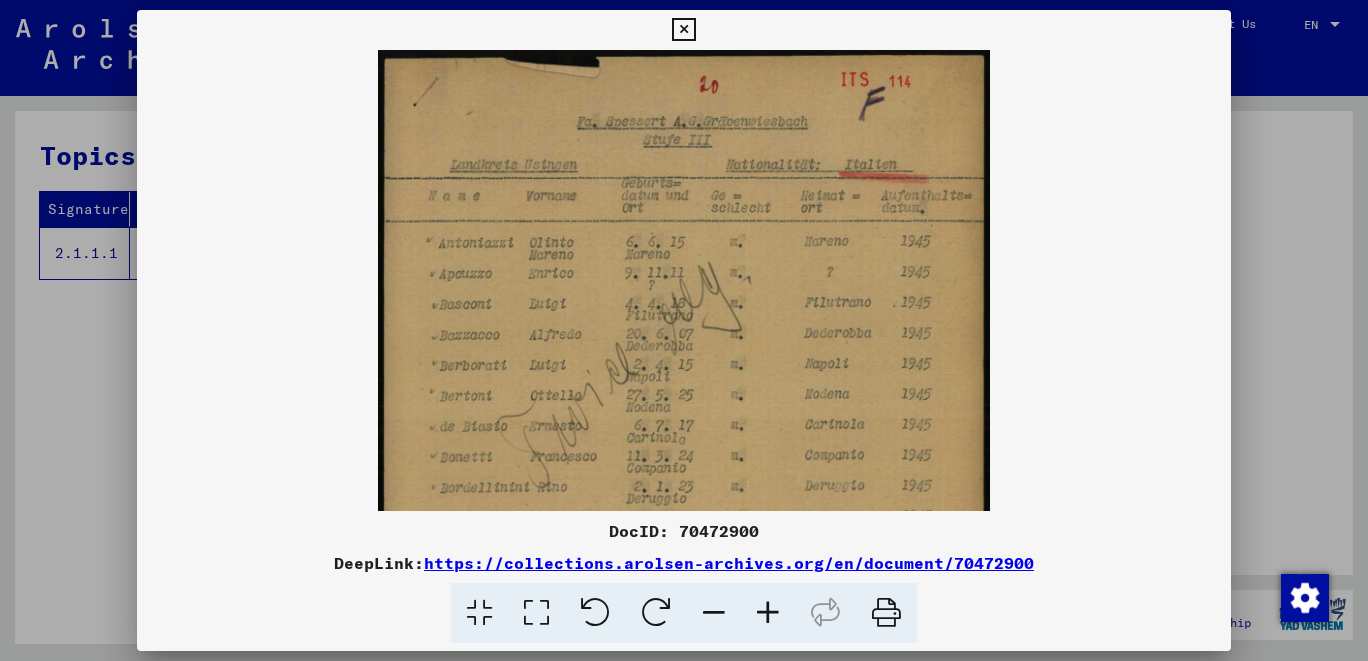 click at bounding box center [768, 613] 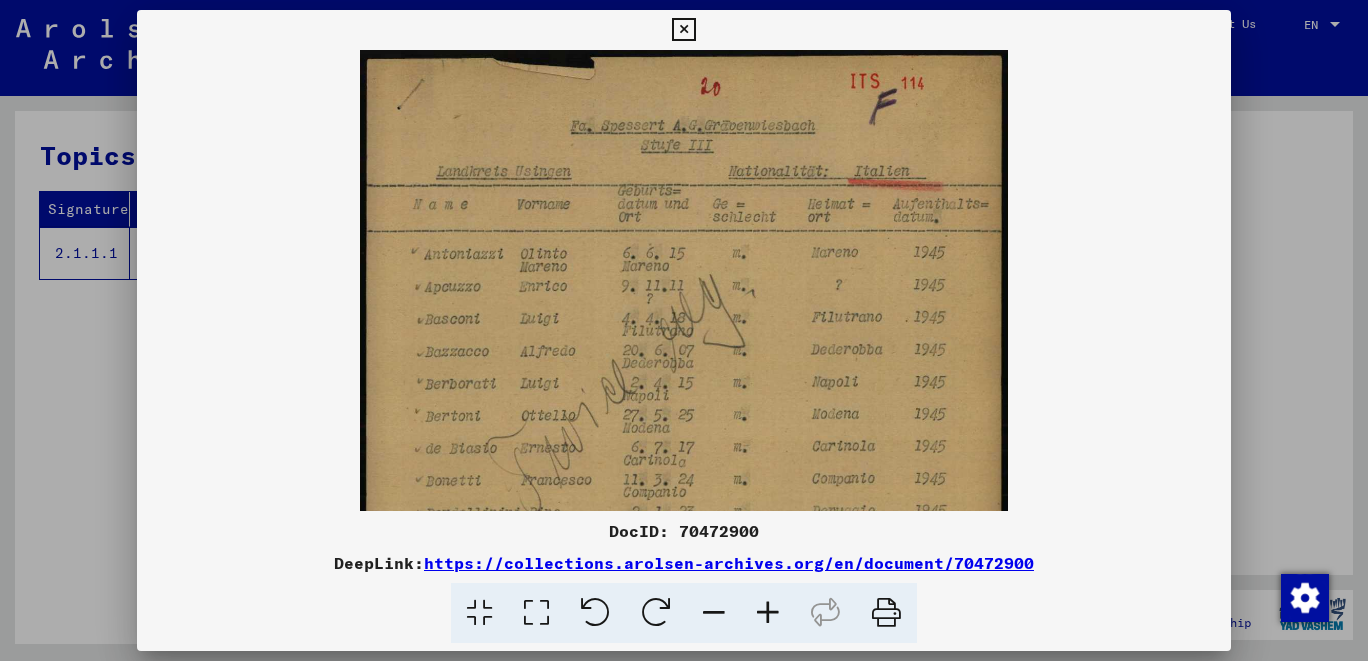 click at bounding box center [768, 613] 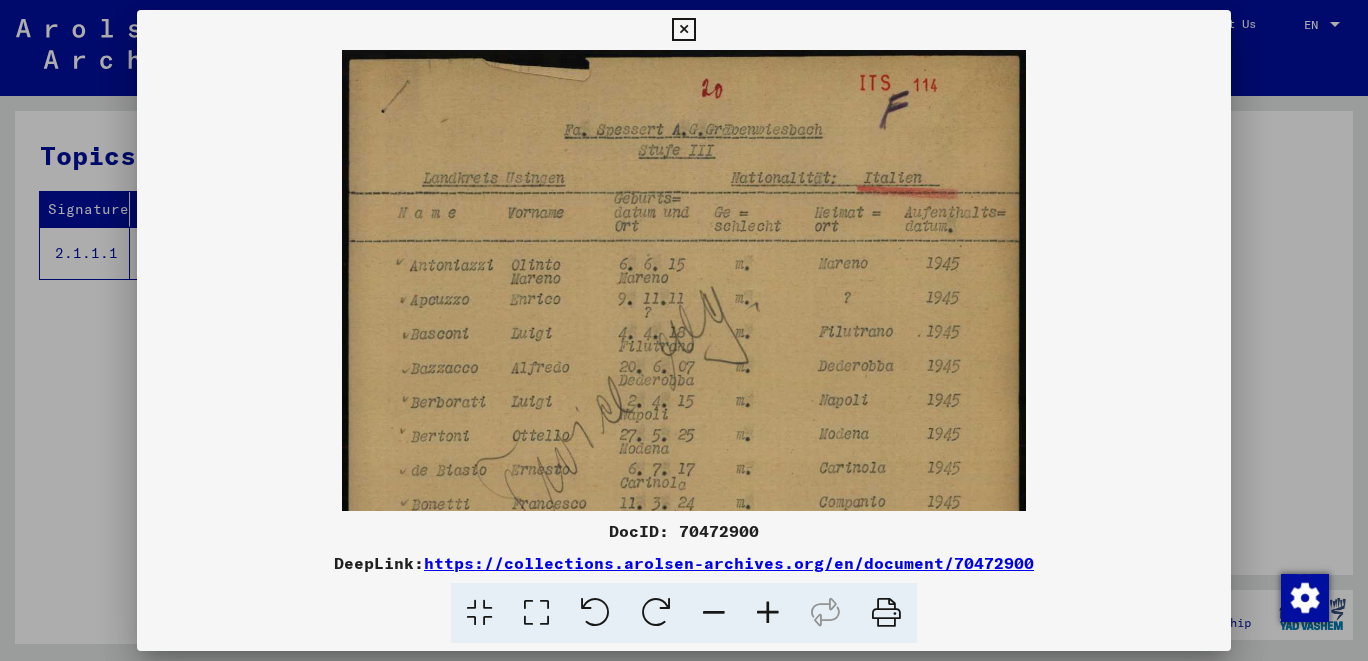click at bounding box center (768, 613) 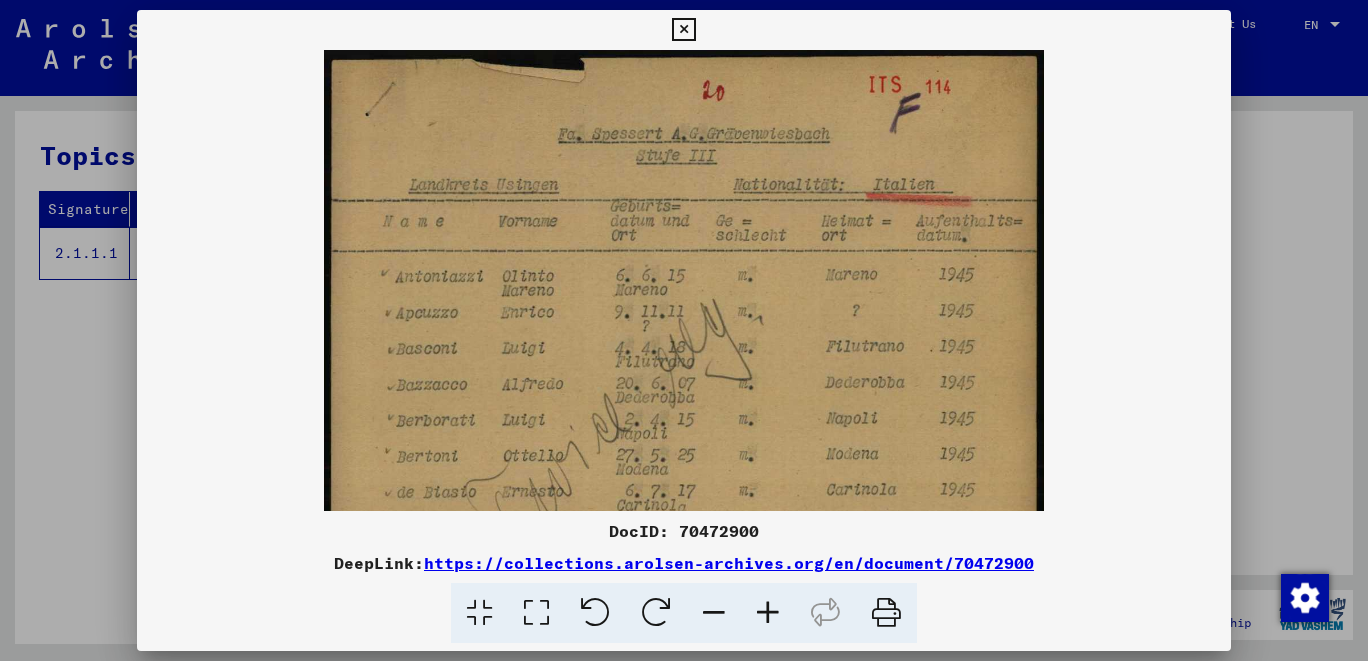click at bounding box center (768, 613) 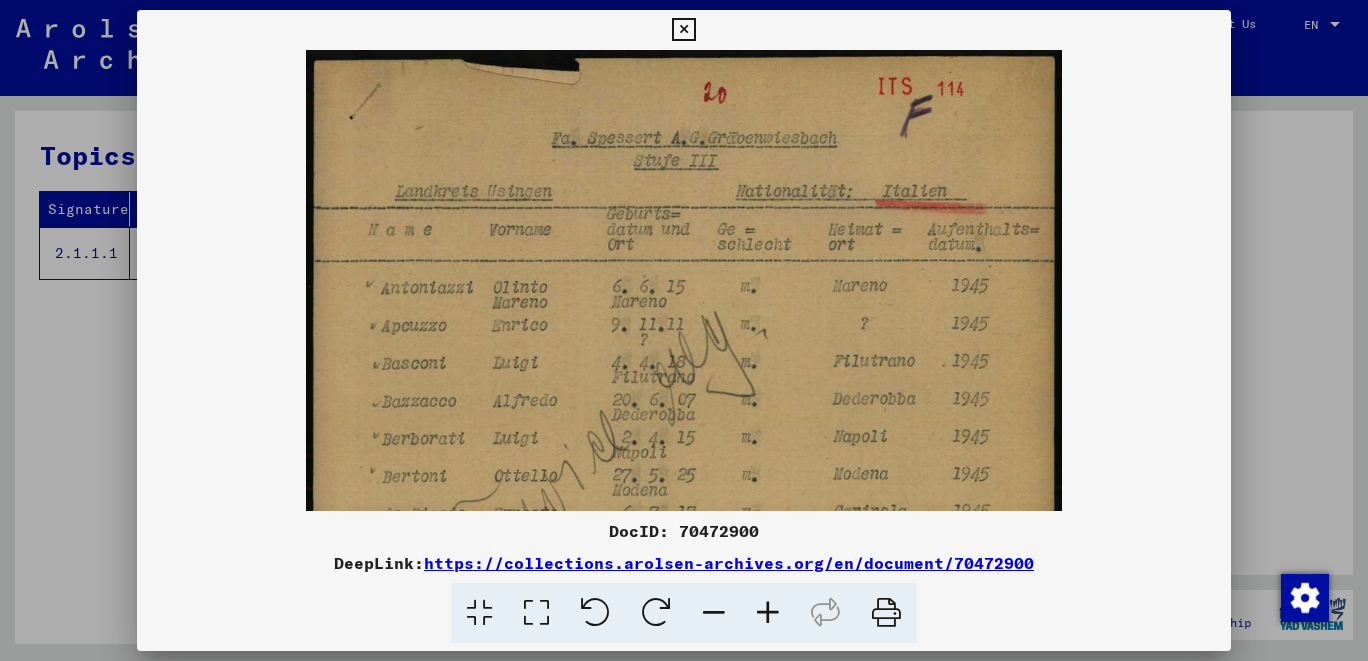 click at bounding box center (768, 613) 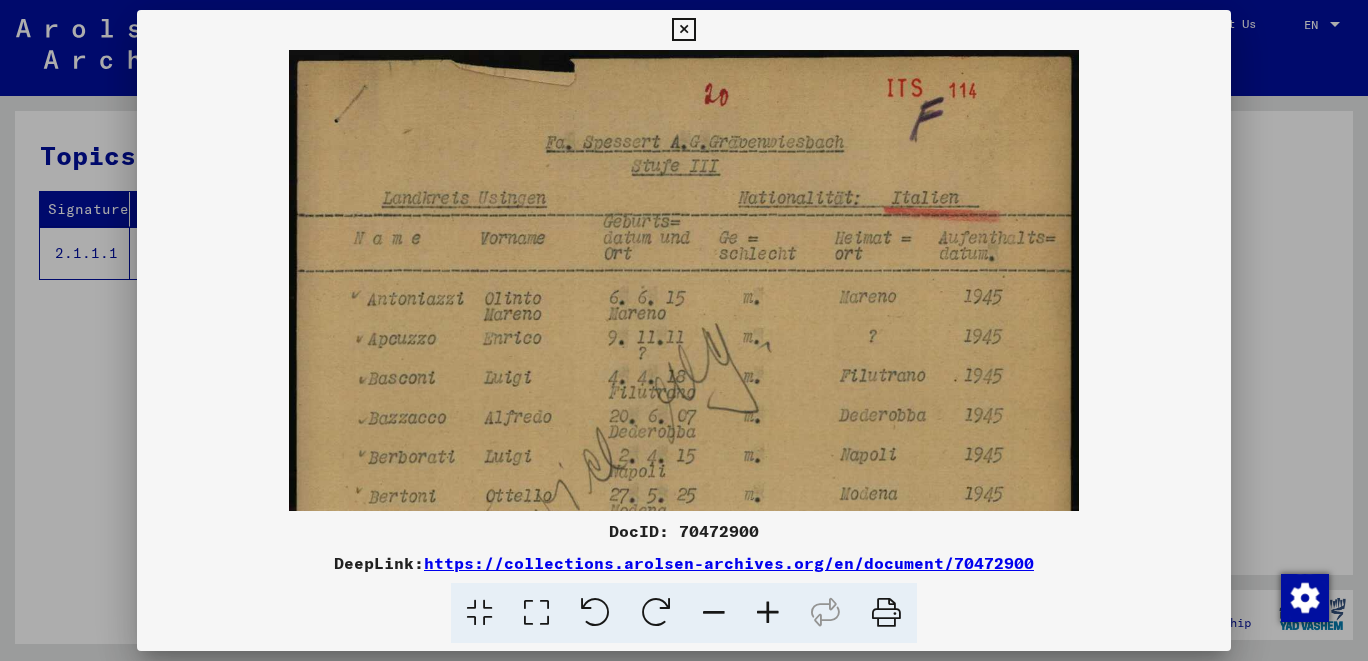 click at bounding box center [768, 613] 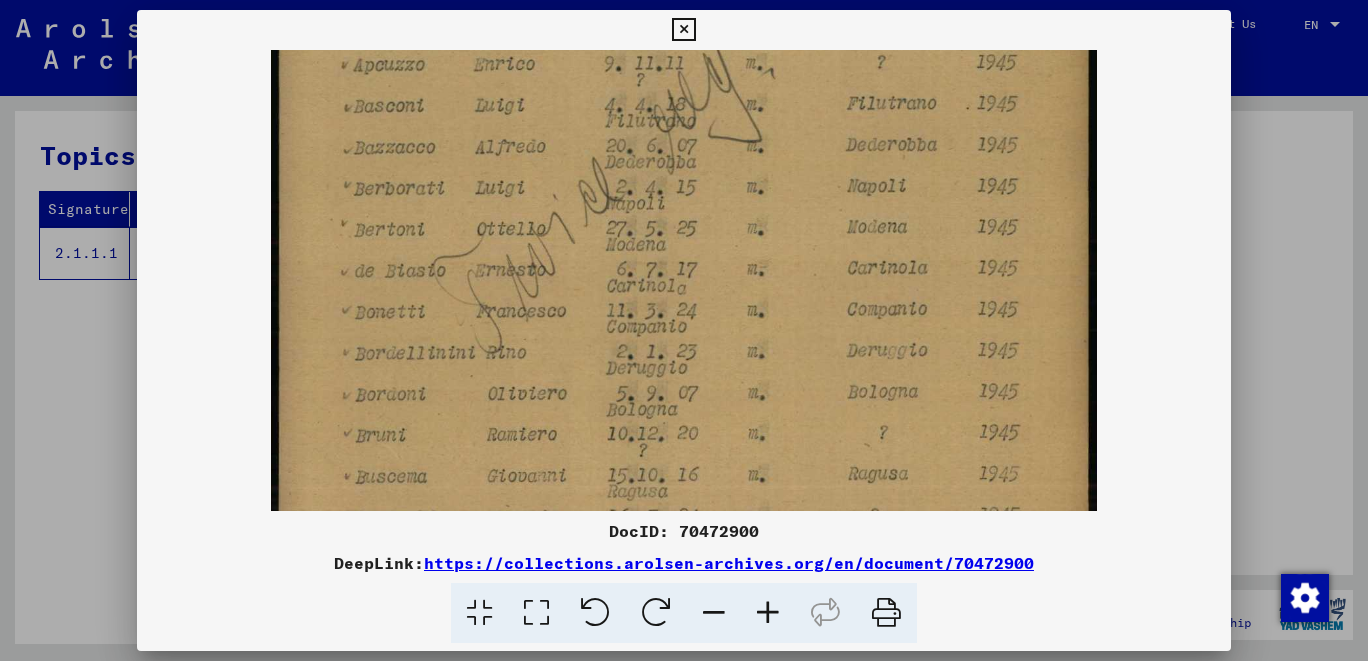 drag, startPoint x: 579, startPoint y: 437, endPoint x: 658, endPoint y: 138, distance: 309.2604 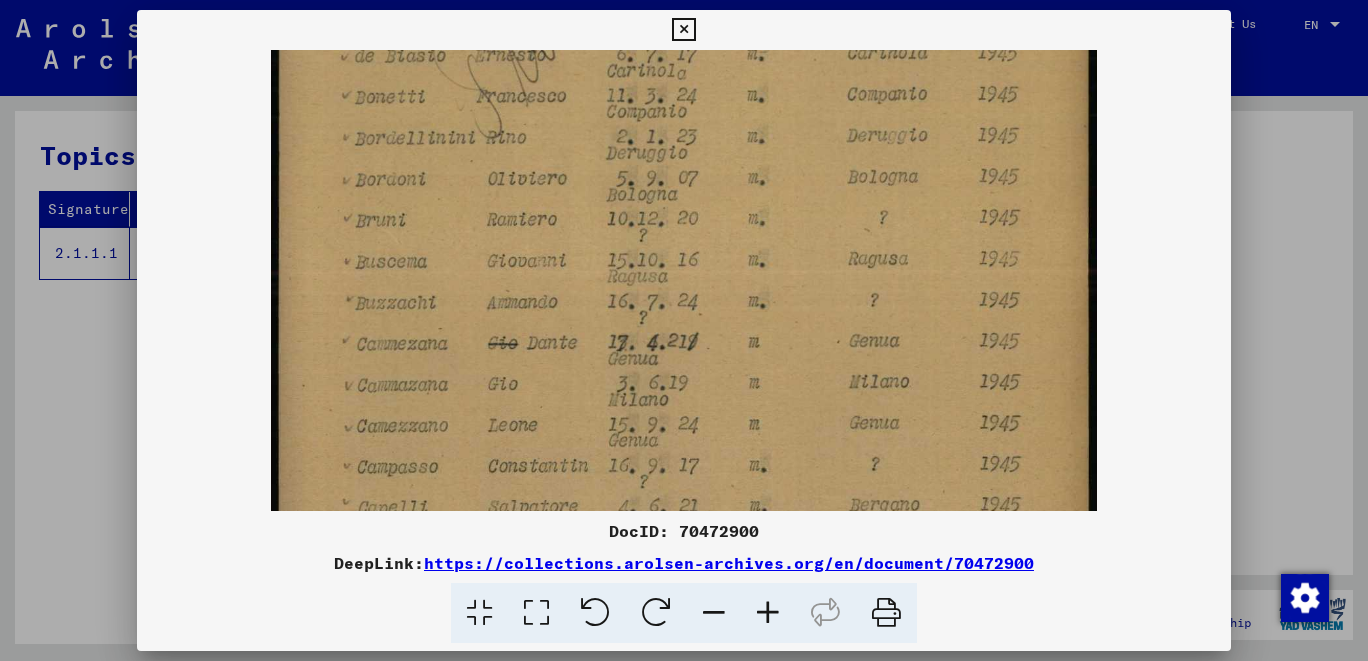 drag, startPoint x: 647, startPoint y: 409, endPoint x: 691, endPoint y: 194, distance: 219.45615 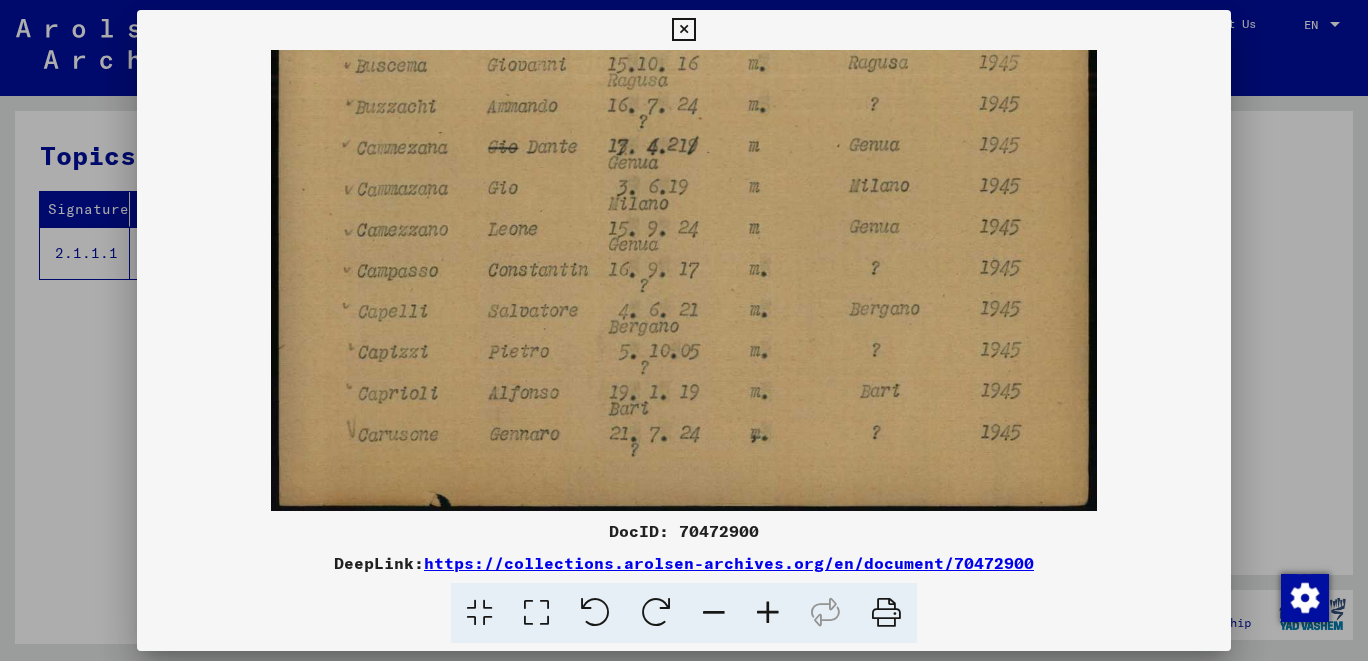 scroll, scrollTop: 700, scrollLeft: 0, axis: vertical 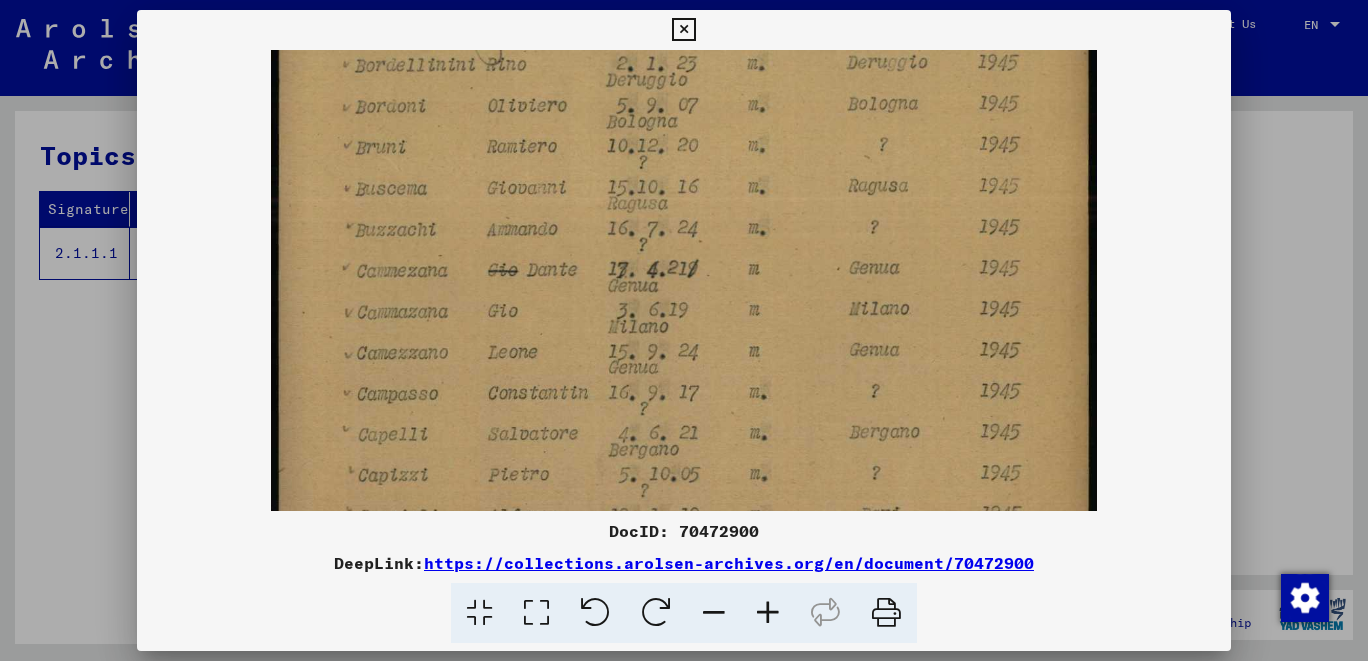 drag, startPoint x: 681, startPoint y: 448, endPoint x: 732, endPoint y: 399, distance: 70.724815 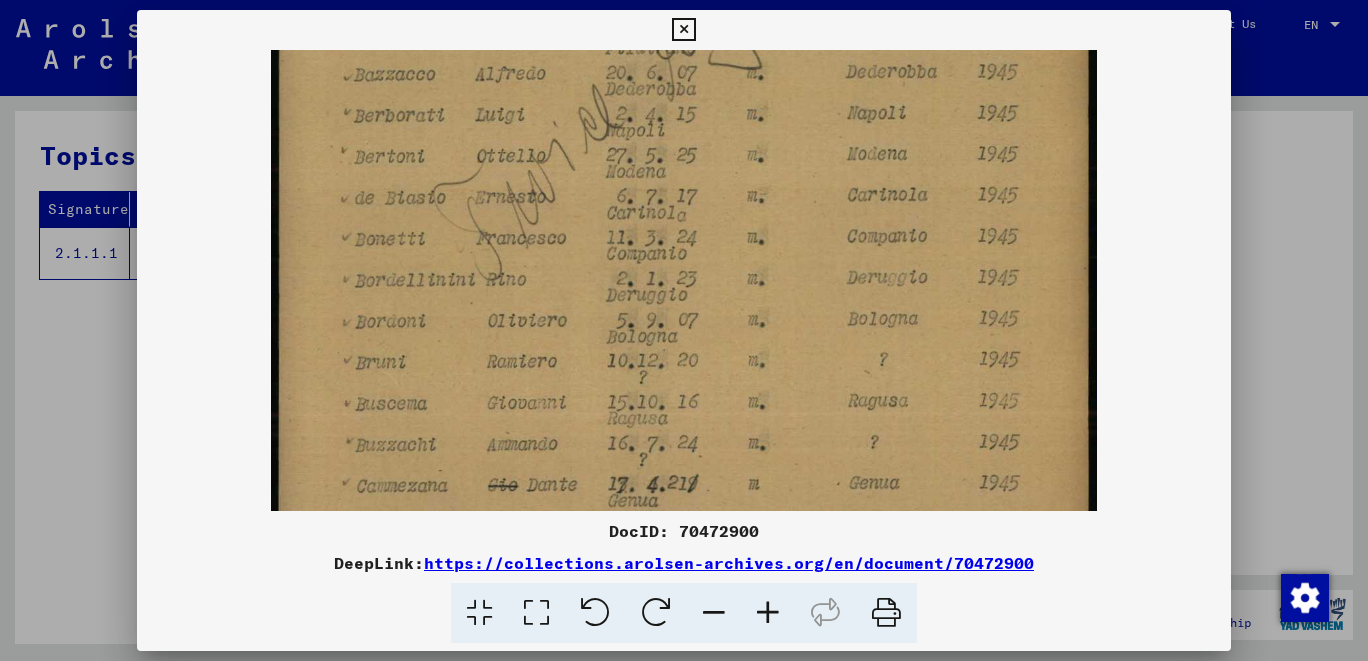 drag, startPoint x: 726, startPoint y: 218, endPoint x: 706, endPoint y: 430, distance: 212.9413 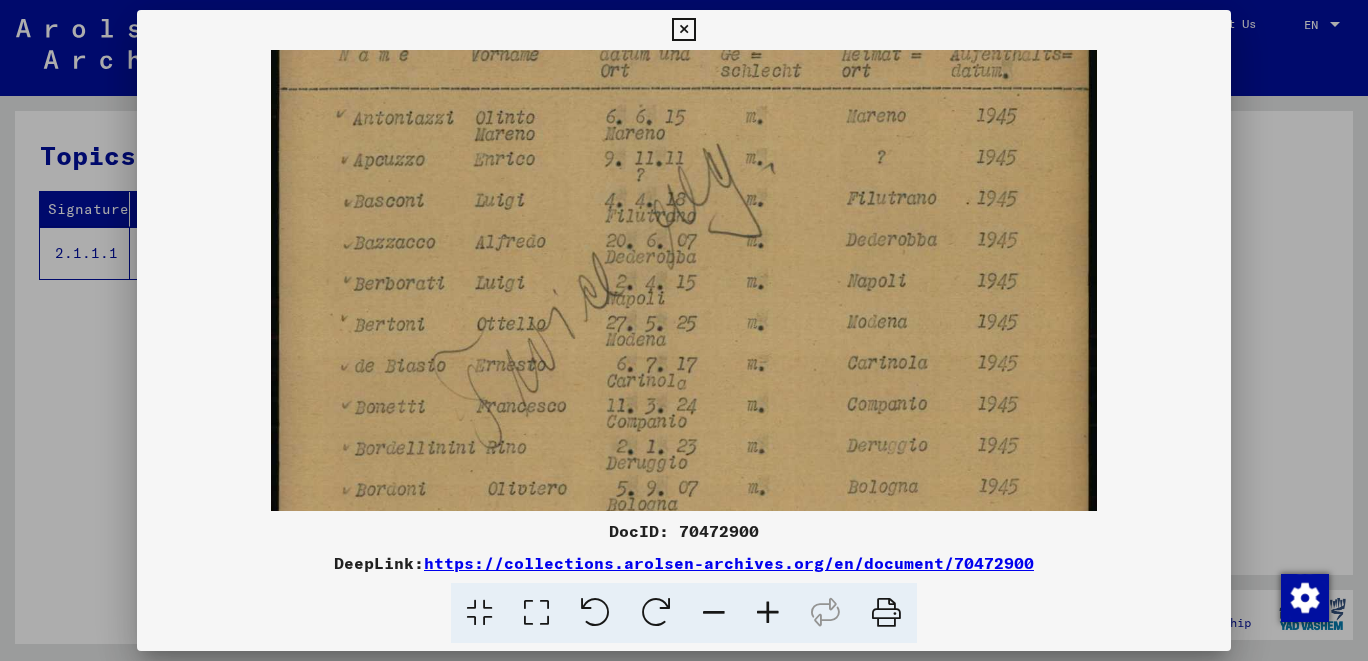 scroll, scrollTop: 181, scrollLeft: 0, axis: vertical 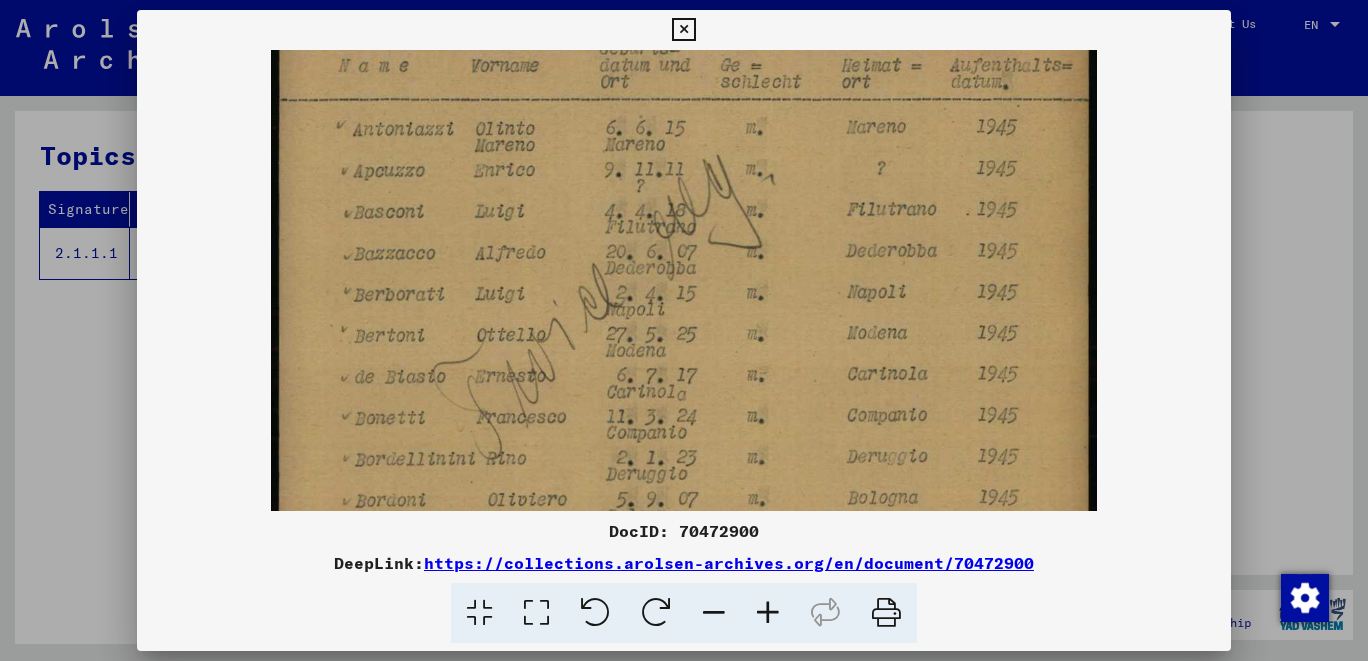 drag, startPoint x: 641, startPoint y: 255, endPoint x: 644, endPoint y: 425, distance: 170.02647 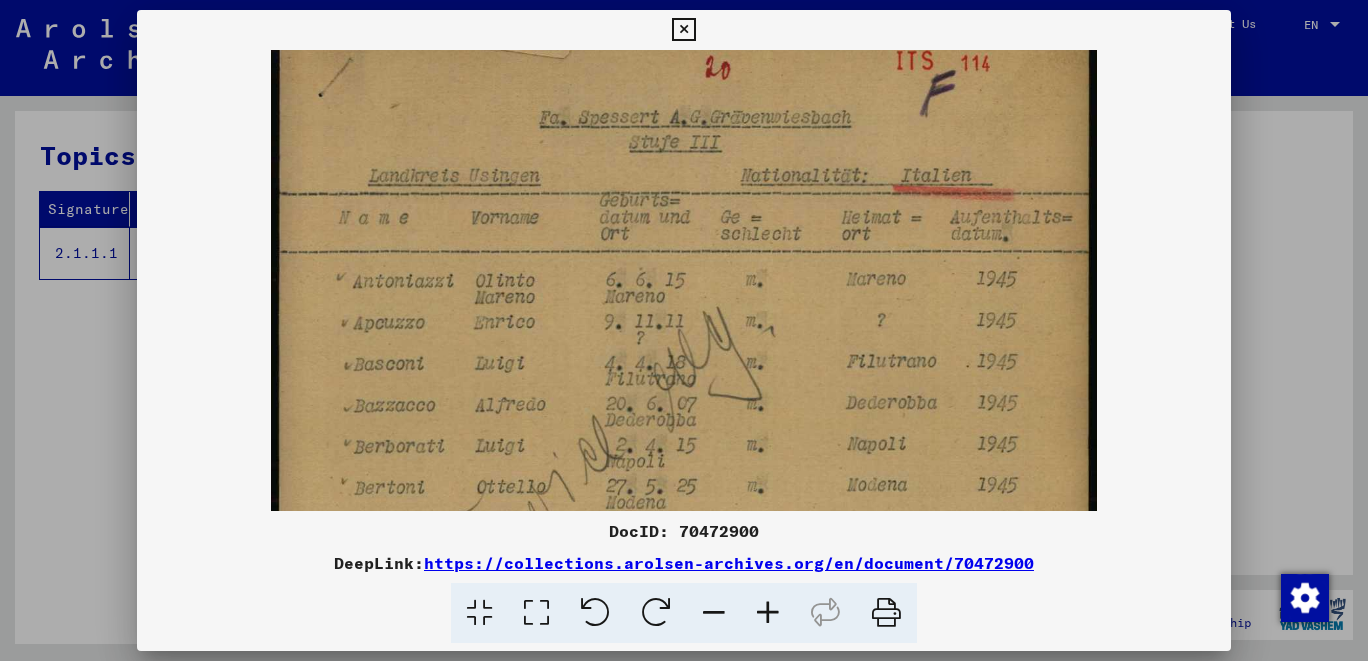 scroll, scrollTop: 26, scrollLeft: 0, axis: vertical 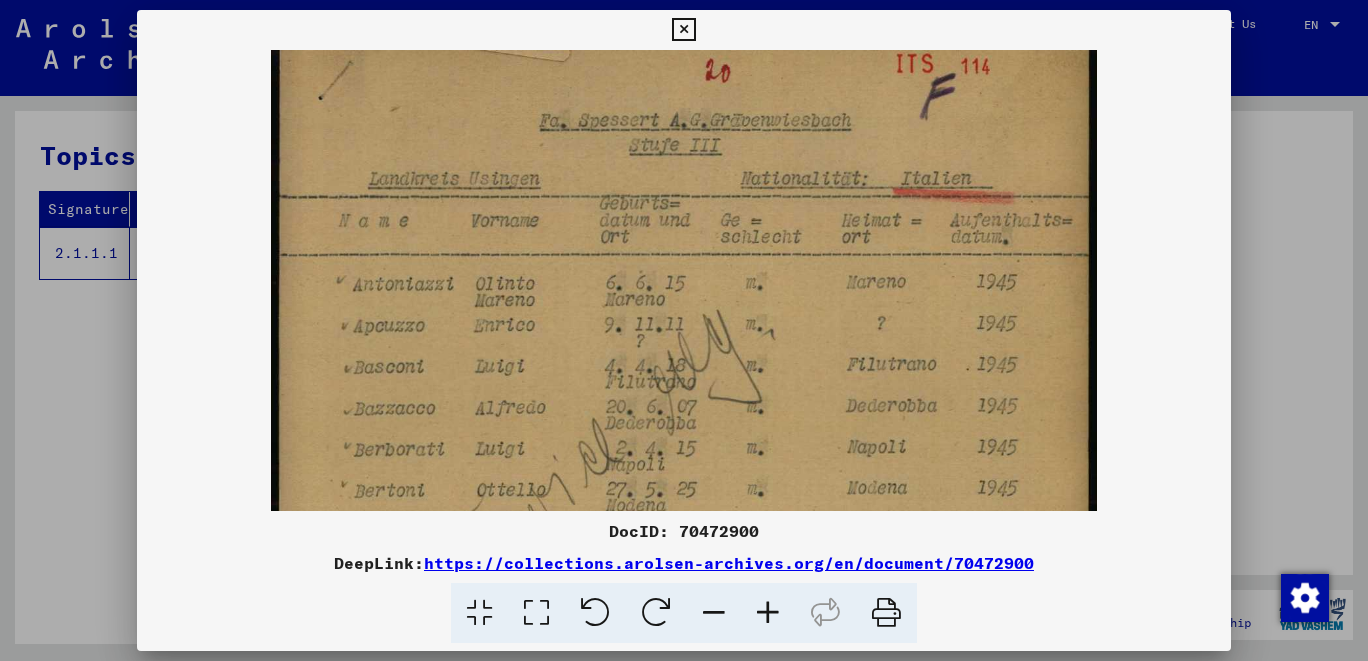 drag, startPoint x: 672, startPoint y: 262, endPoint x: 682, endPoint y: 391, distance: 129.38702 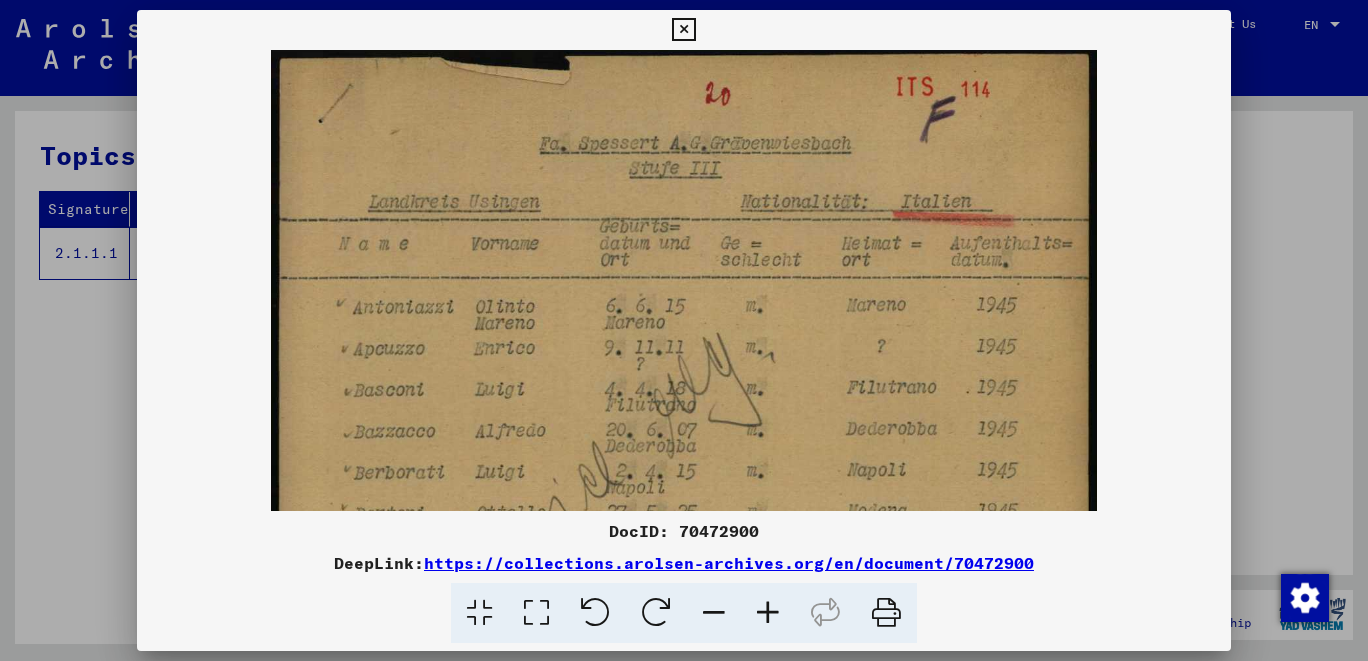 scroll, scrollTop: 0, scrollLeft: 0, axis: both 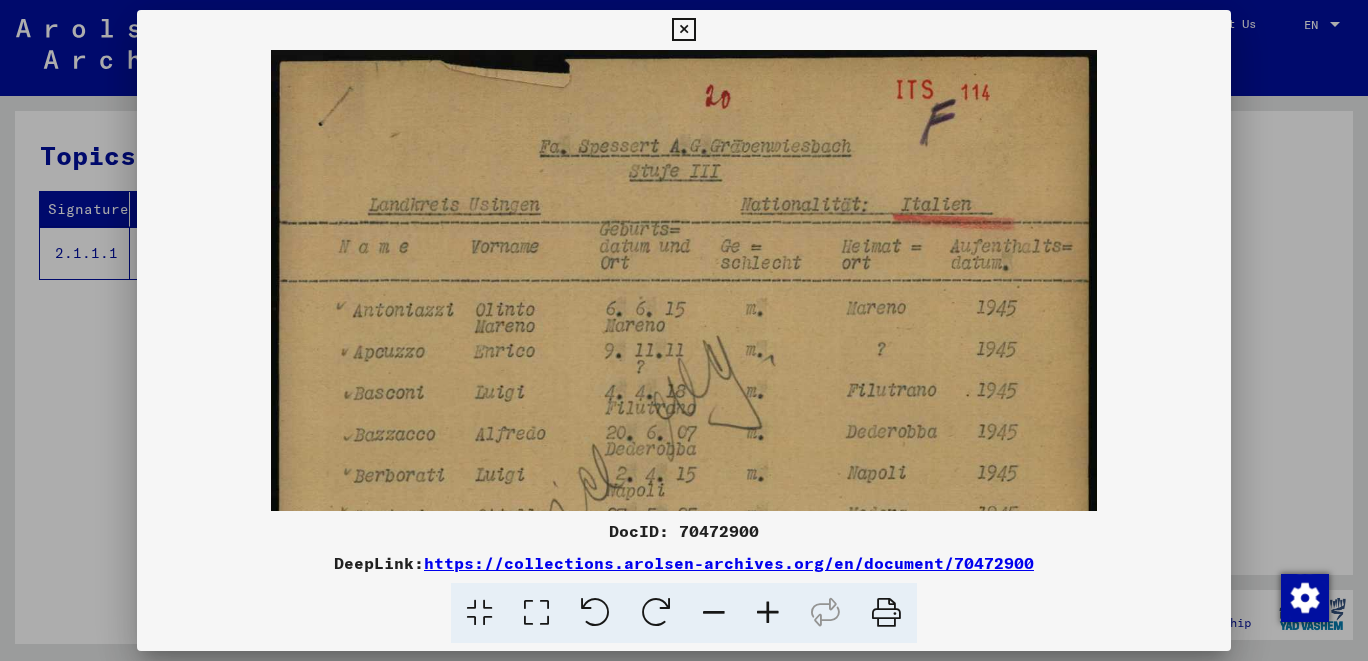 drag, startPoint x: 602, startPoint y: 270, endPoint x: 633, endPoint y: 347, distance: 83.00603 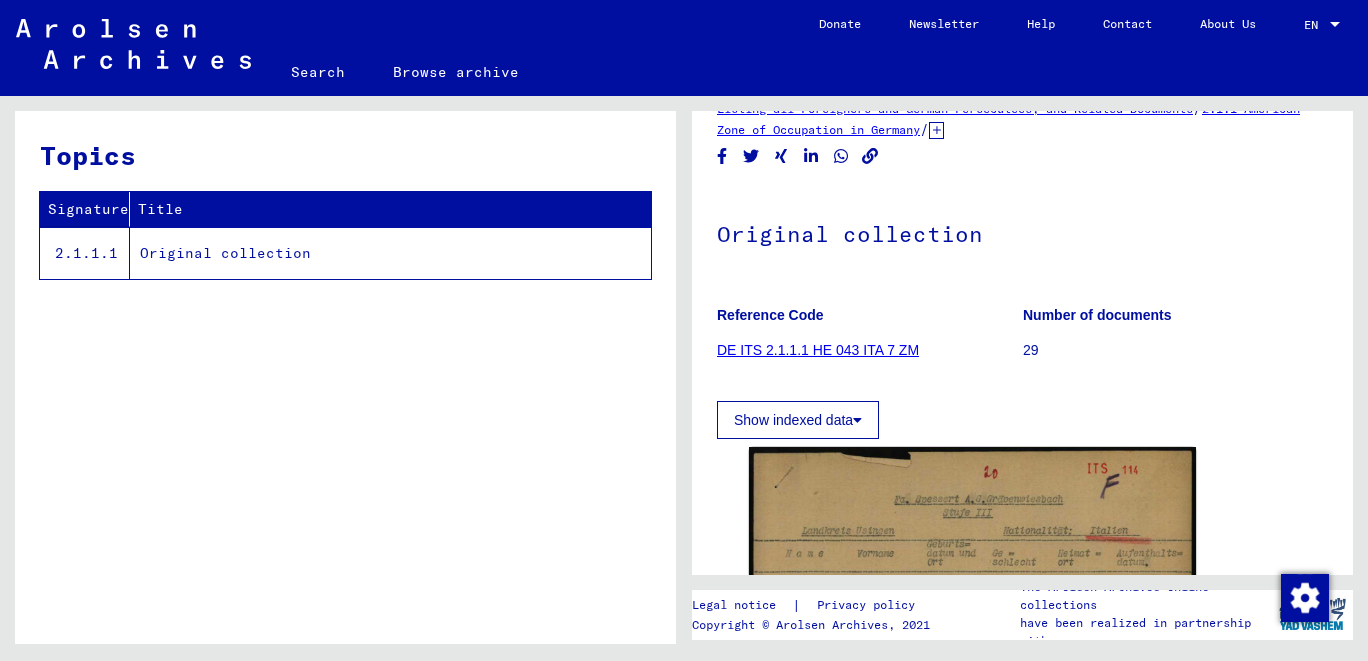 scroll, scrollTop: 0, scrollLeft: 0, axis: both 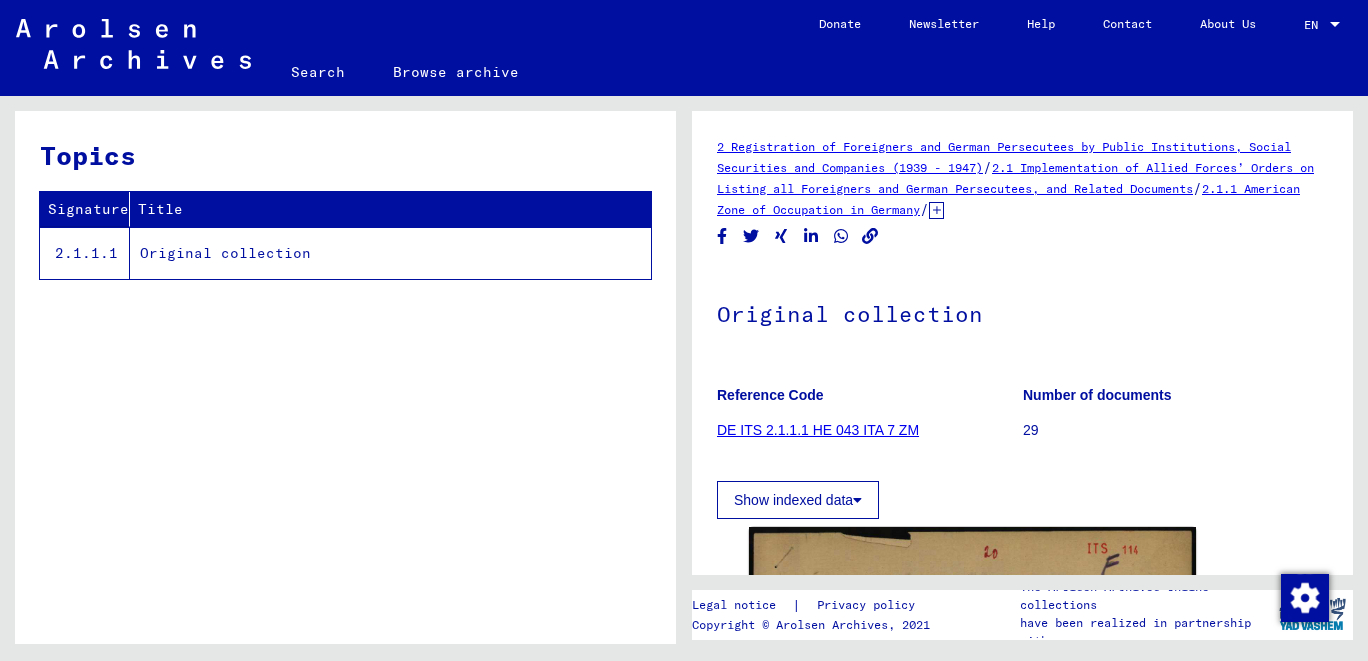 click on "DE ITS 2.1.1.1 HE 043 ITA 7 ZM" 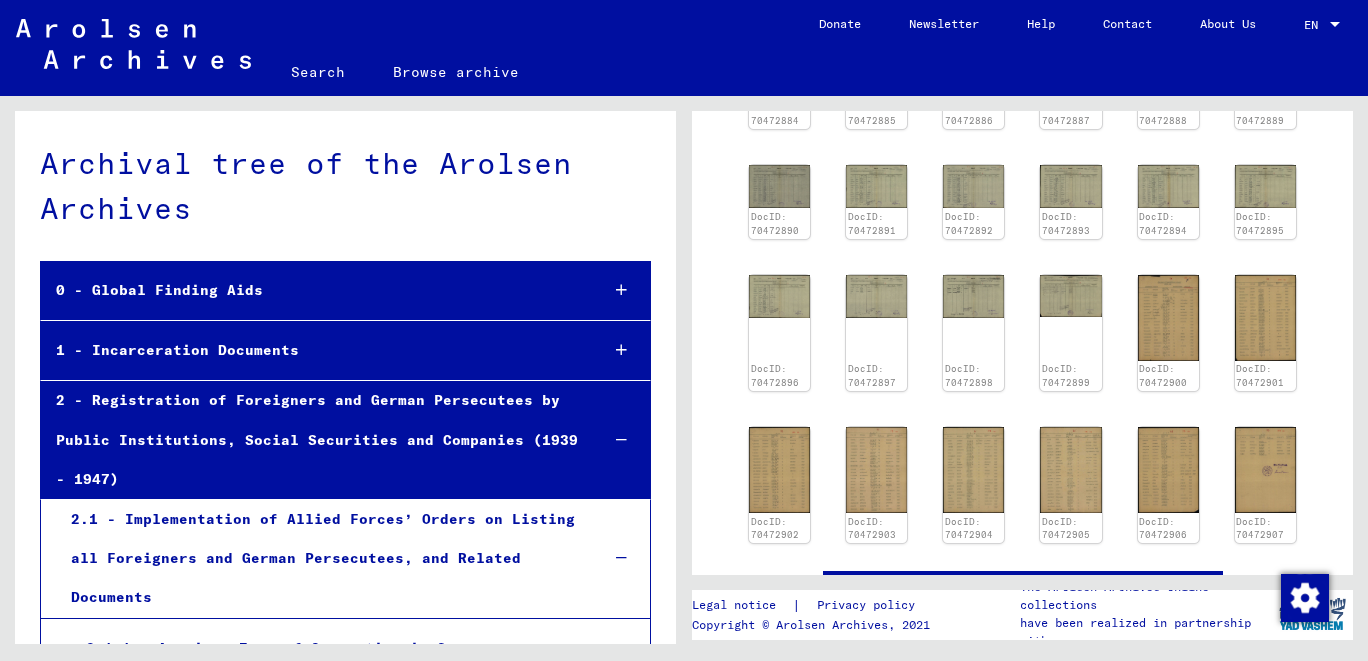 scroll, scrollTop: 427, scrollLeft: 0, axis: vertical 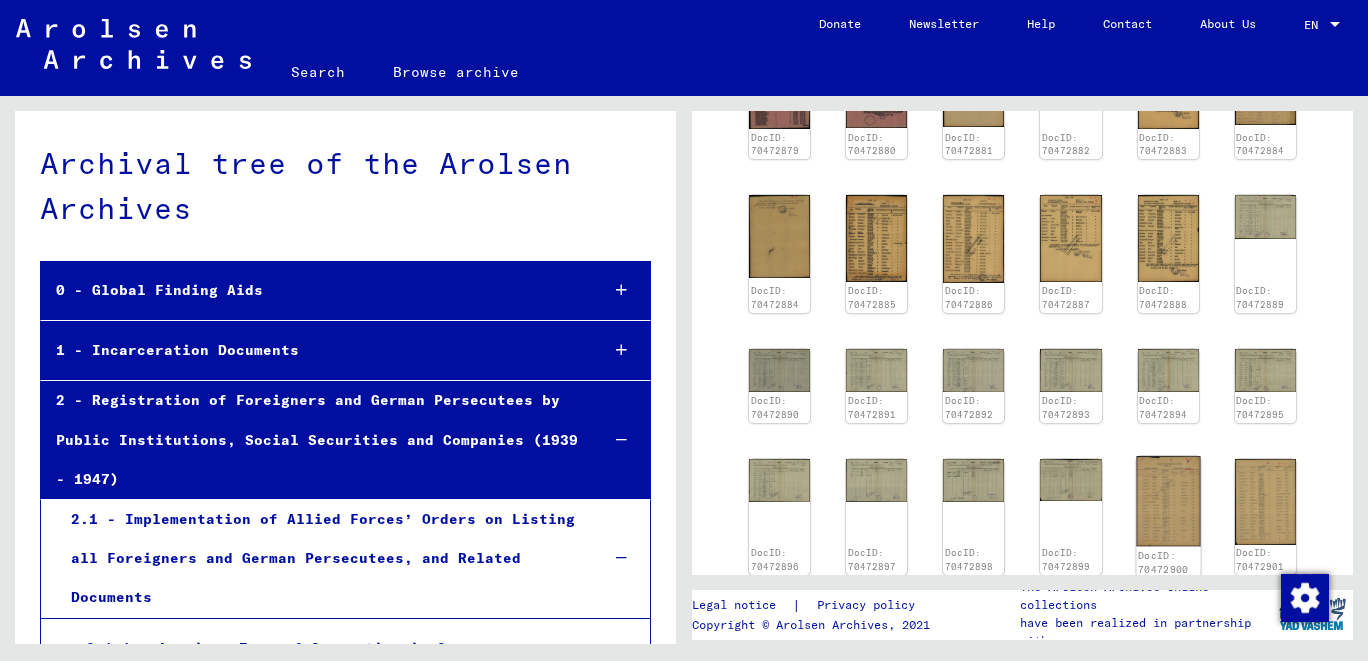 click 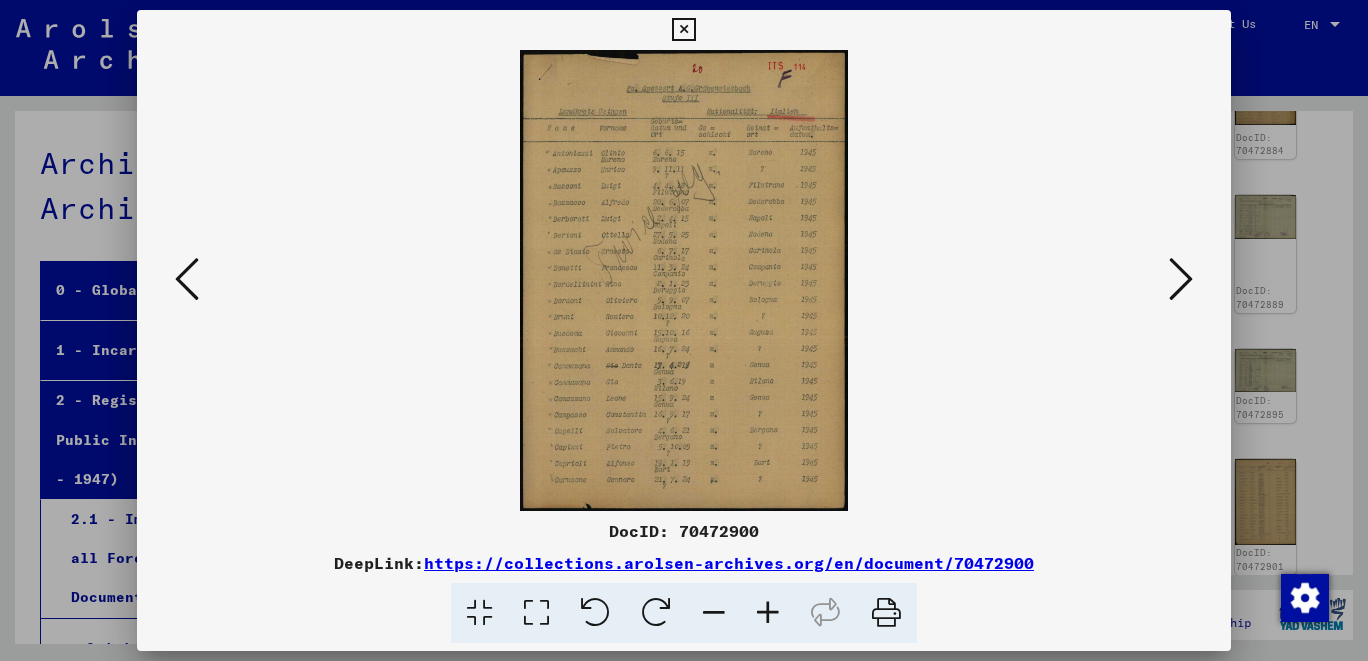 click at bounding box center (768, 613) 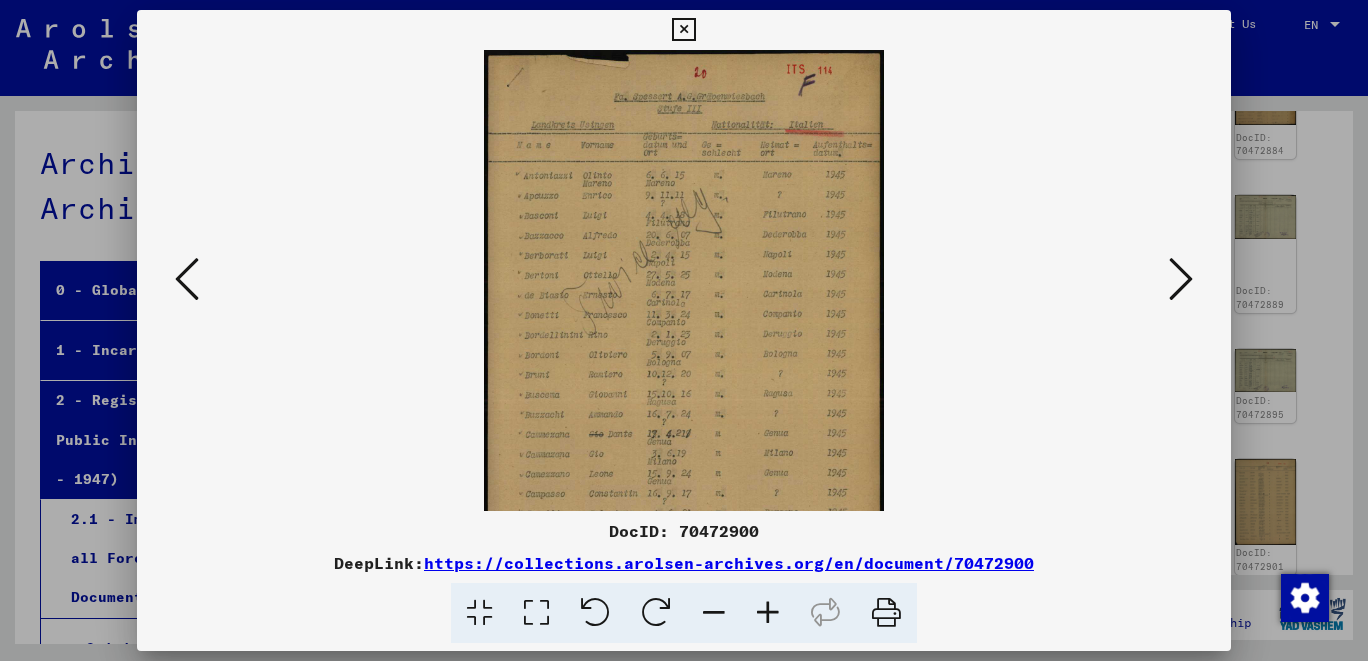 click at bounding box center [768, 613] 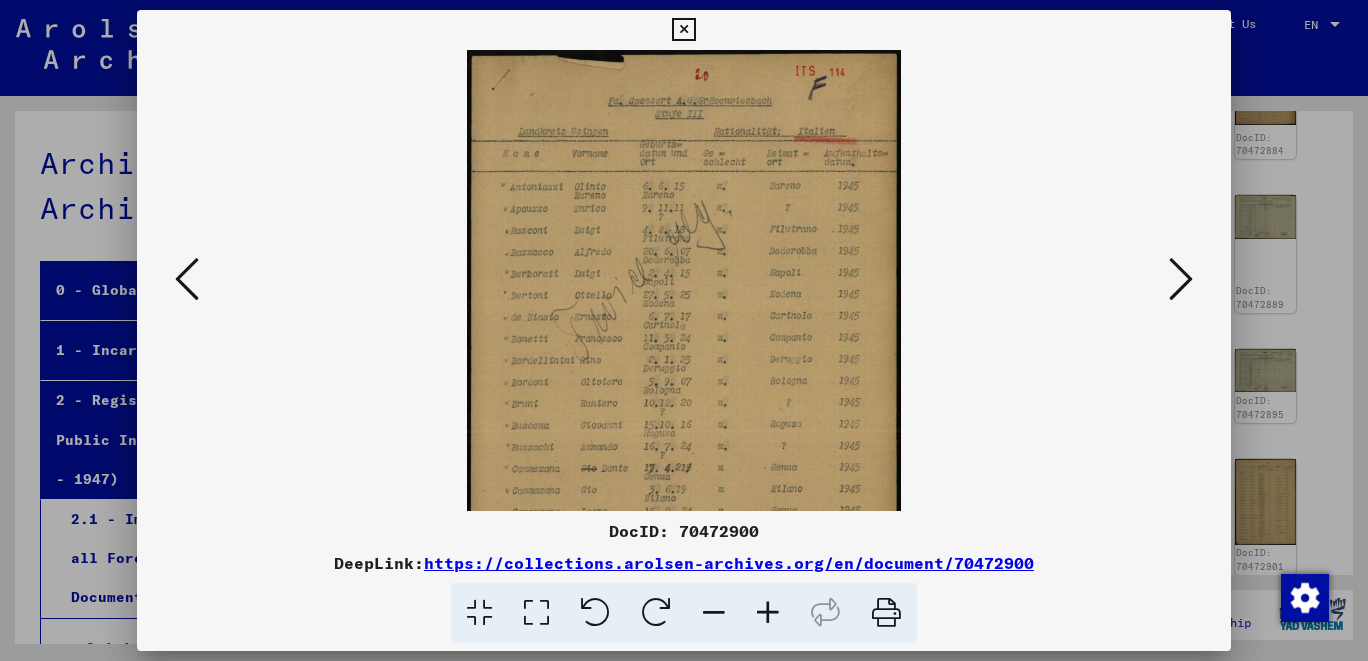 click at bounding box center [768, 613] 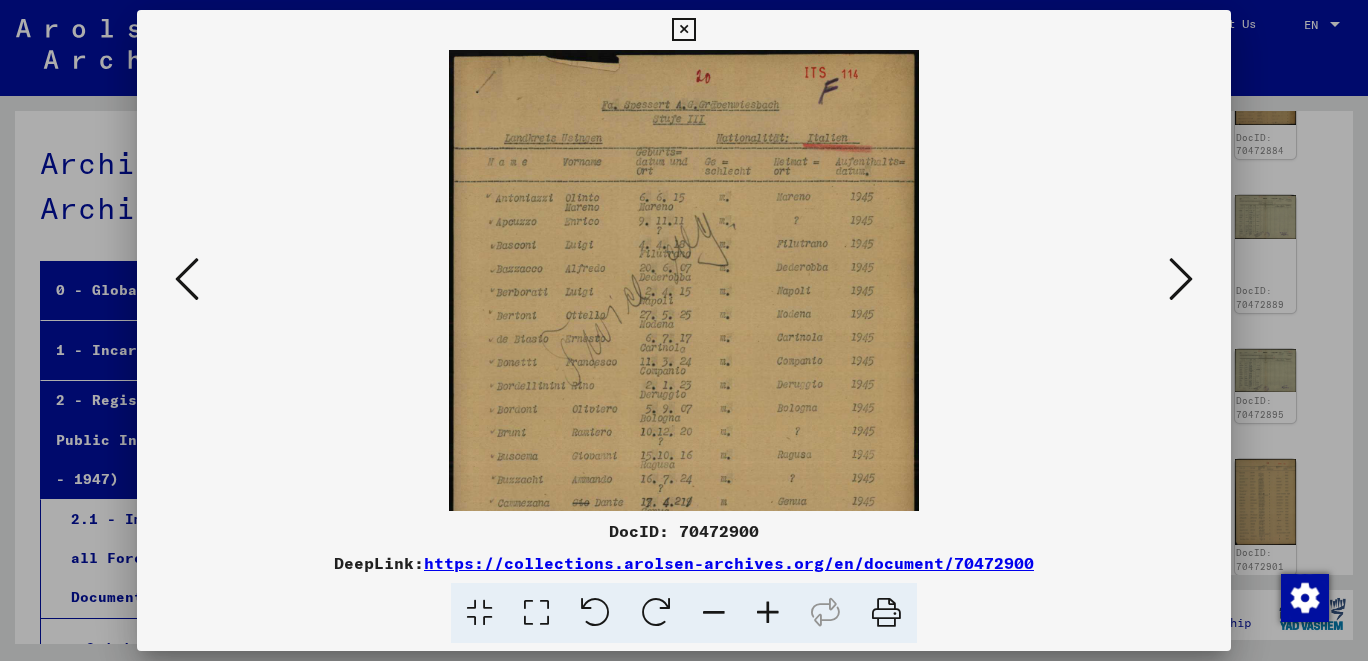 click at bounding box center (768, 613) 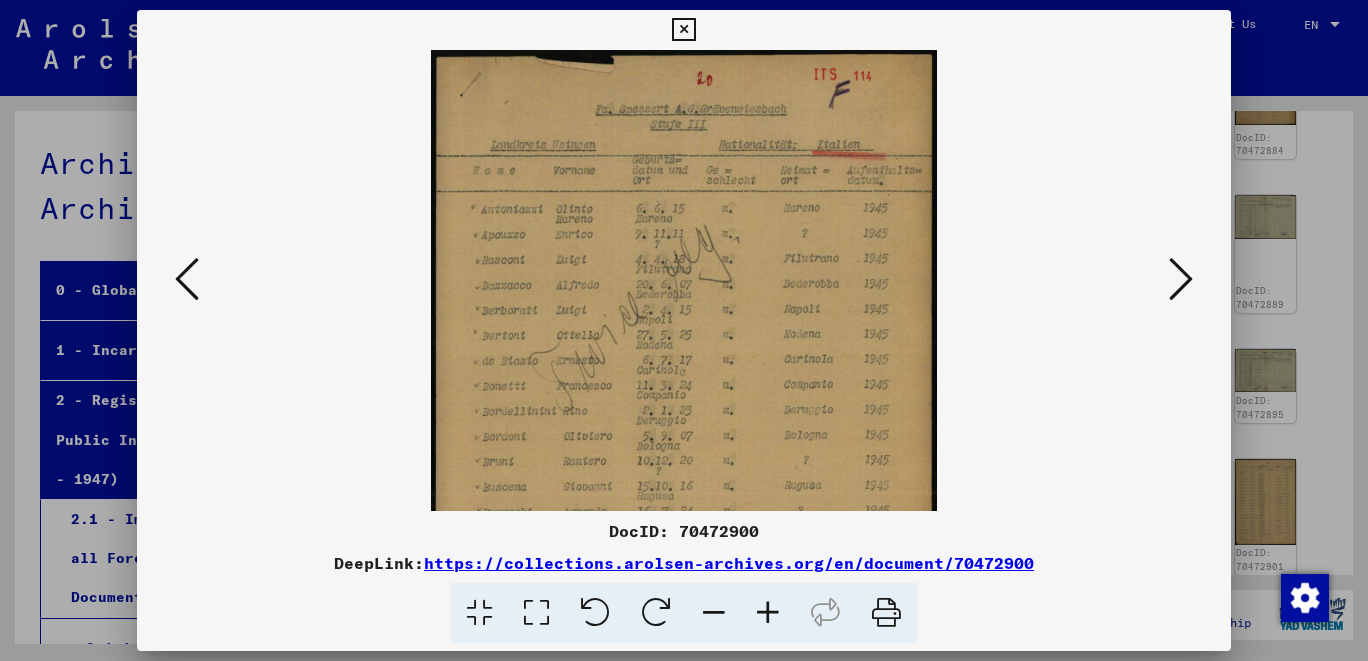 click at bounding box center [768, 613] 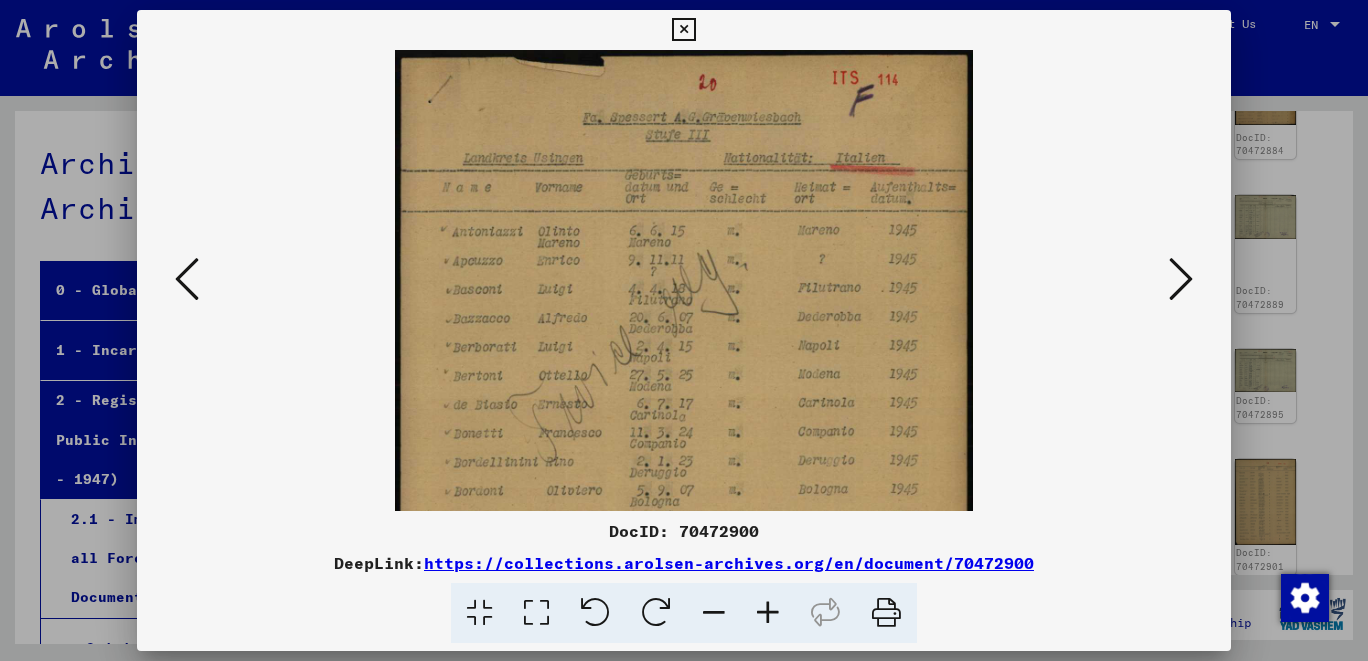click at bounding box center [768, 613] 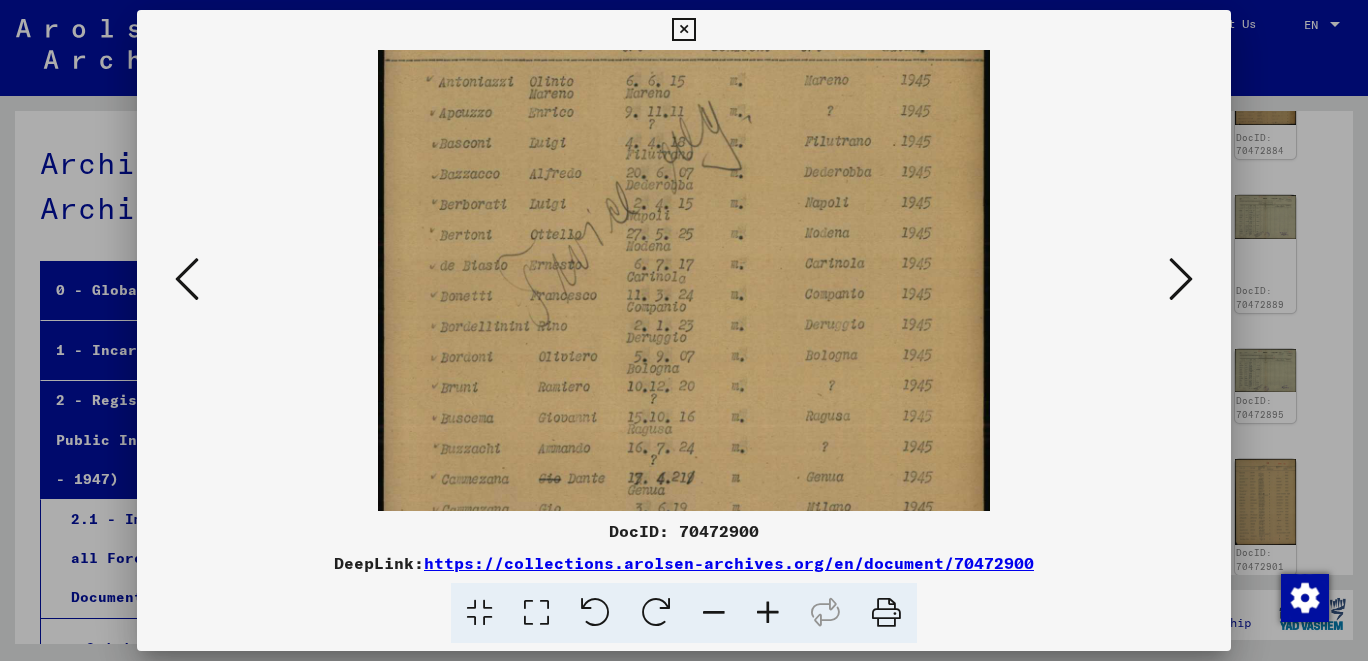 drag, startPoint x: 819, startPoint y: 464, endPoint x: 826, endPoint y: 289, distance: 175.13994 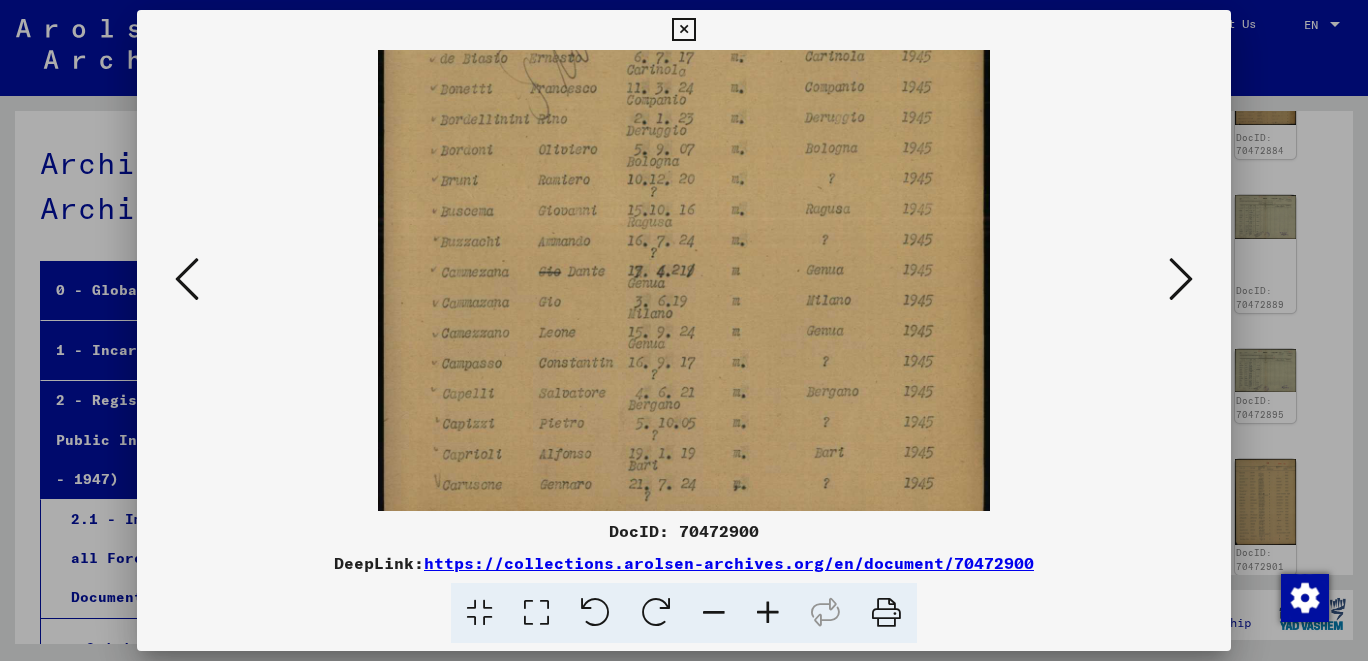 scroll, scrollTop: 375, scrollLeft: 0, axis: vertical 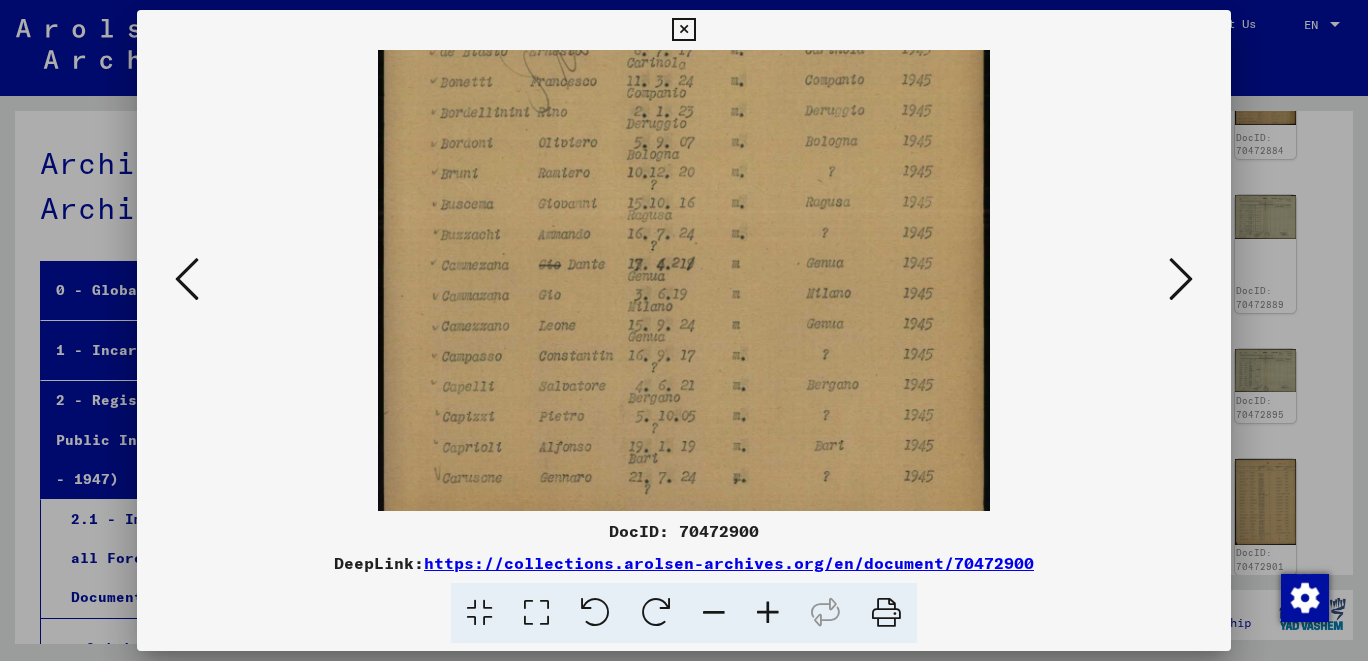 drag, startPoint x: 877, startPoint y: 479, endPoint x: 867, endPoint y: 294, distance: 185.27008 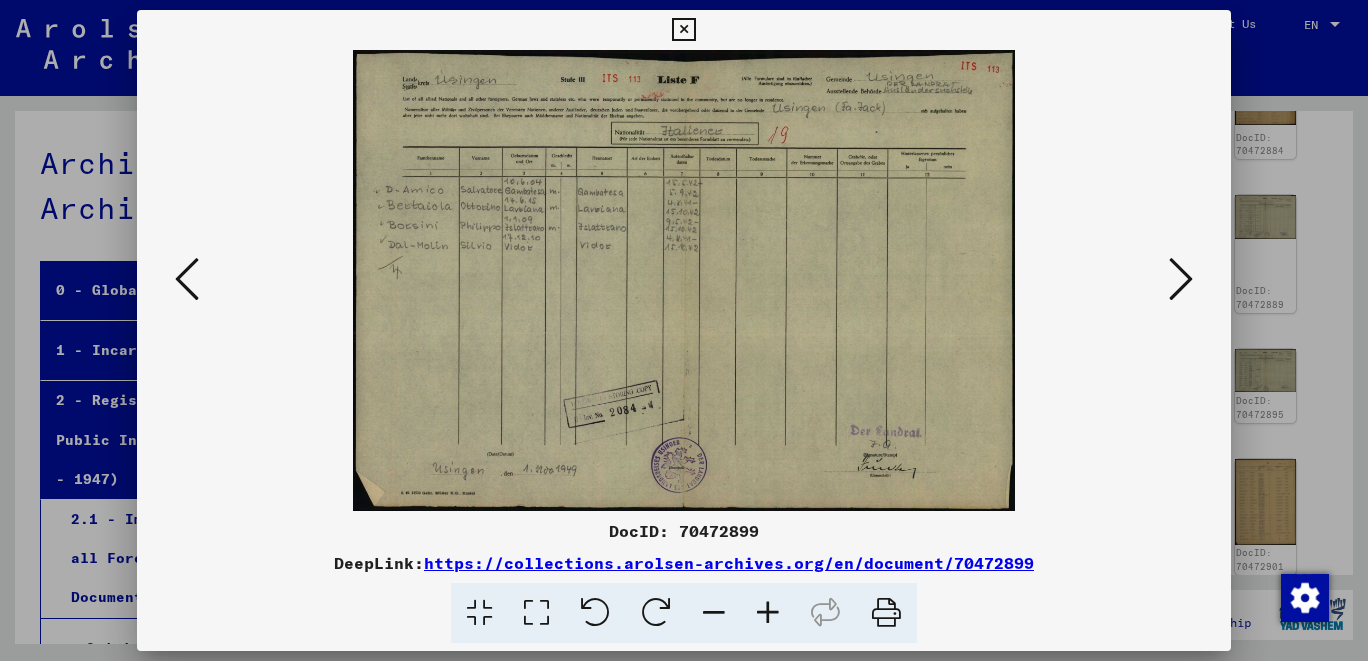 click at bounding box center [187, 279] 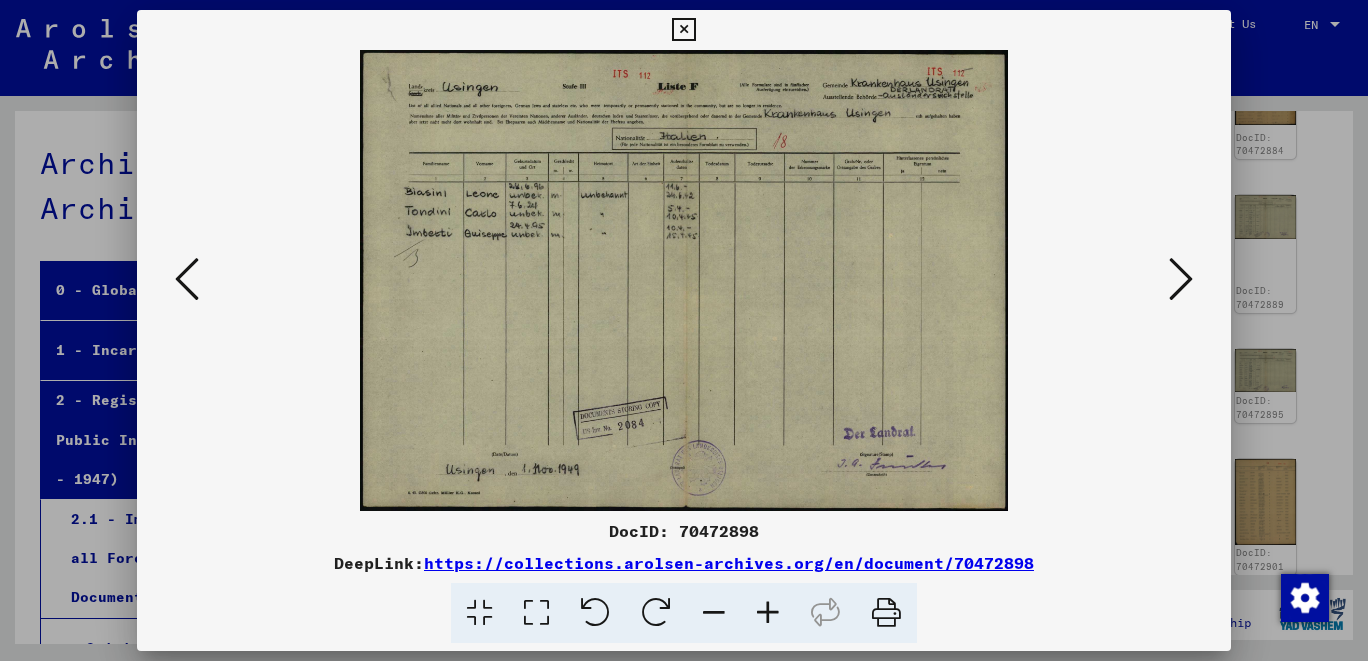 click at bounding box center [187, 279] 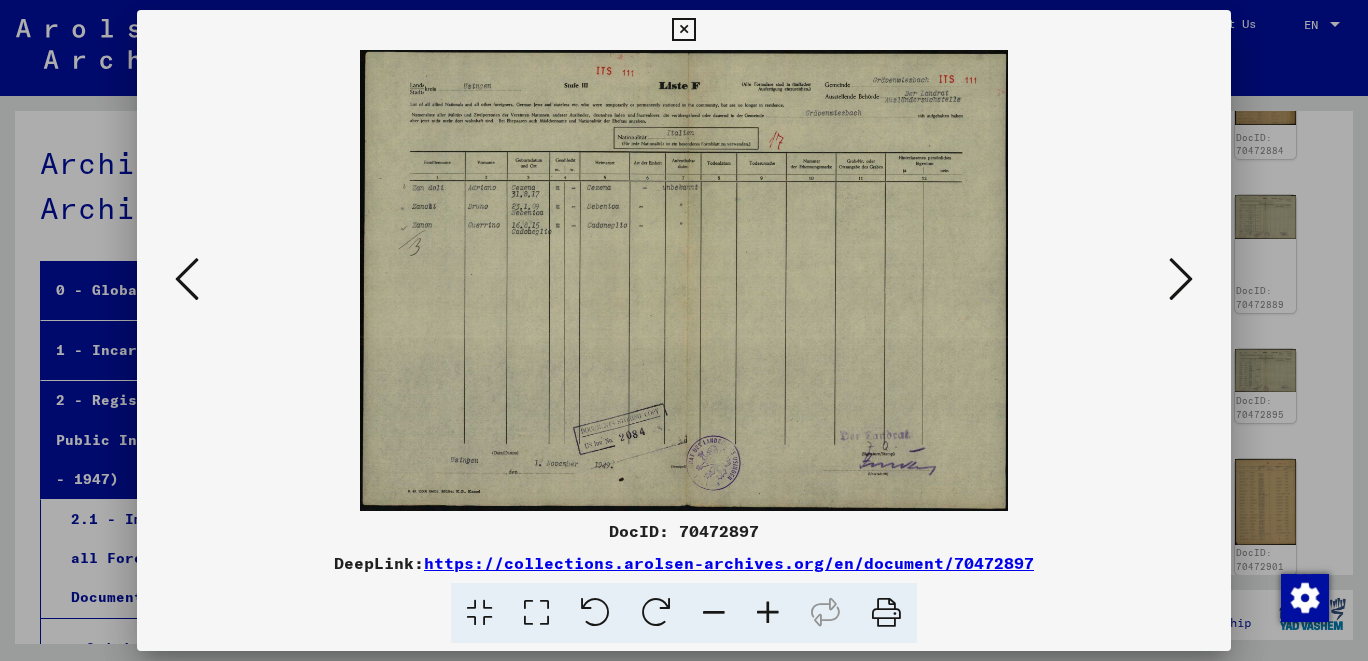 click at bounding box center [187, 279] 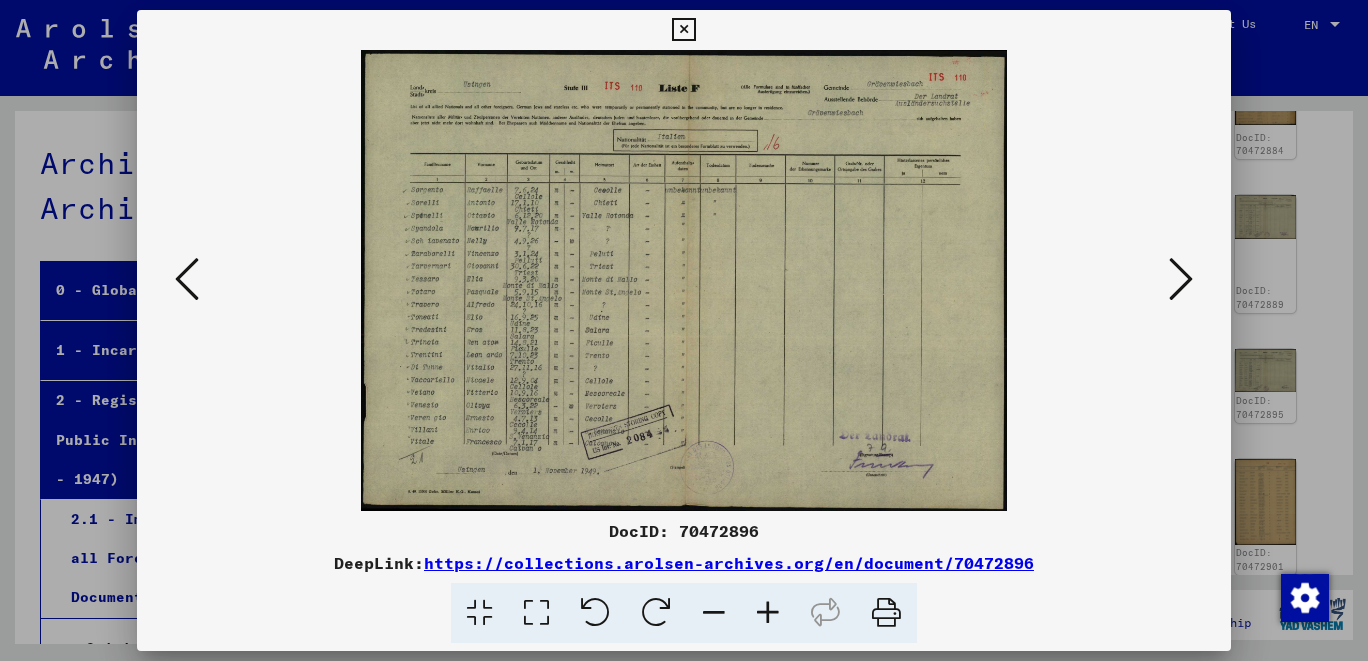 click at bounding box center (187, 279) 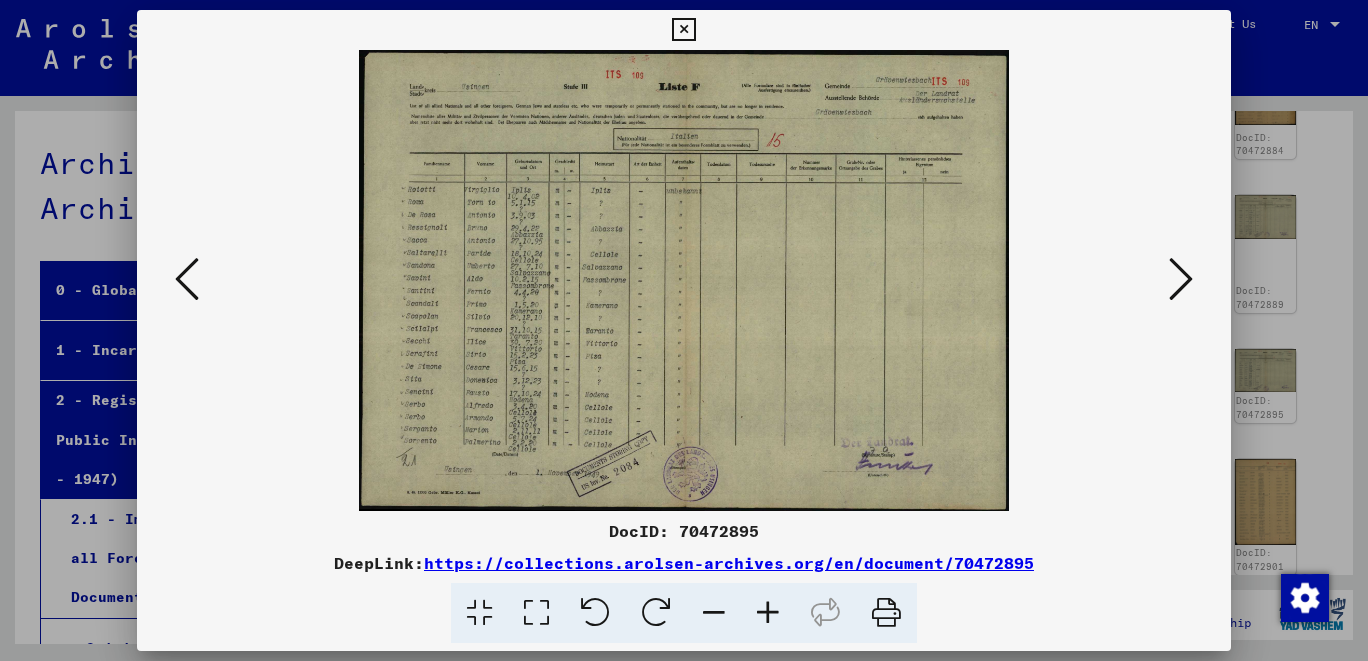 click at bounding box center (187, 279) 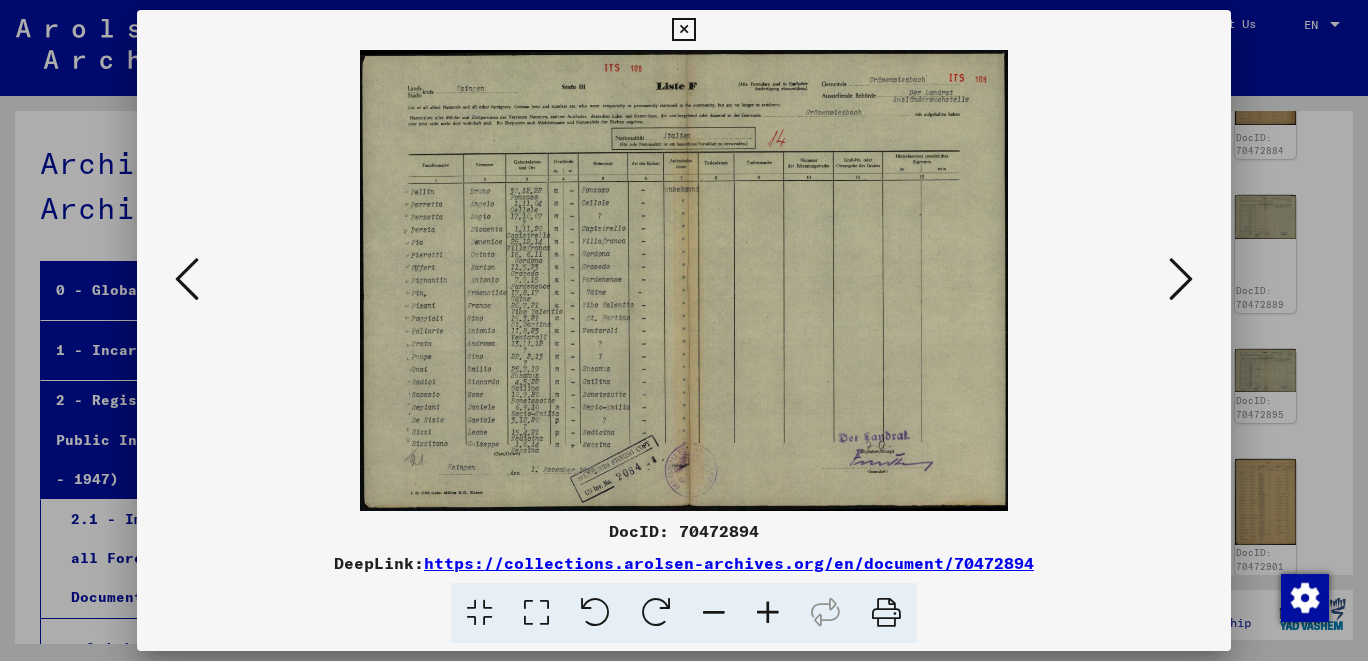 click at bounding box center (187, 279) 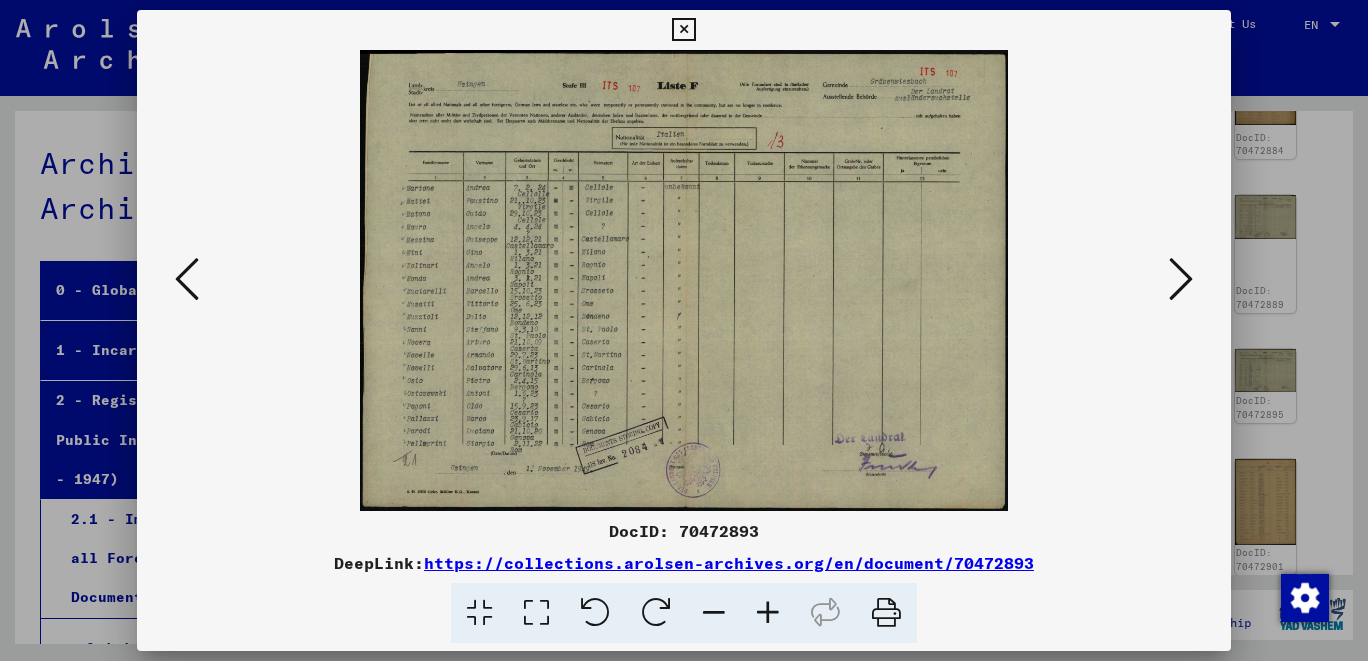 click at bounding box center [187, 279] 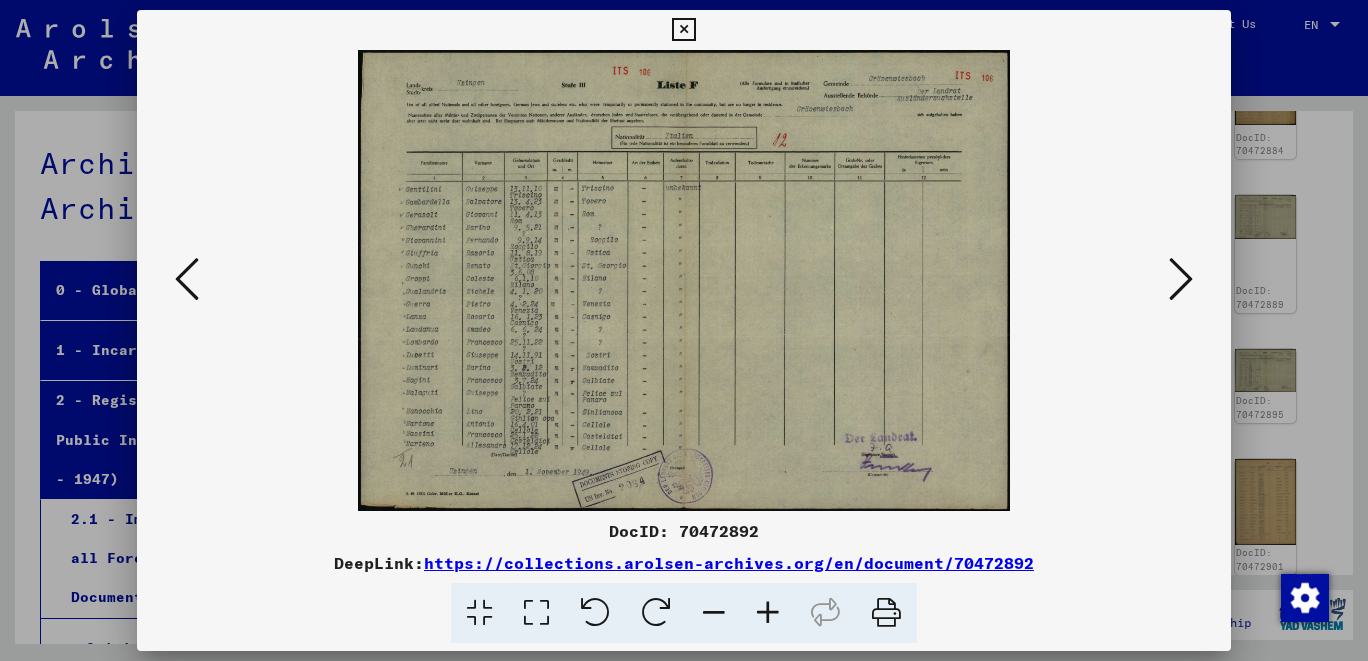 click at bounding box center [187, 279] 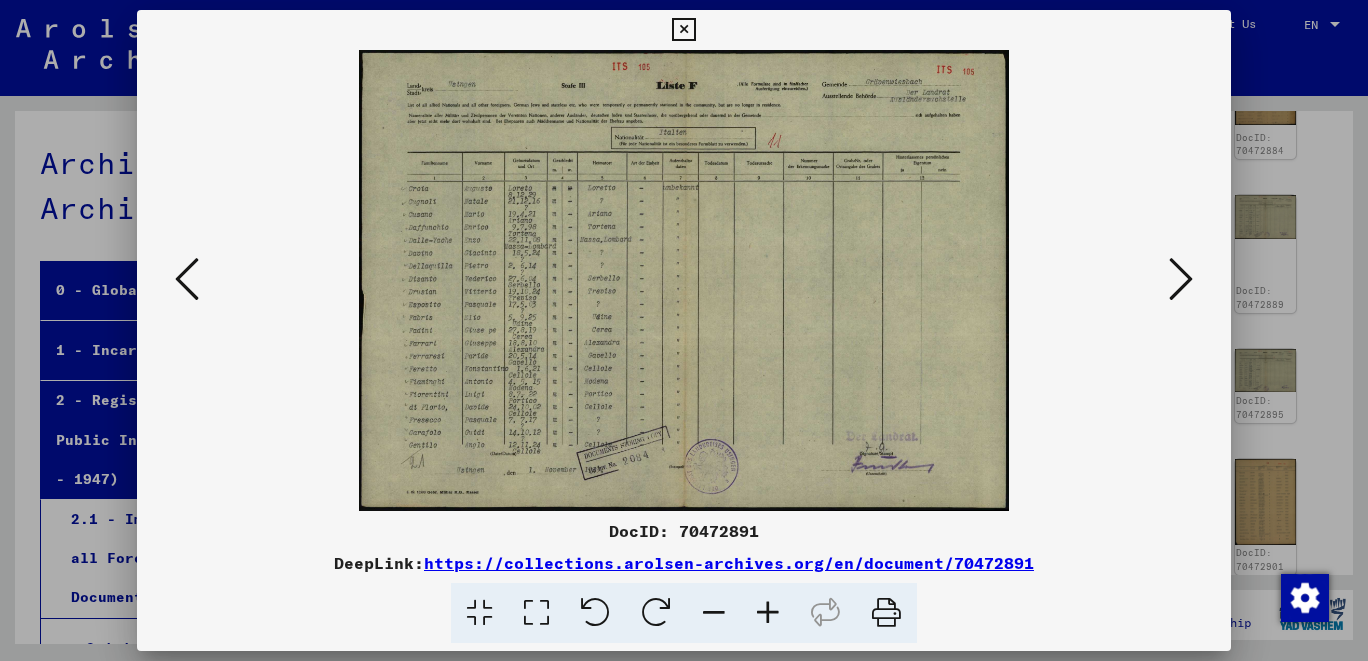 click at bounding box center (187, 279) 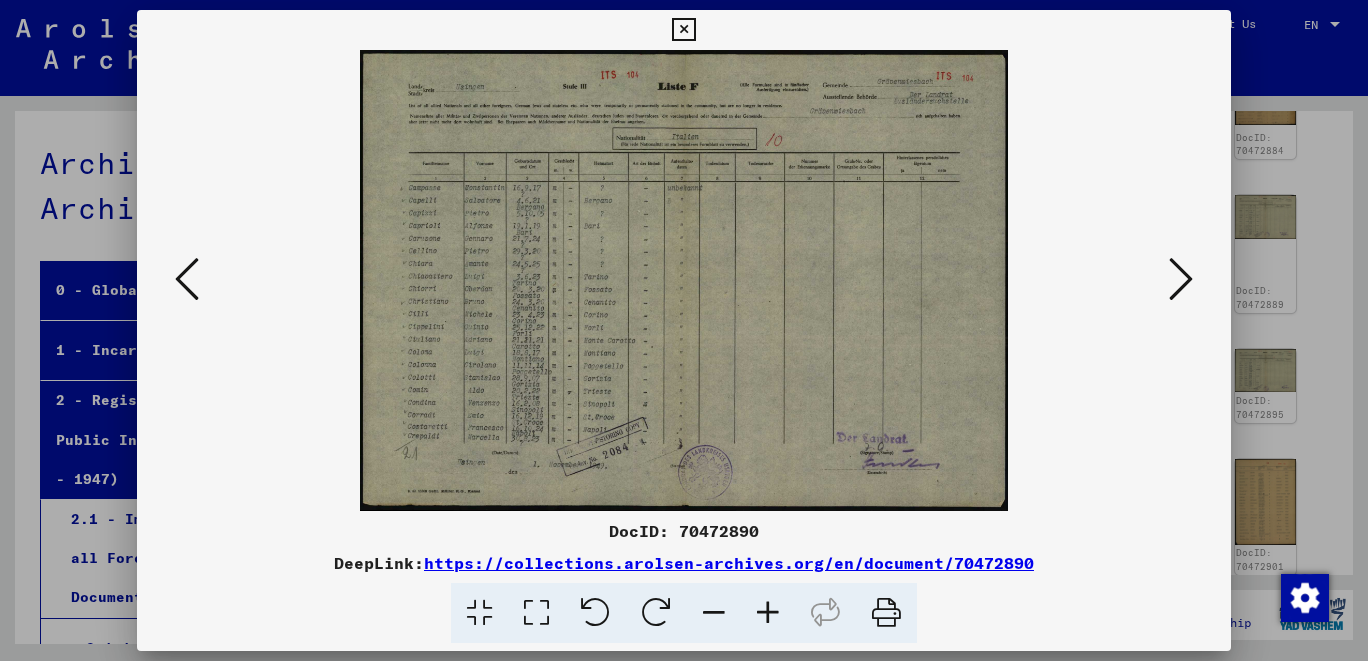 click at bounding box center (187, 279) 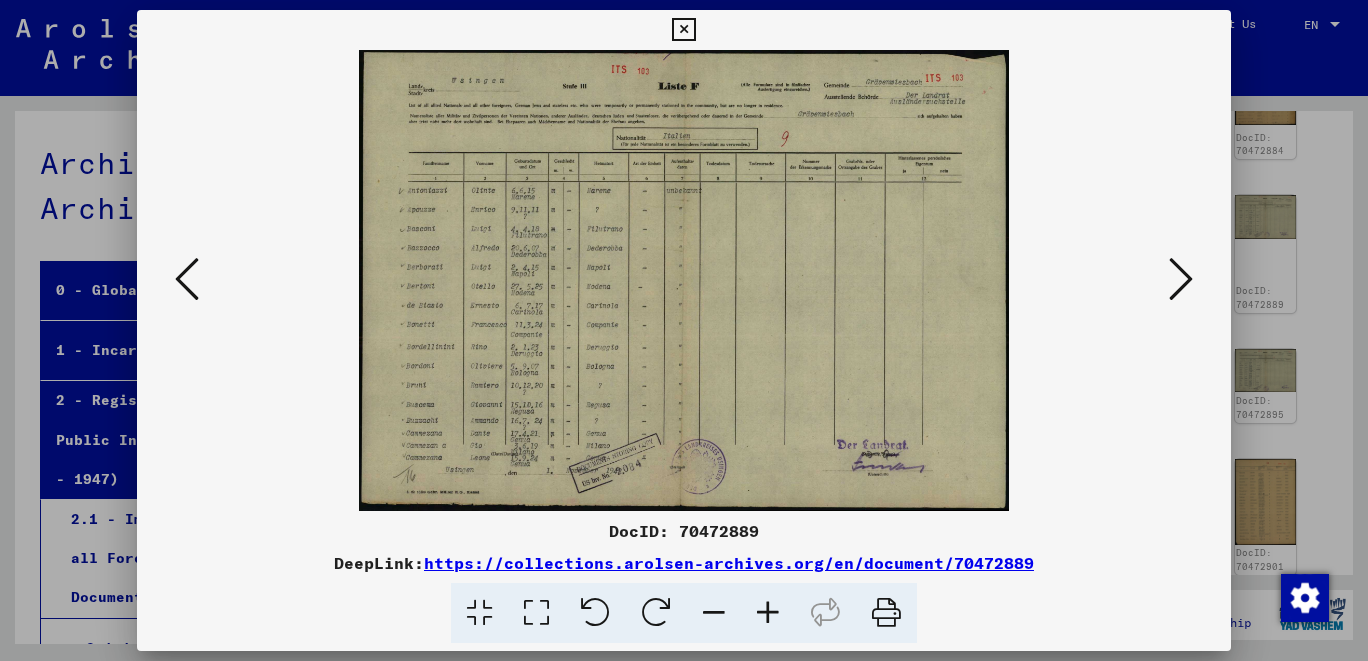 click at bounding box center [684, 280] 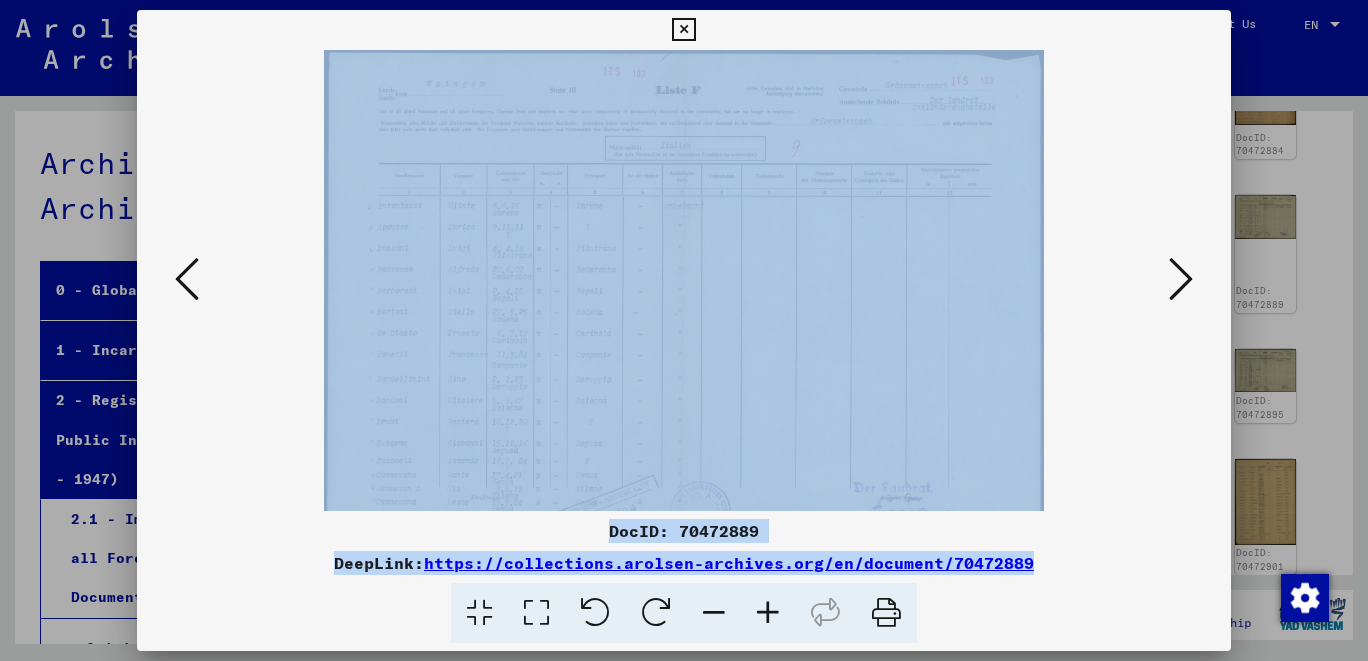 click at bounding box center [768, 613] 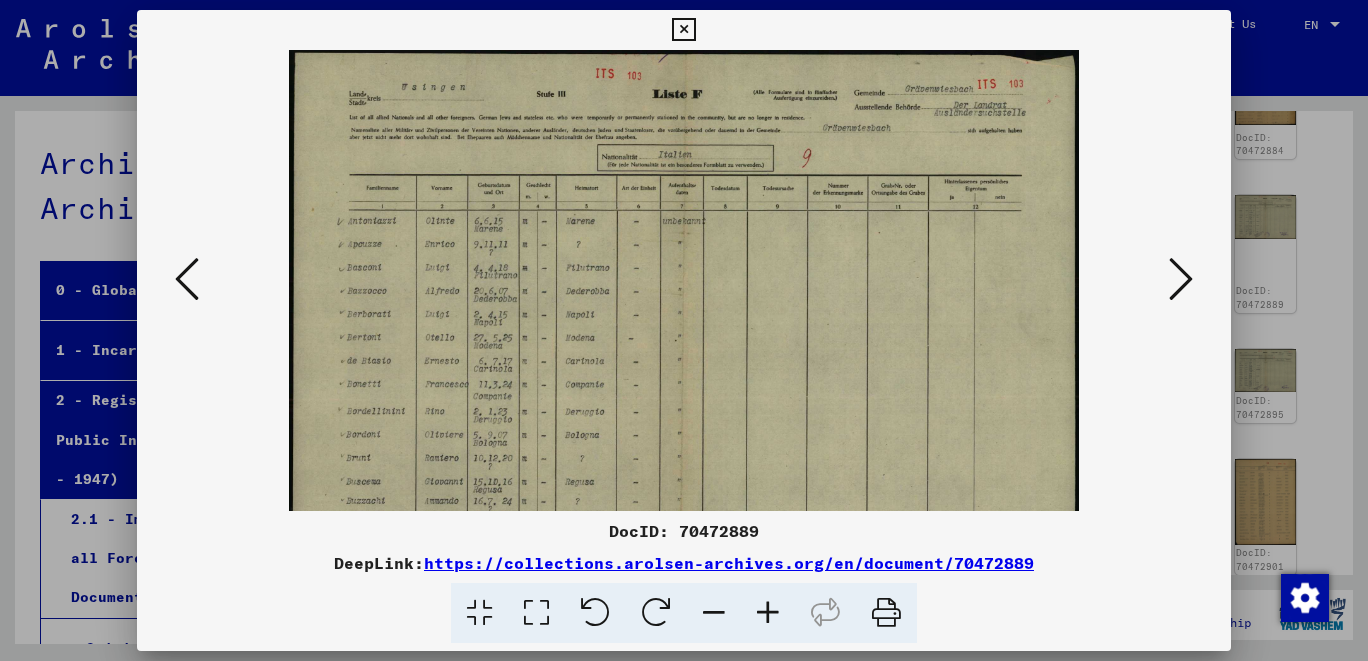 click at bounding box center [768, 613] 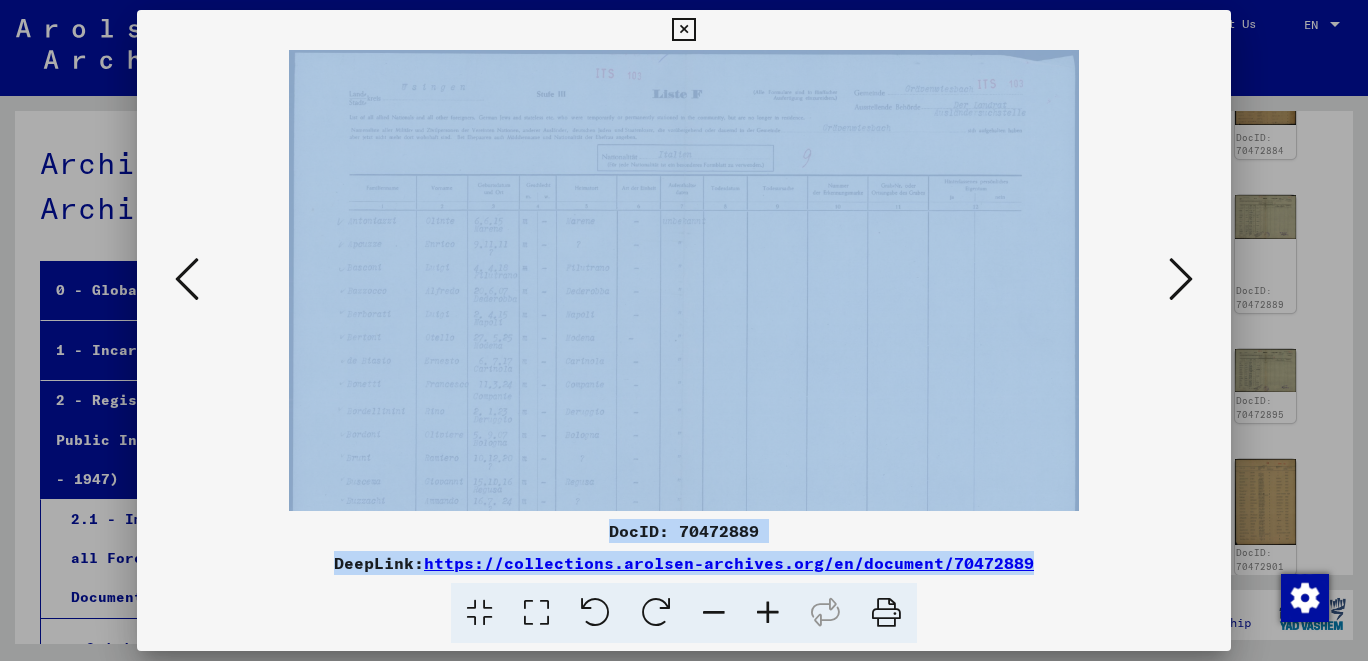 click at bounding box center (768, 613) 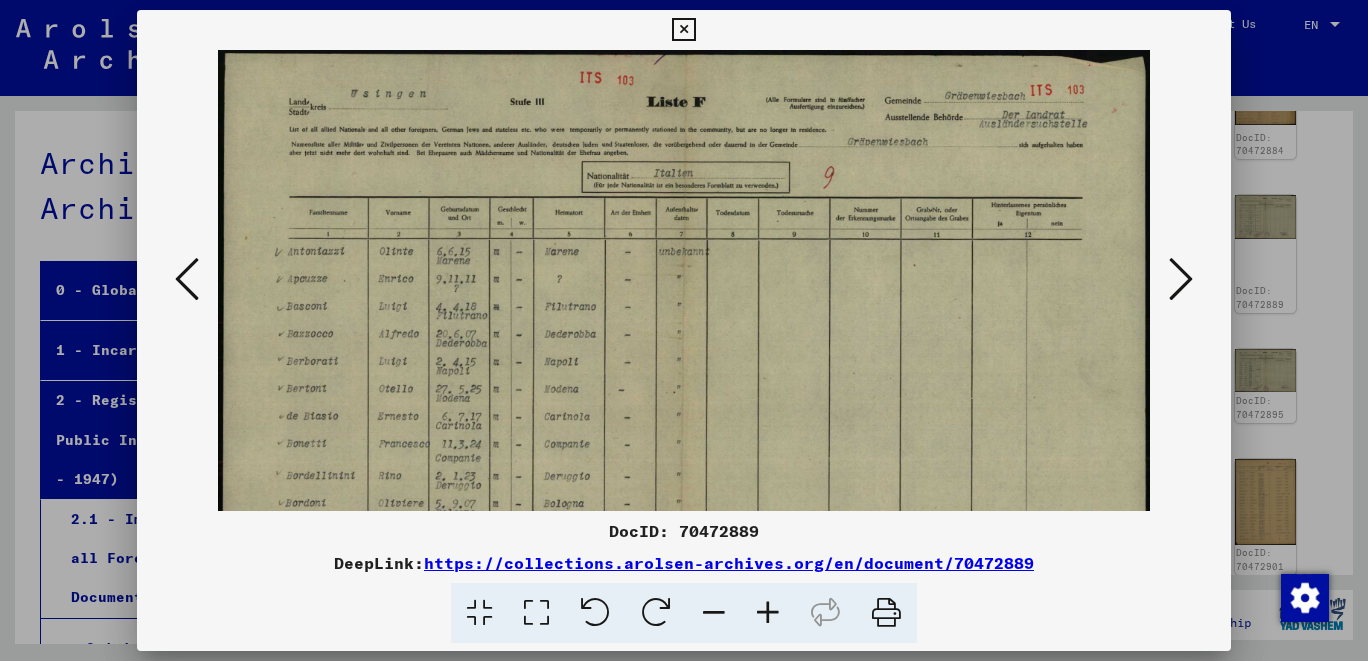 click at bounding box center (768, 613) 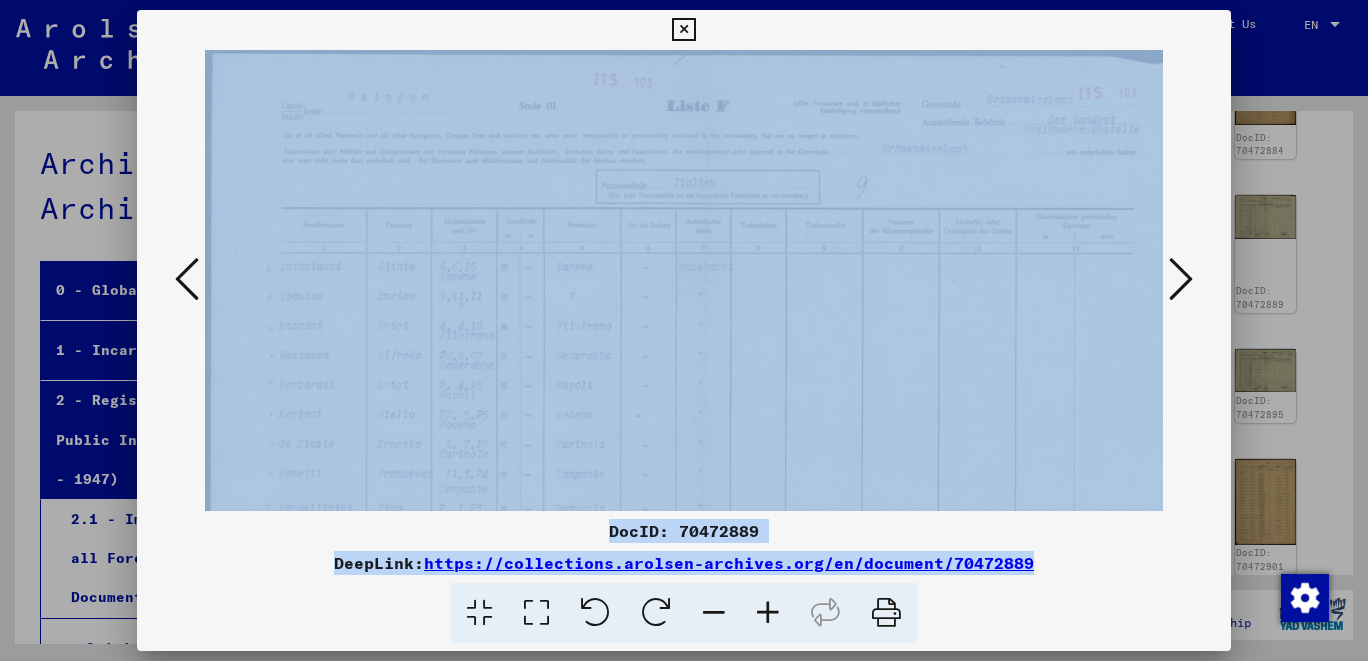 click at bounding box center [768, 613] 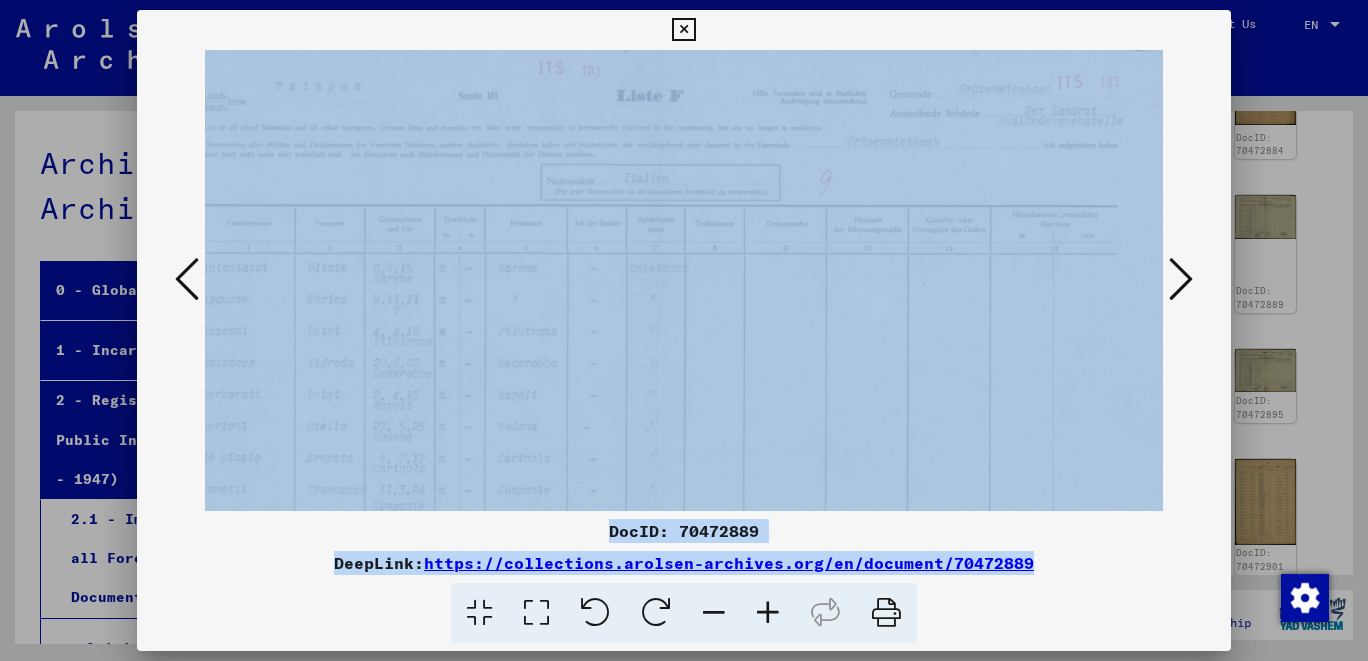 scroll, scrollTop: 14, scrollLeft: 85, axis: both 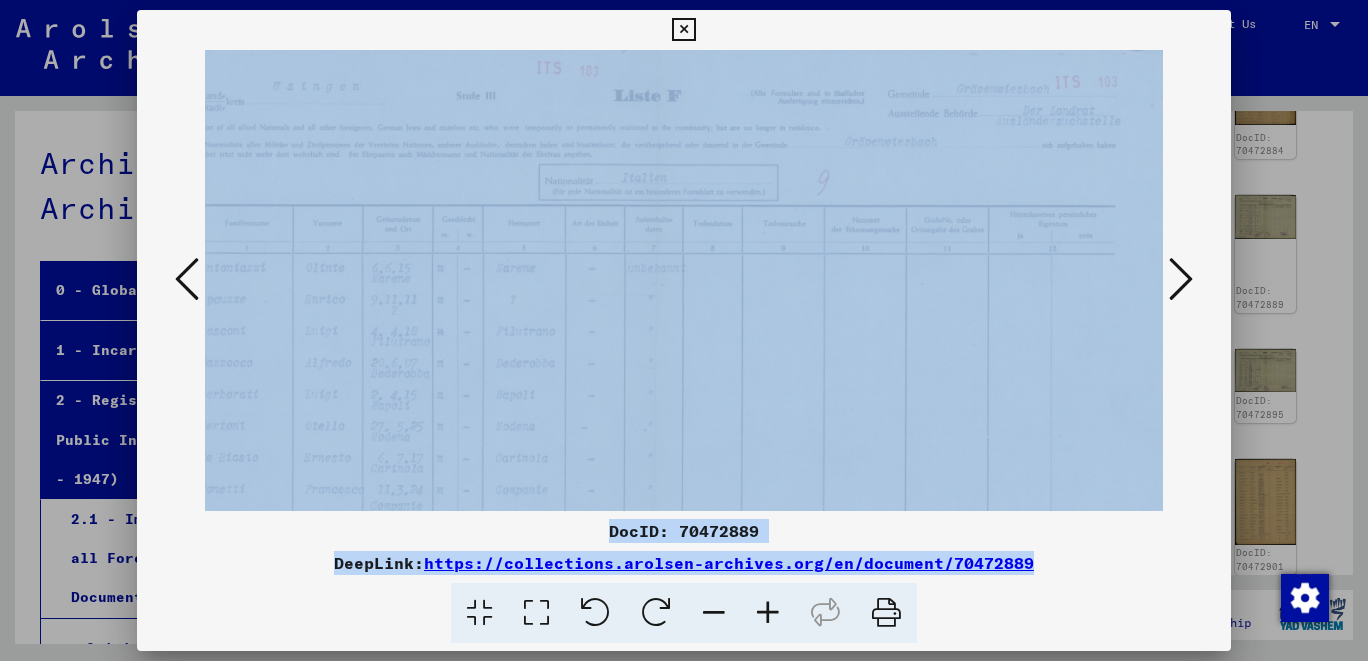 drag, startPoint x: 1024, startPoint y: 438, endPoint x: 940, endPoint y: 423, distance: 85.32877 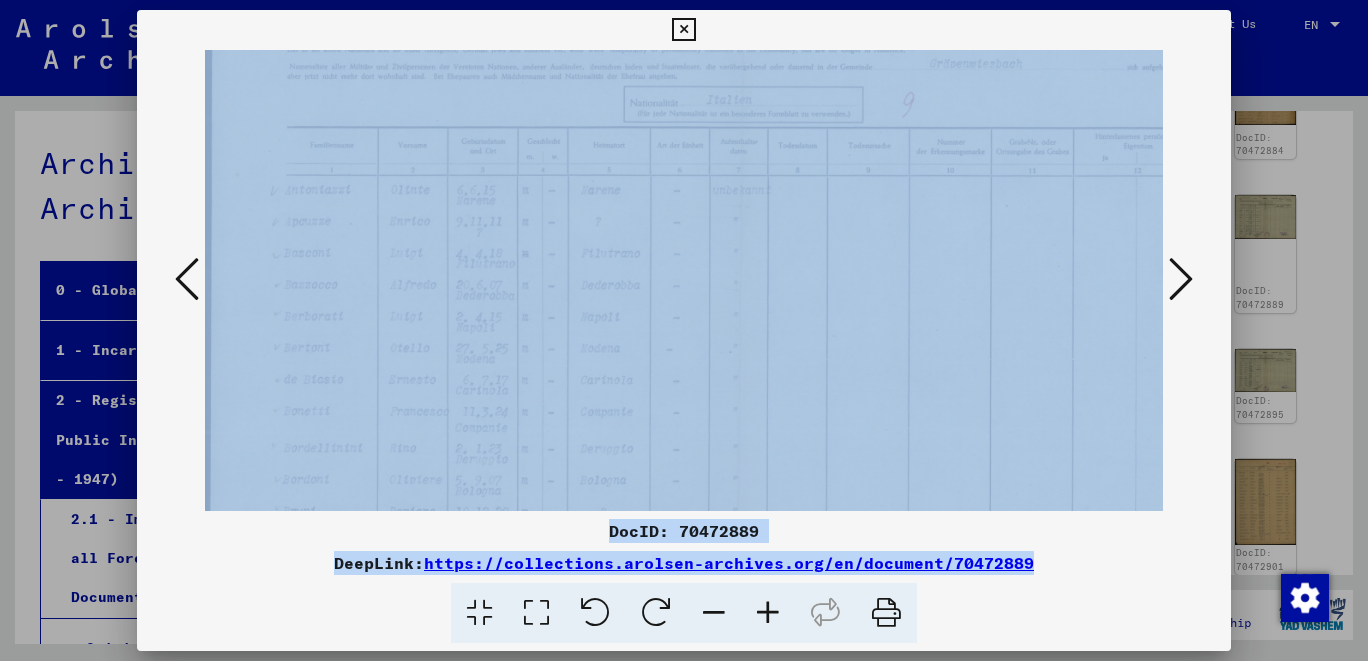 scroll, scrollTop: 100, scrollLeft: 0, axis: vertical 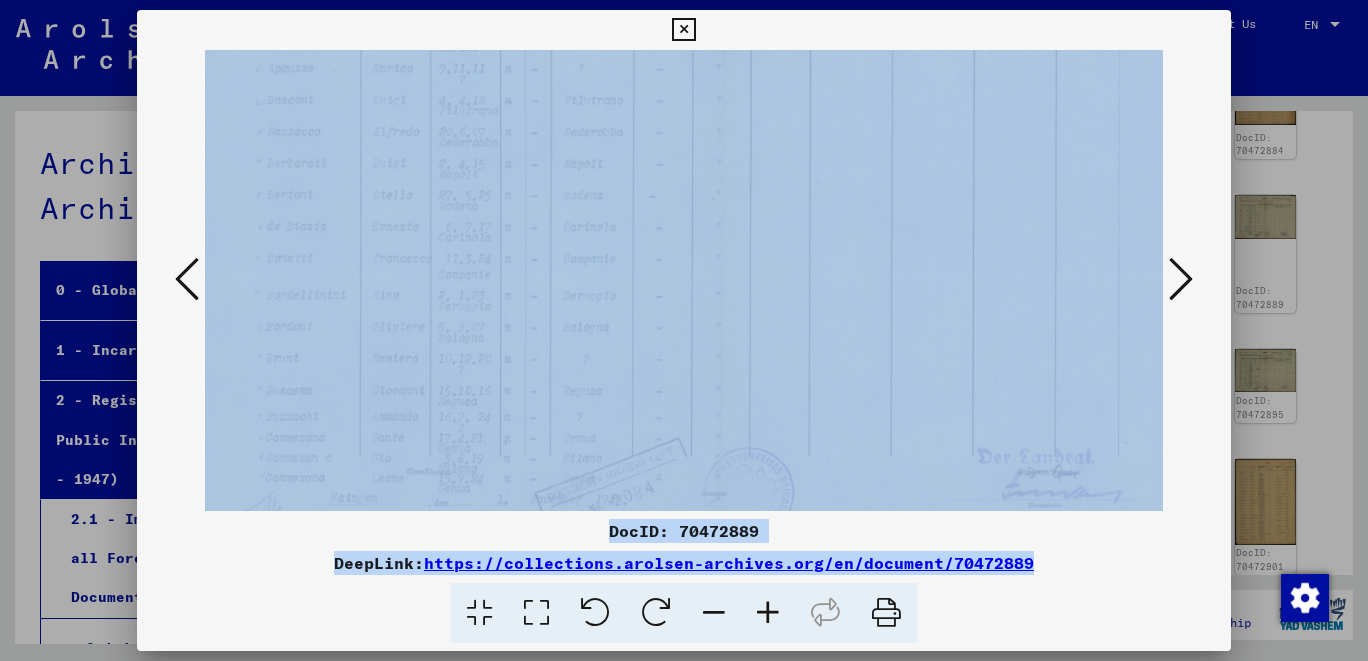 drag, startPoint x: 441, startPoint y: 456, endPoint x: 555, endPoint y: 227, distance: 255.80656 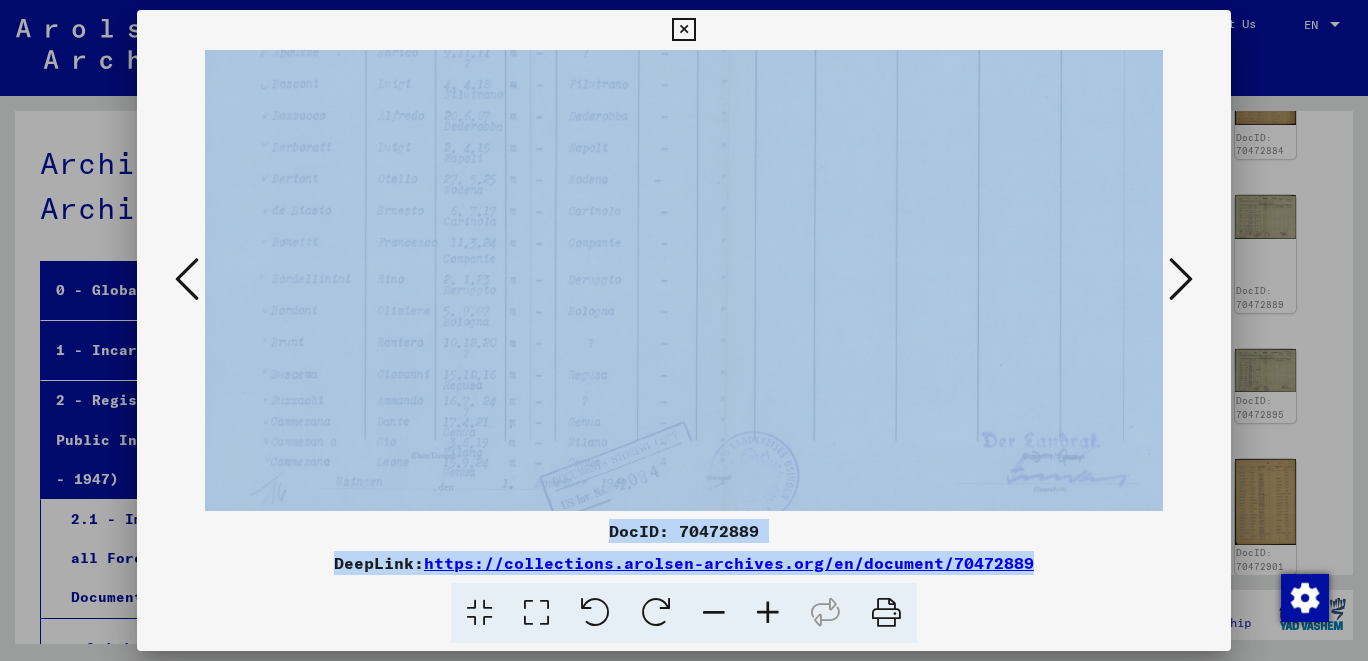scroll, scrollTop: 300, scrollLeft: 14, axis: both 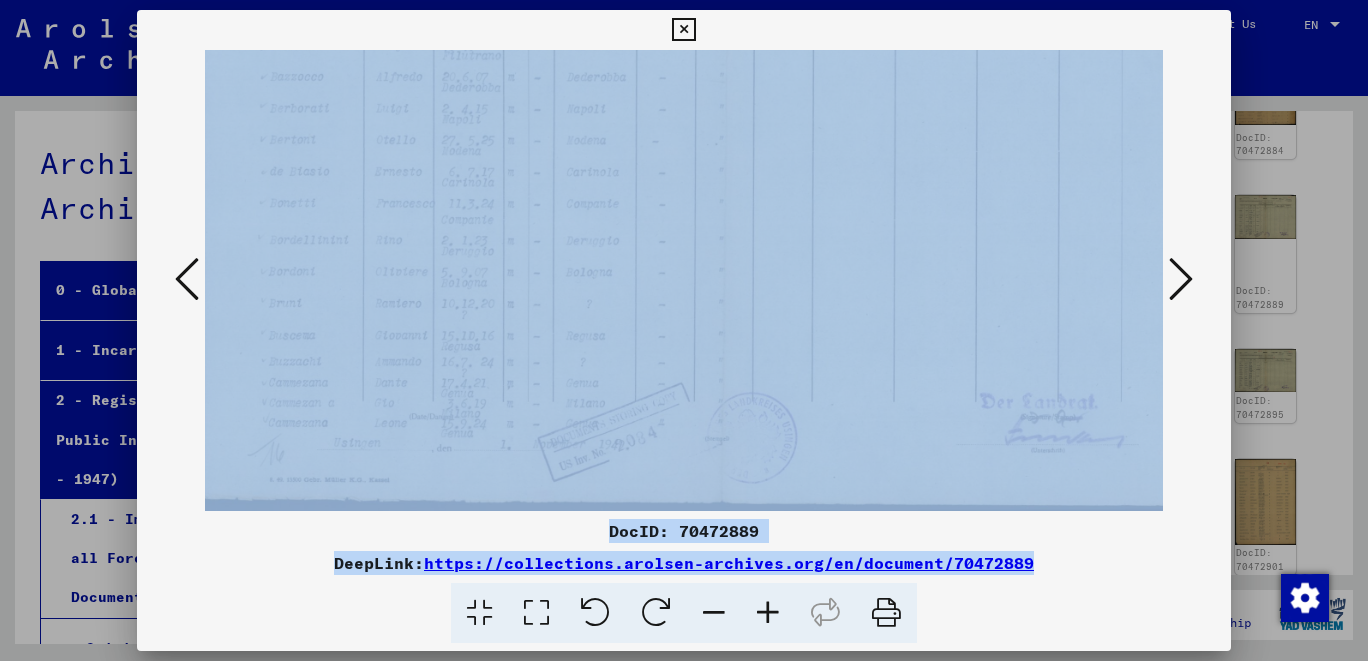 drag, startPoint x: 658, startPoint y: 395, endPoint x: 659, endPoint y: 334, distance: 61.008198 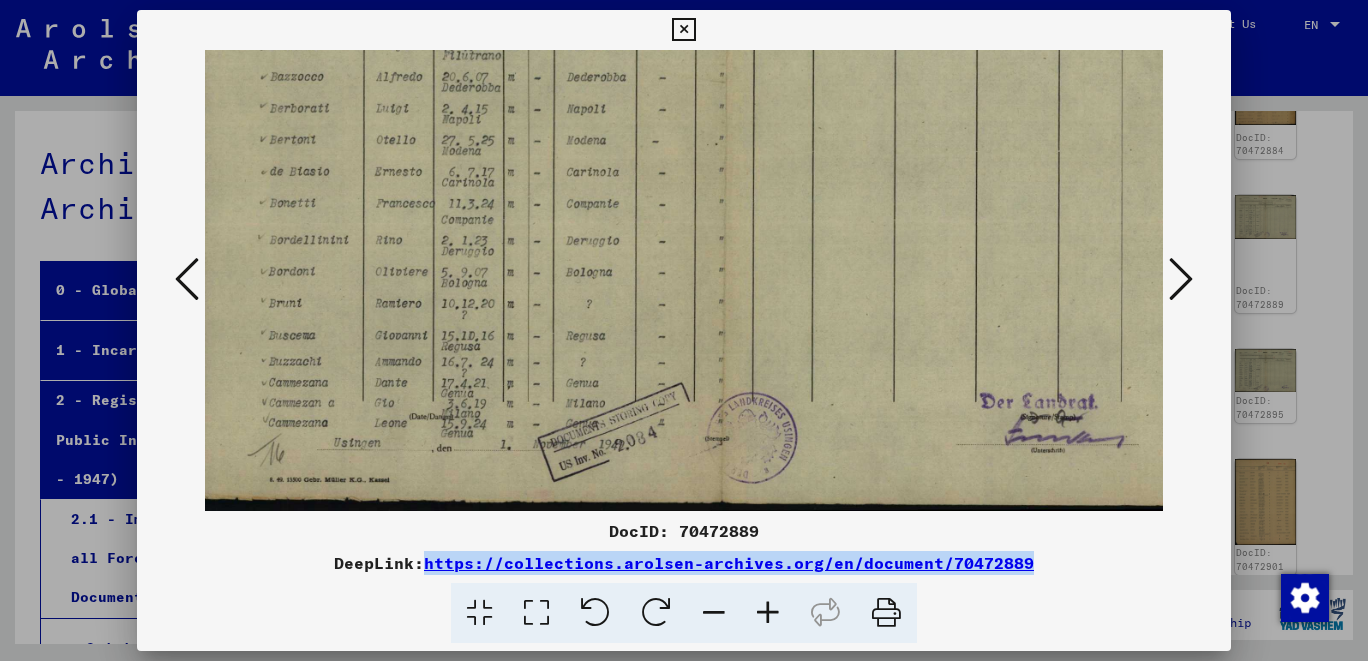 drag, startPoint x: 1039, startPoint y: 562, endPoint x: 581, endPoint y: 438, distance: 474.4892 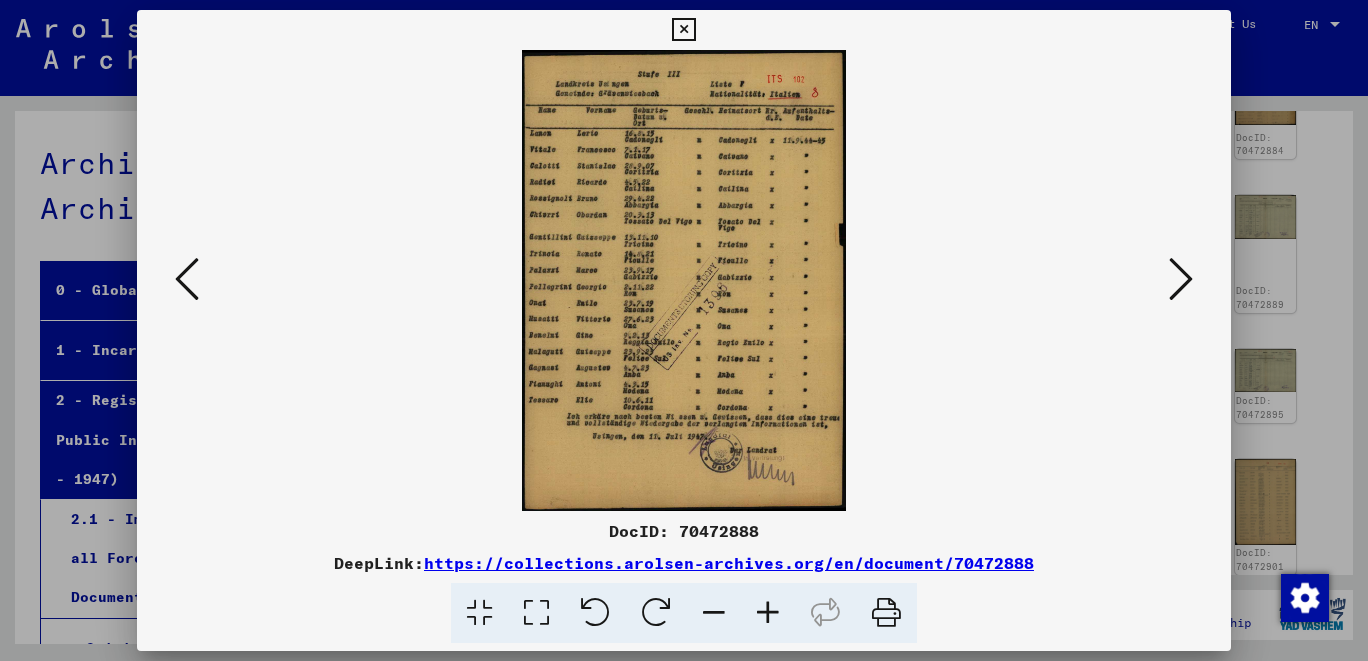 scroll, scrollTop: 0, scrollLeft: 0, axis: both 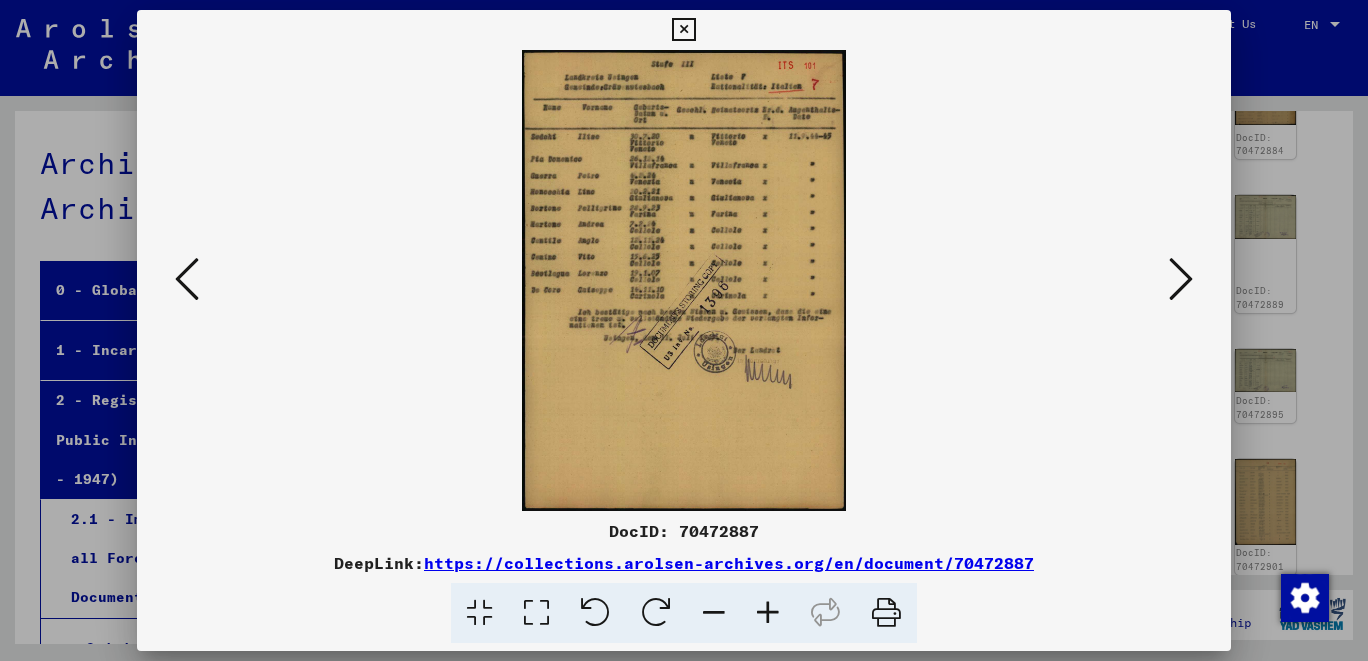 click at bounding box center [187, 279] 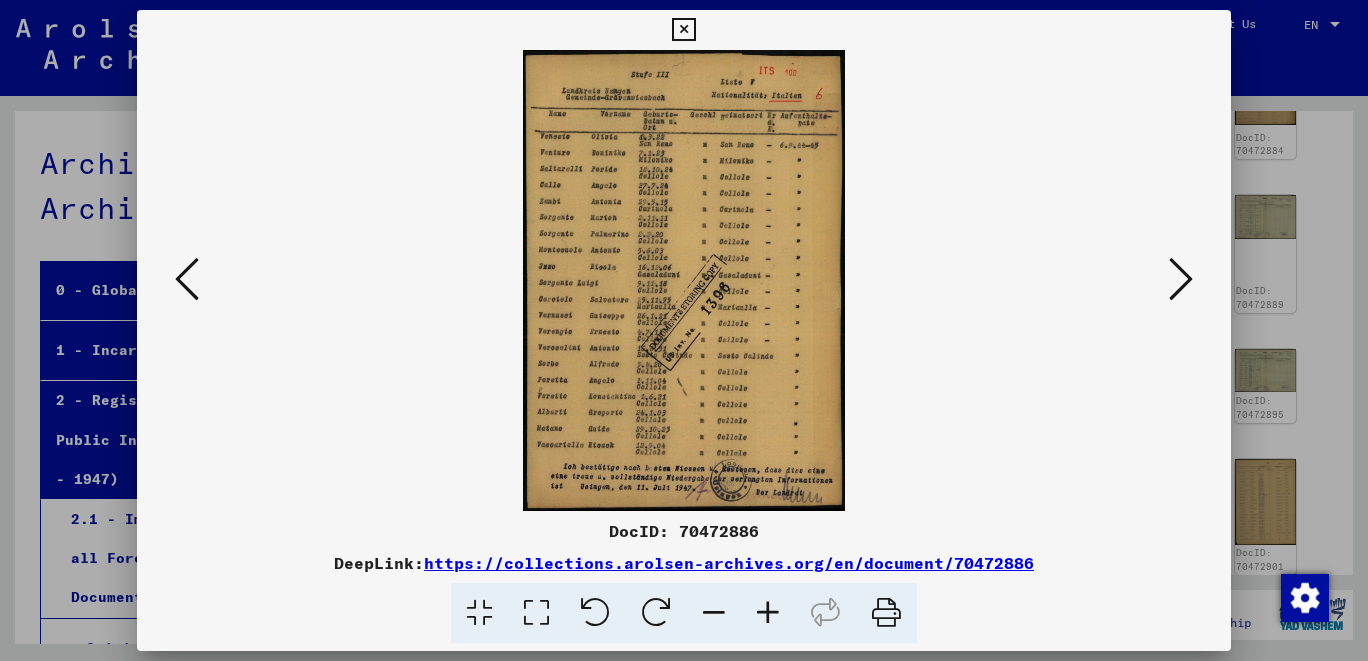 click at bounding box center (187, 279) 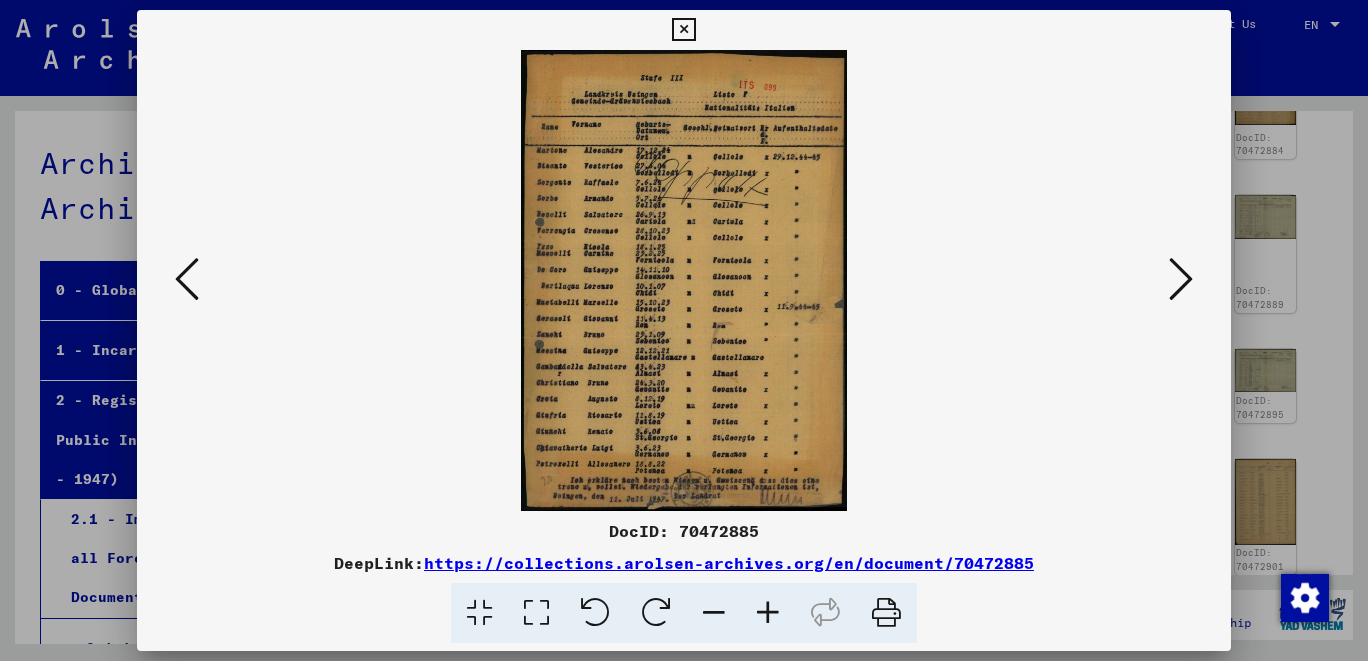 click at bounding box center [187, 279] 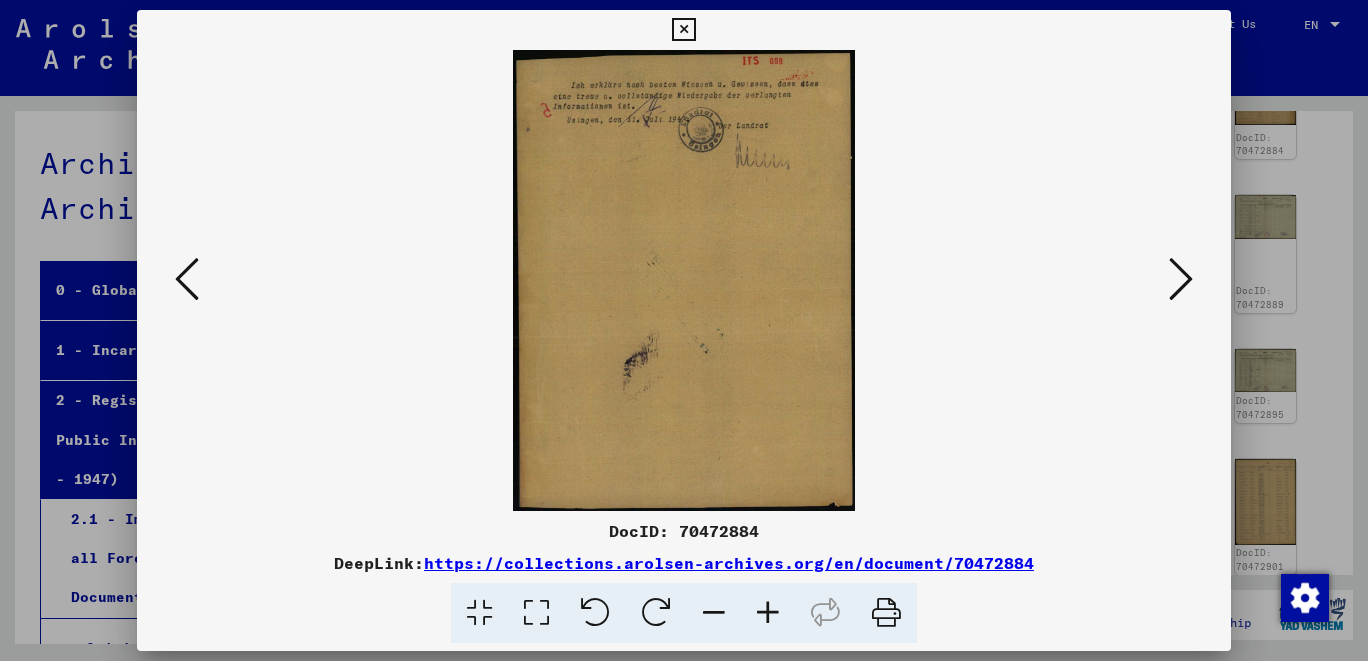 click at bounding box center [187, 279] 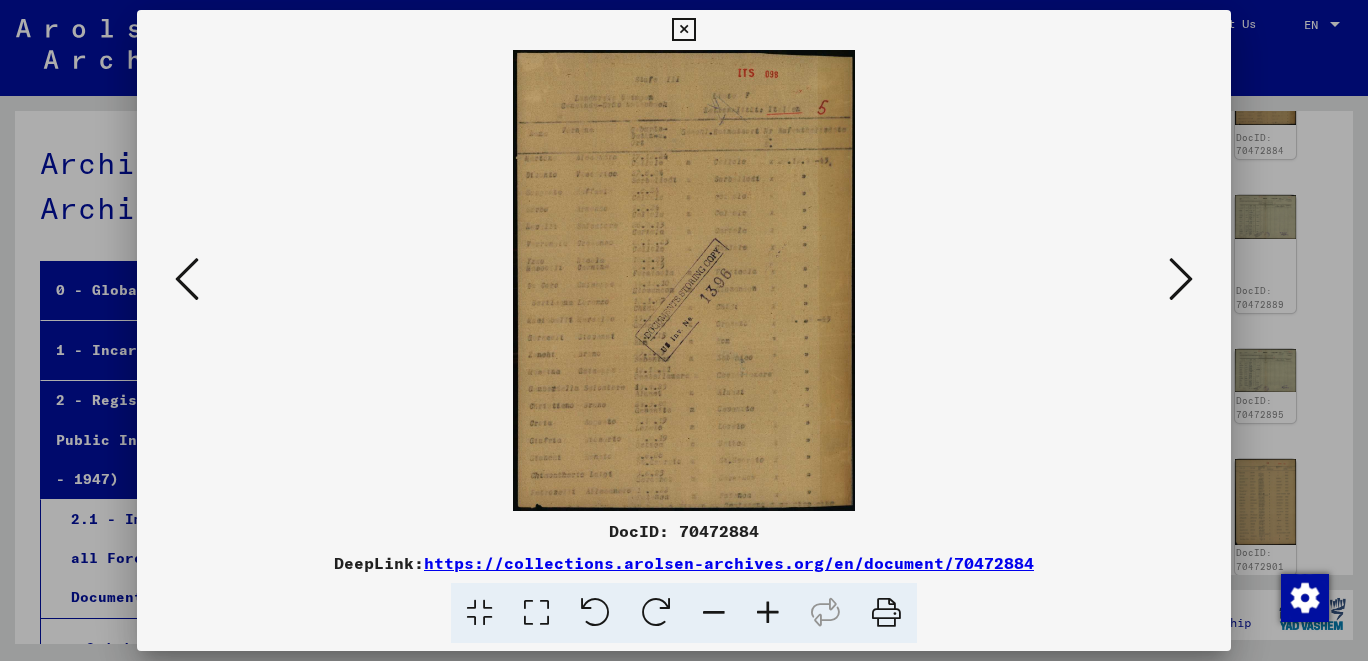 click at bounding box center [187, 279] 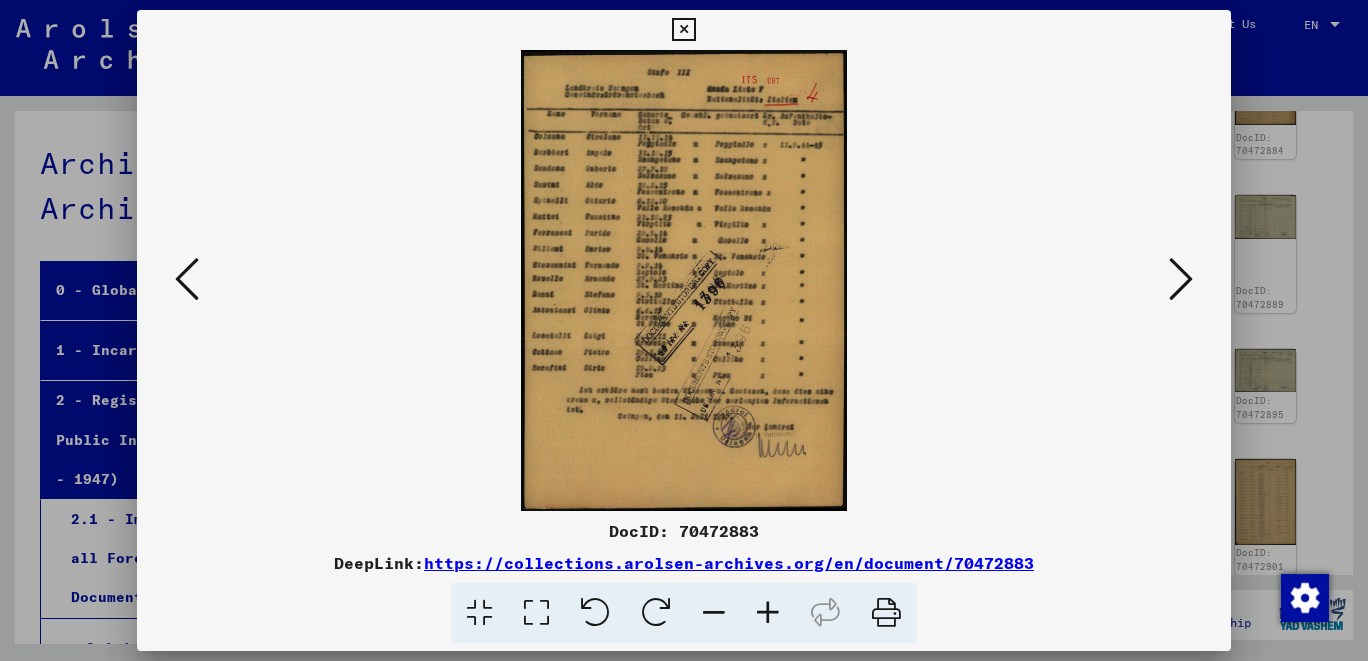click at bounding box center (187, 279) 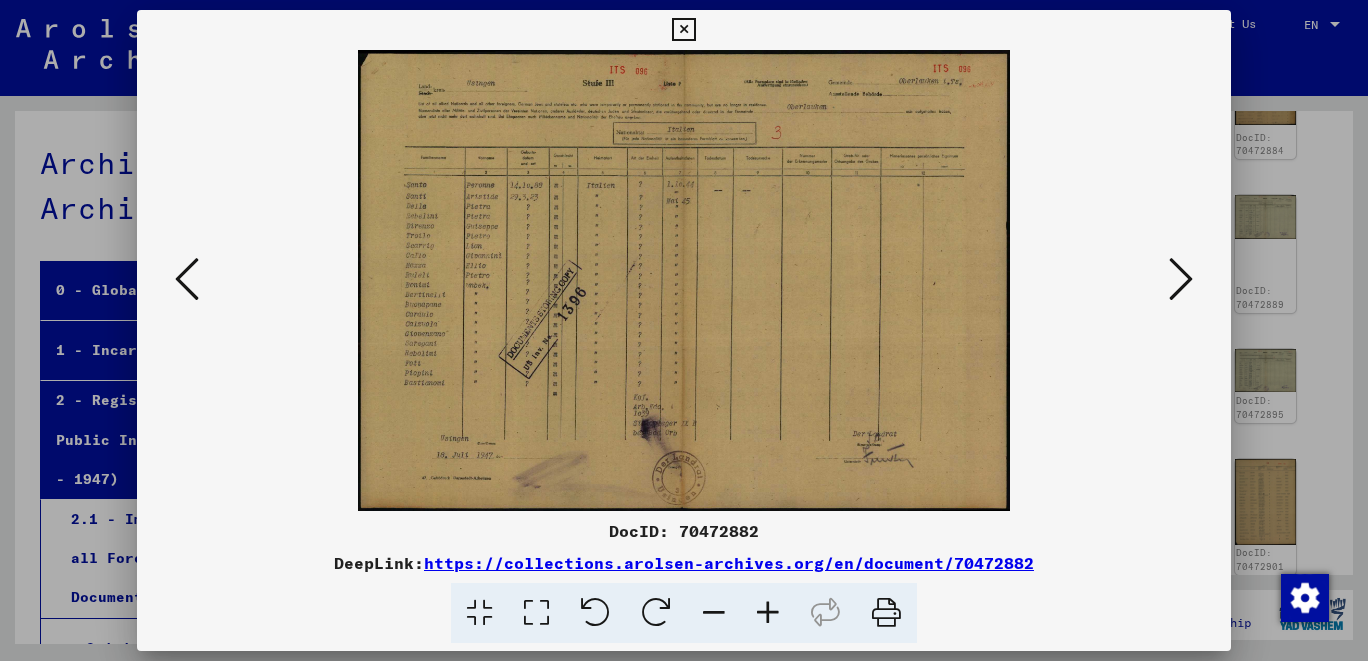 click at bounding box center (187, 279) 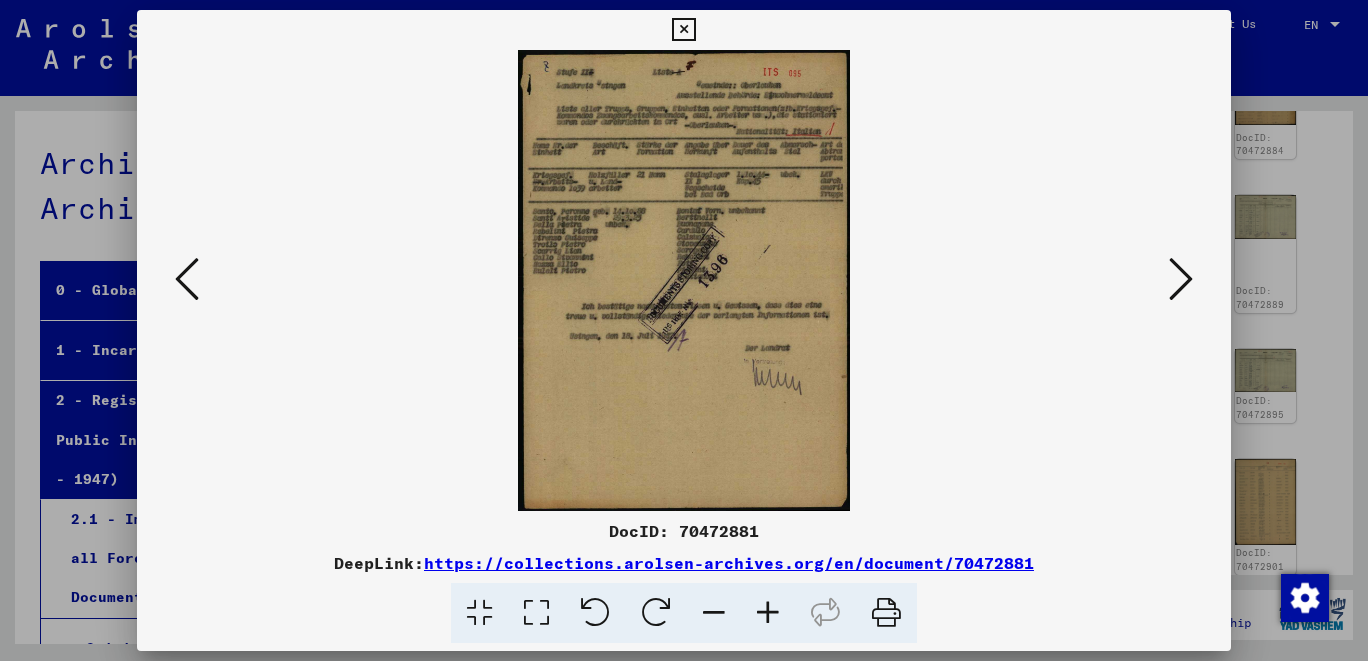 click at bounding box center (187, 279) 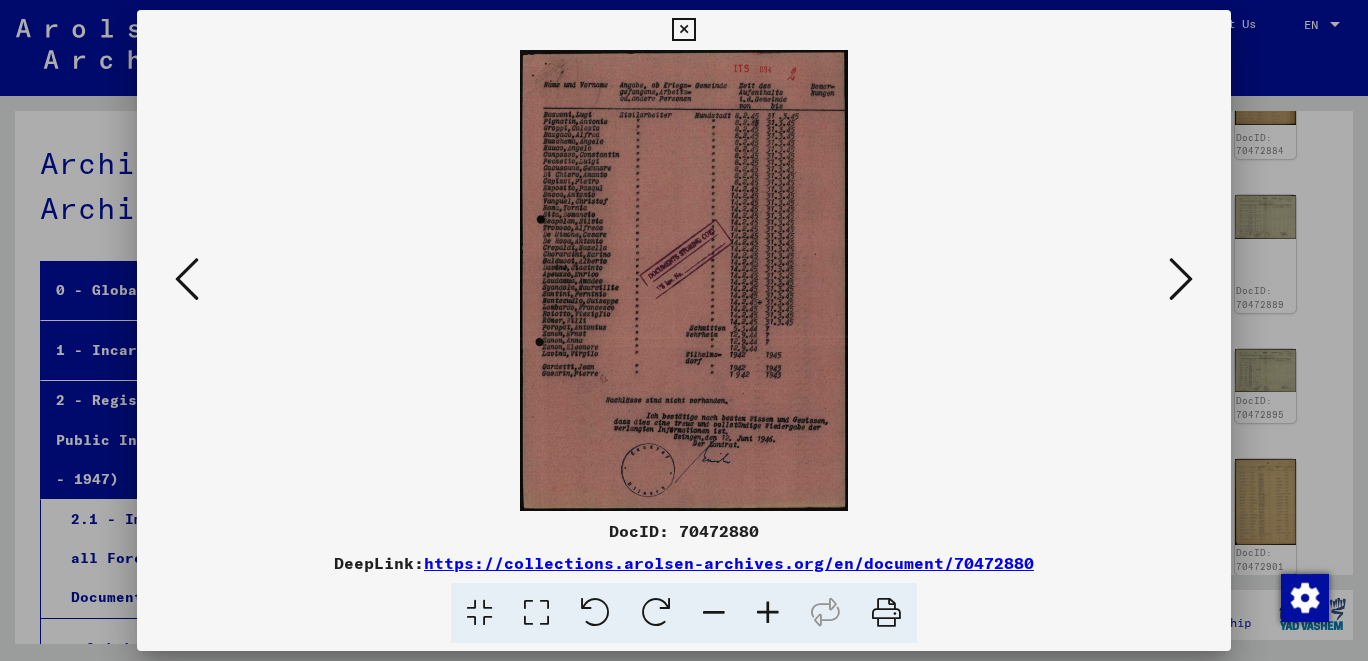 click at bounding box center [768, 613] 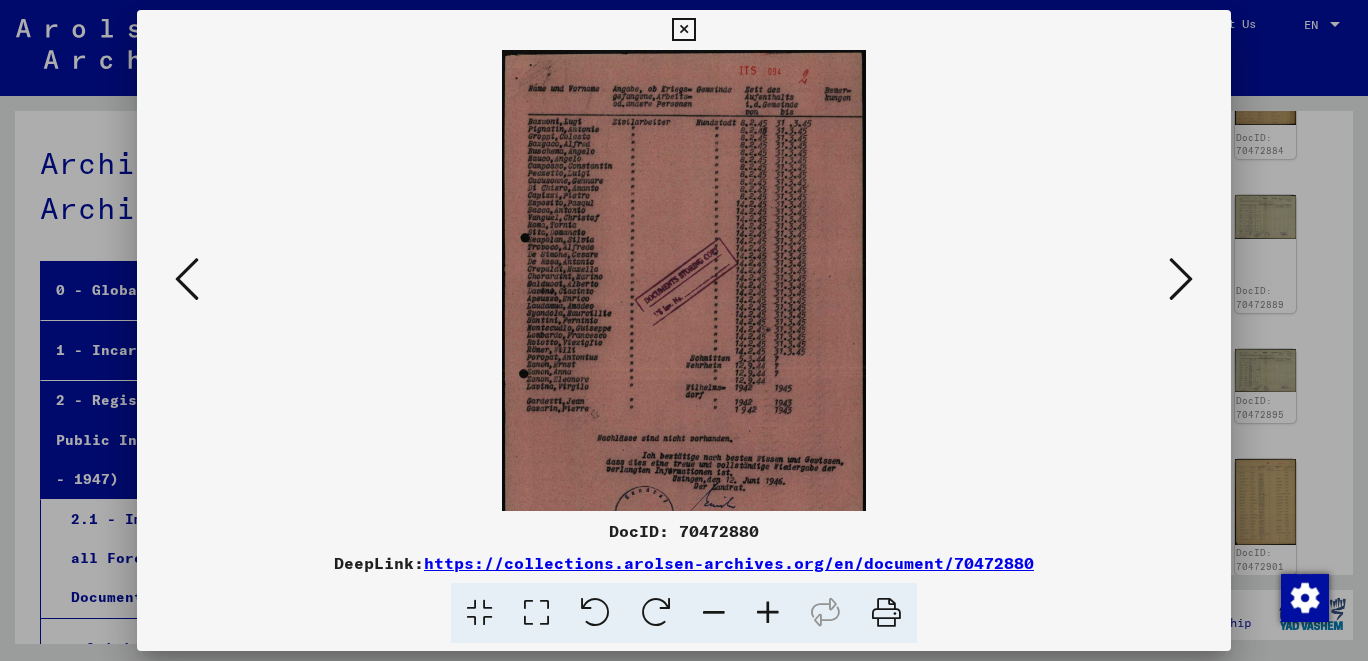 click at bounding box center [768, 613] 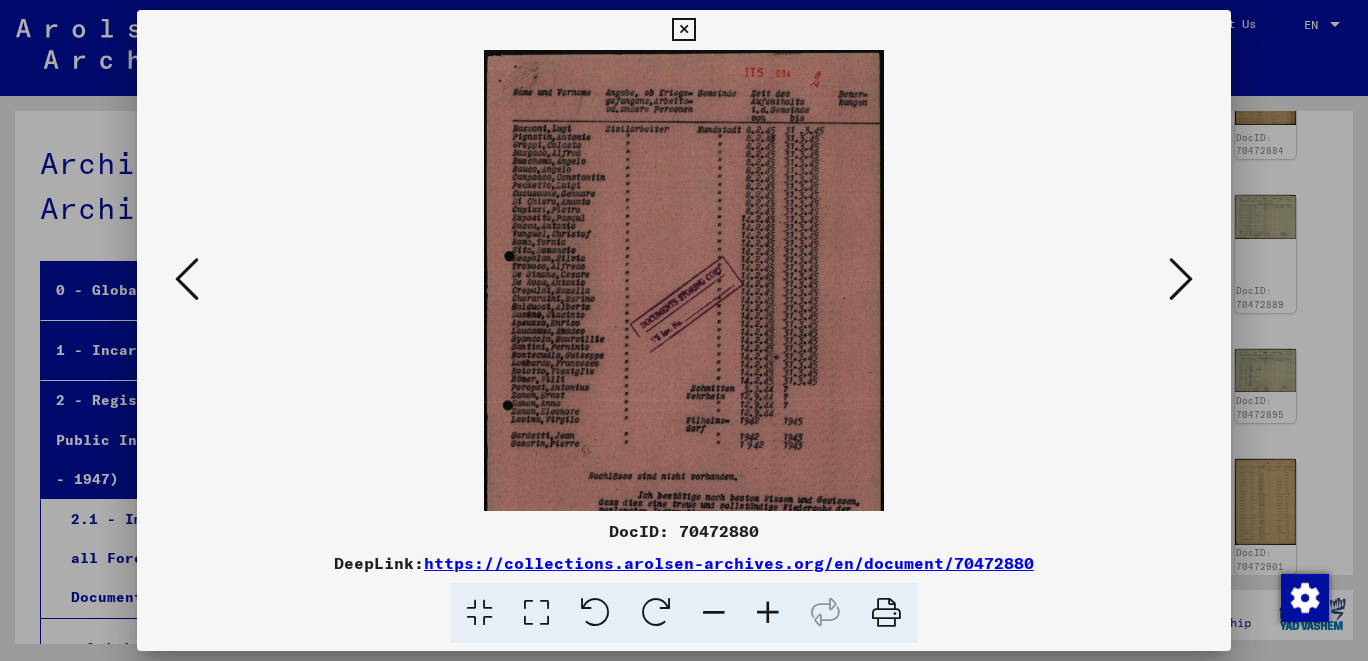 click at bounding box center (768, 613) 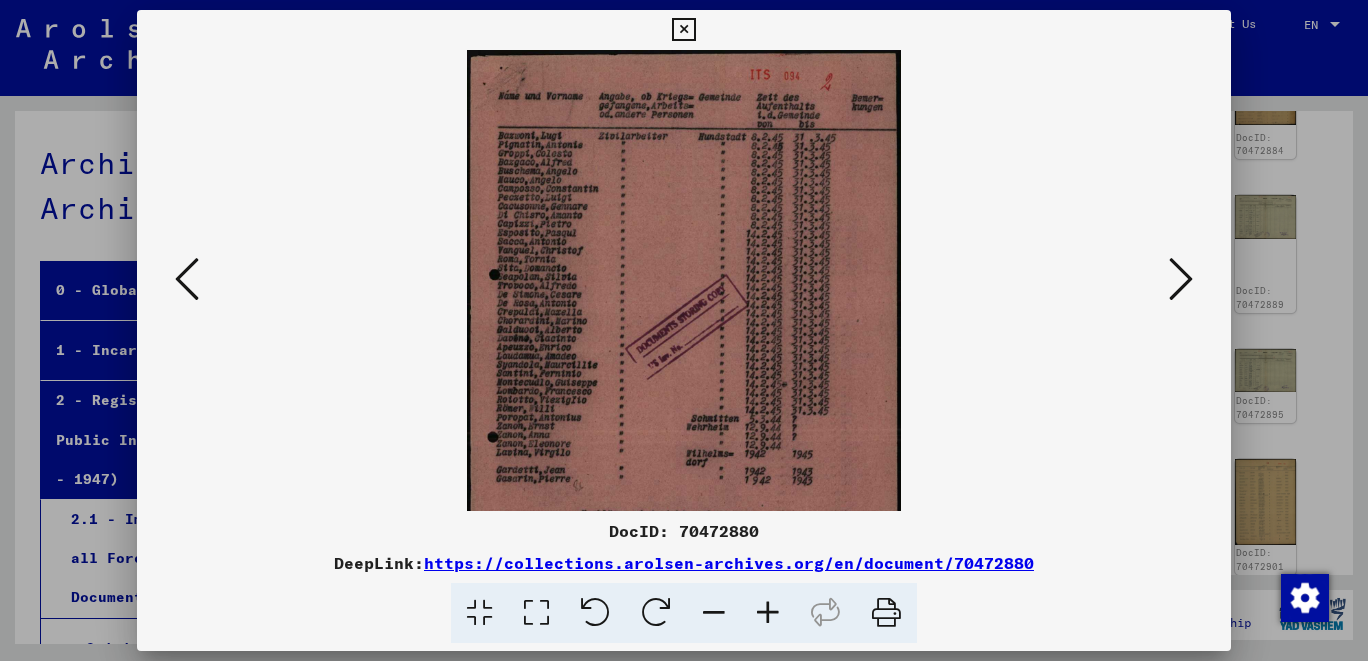 click at bounding box center (768, 613) 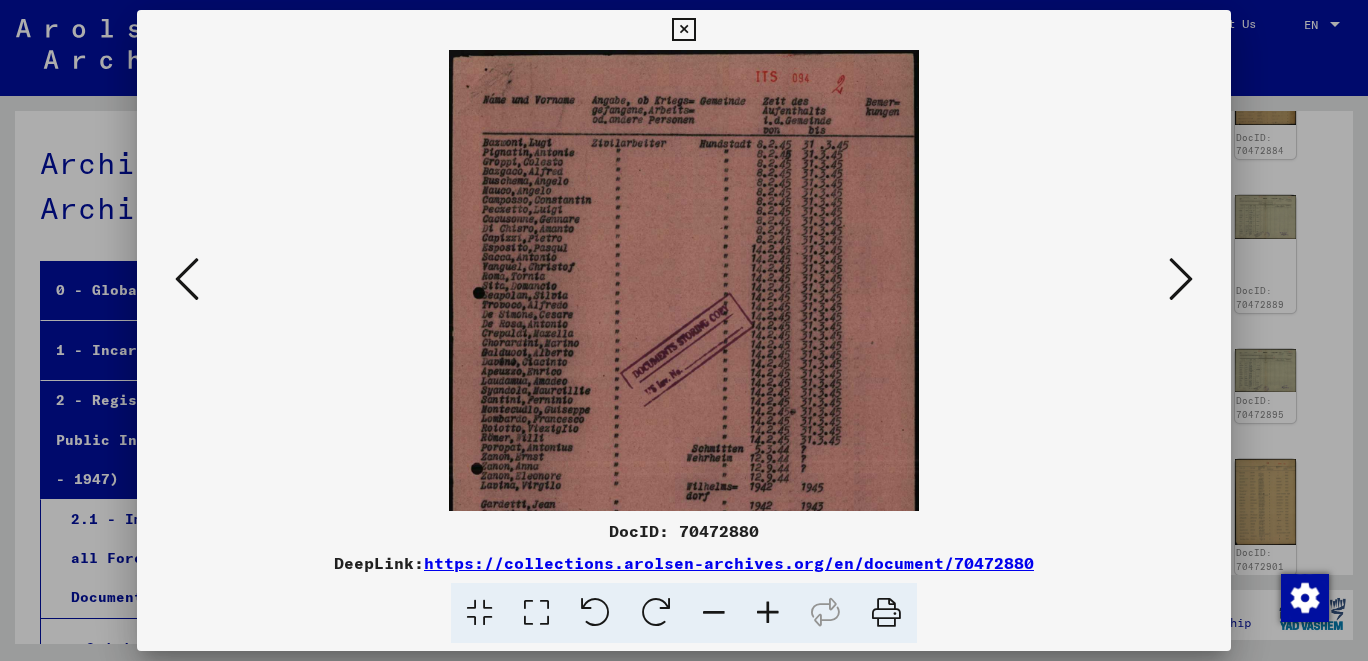 click at bounding box center (768, 613) 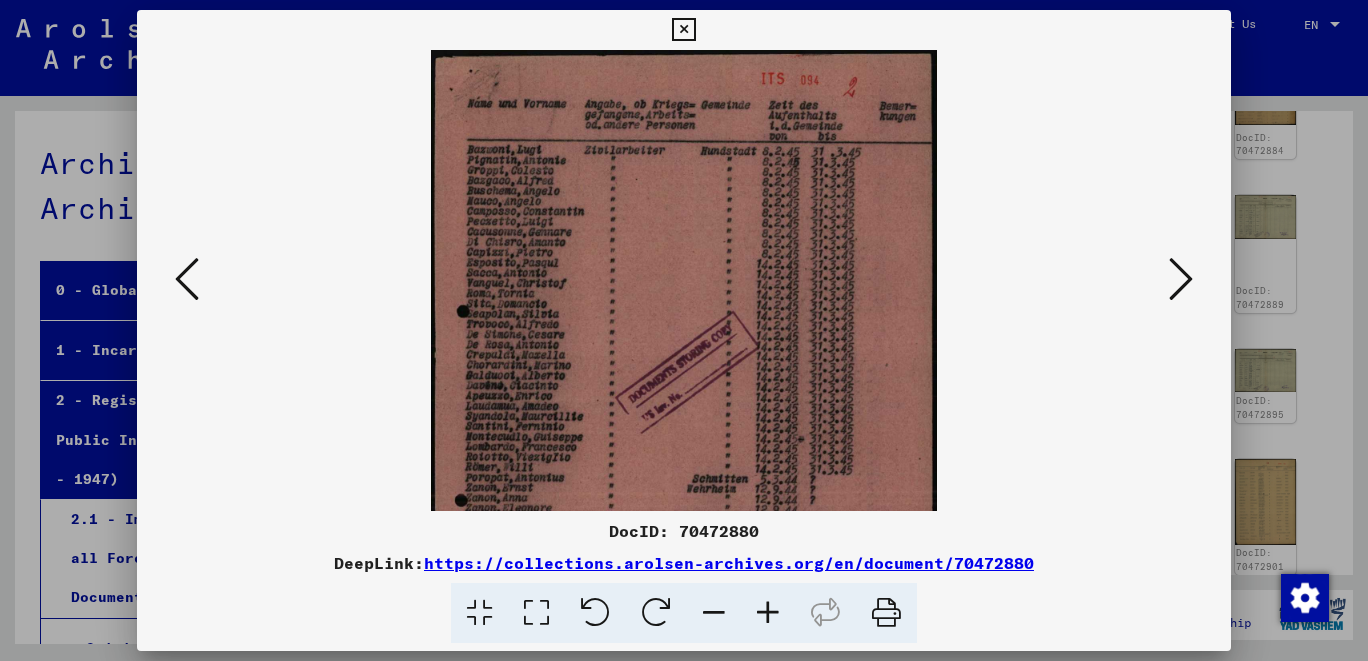 click at bounding box center (768, 613) 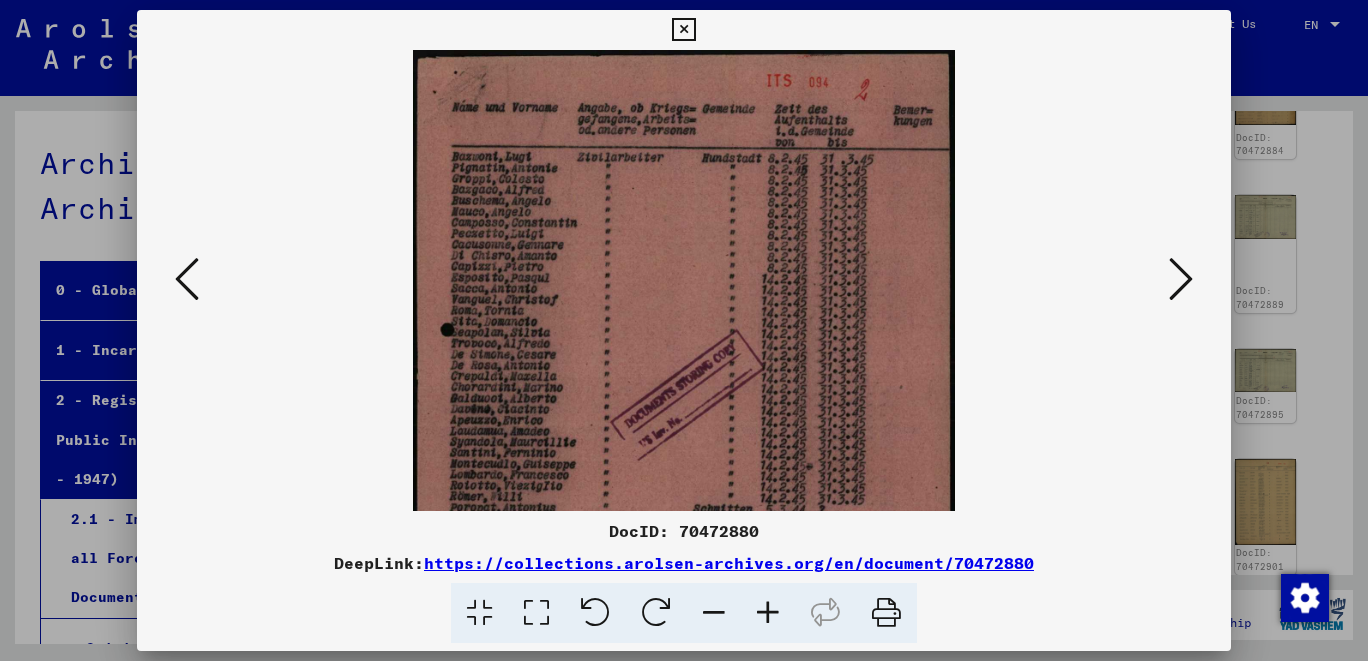 click at bounding box center [768, 613] 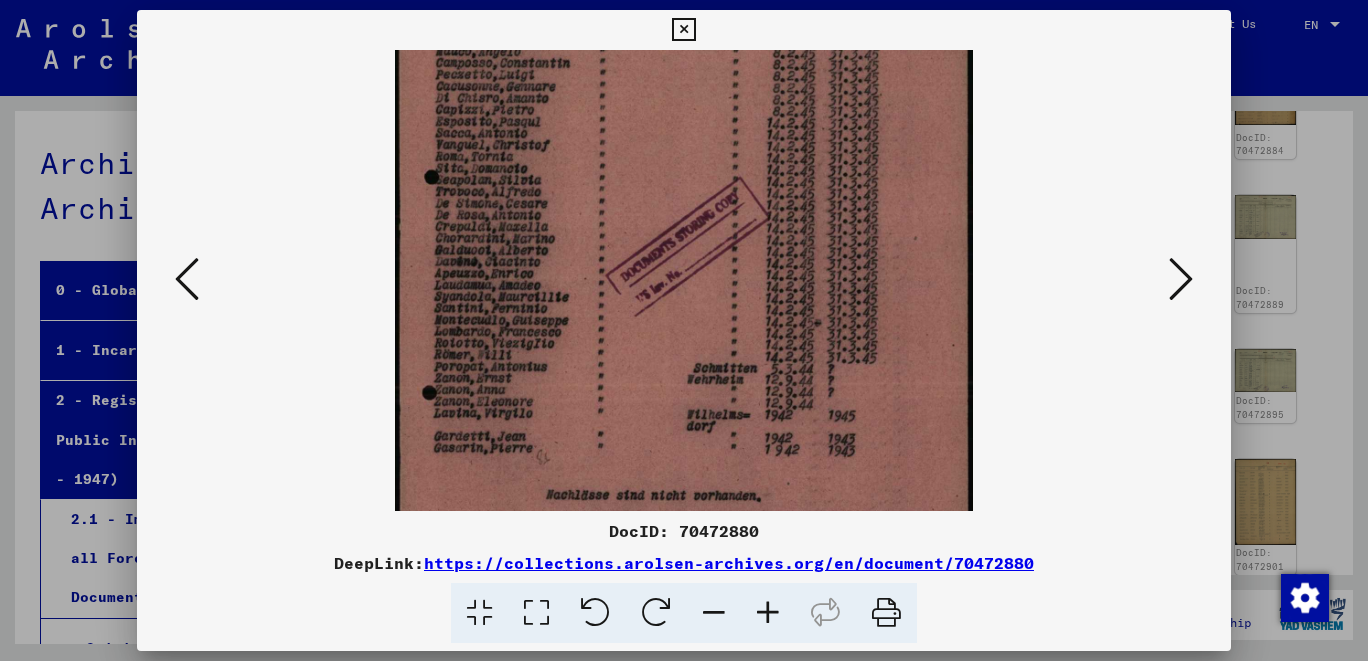 scroll, scrollTop: 183, scrollLeft: 0, axis: vertical 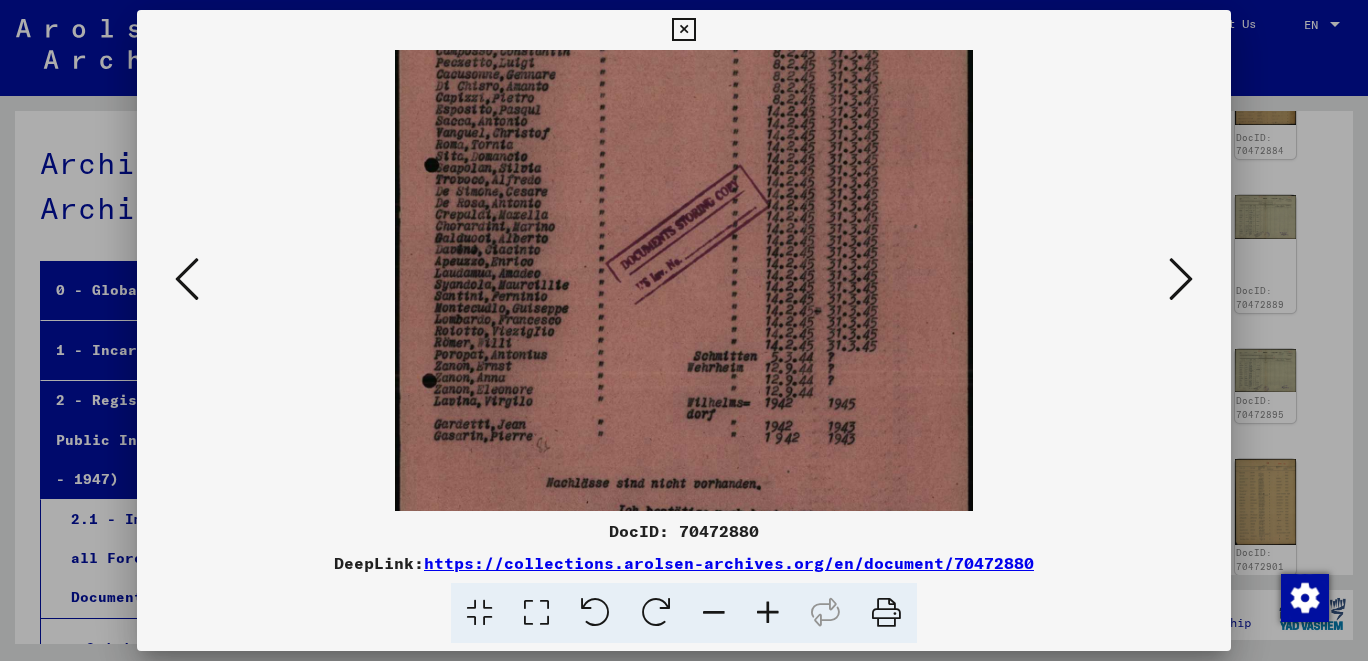 drag, startPoint x: 559, startPoint y: 427, endPoint x: 606, endPoint y: 241, distance: 191.8463 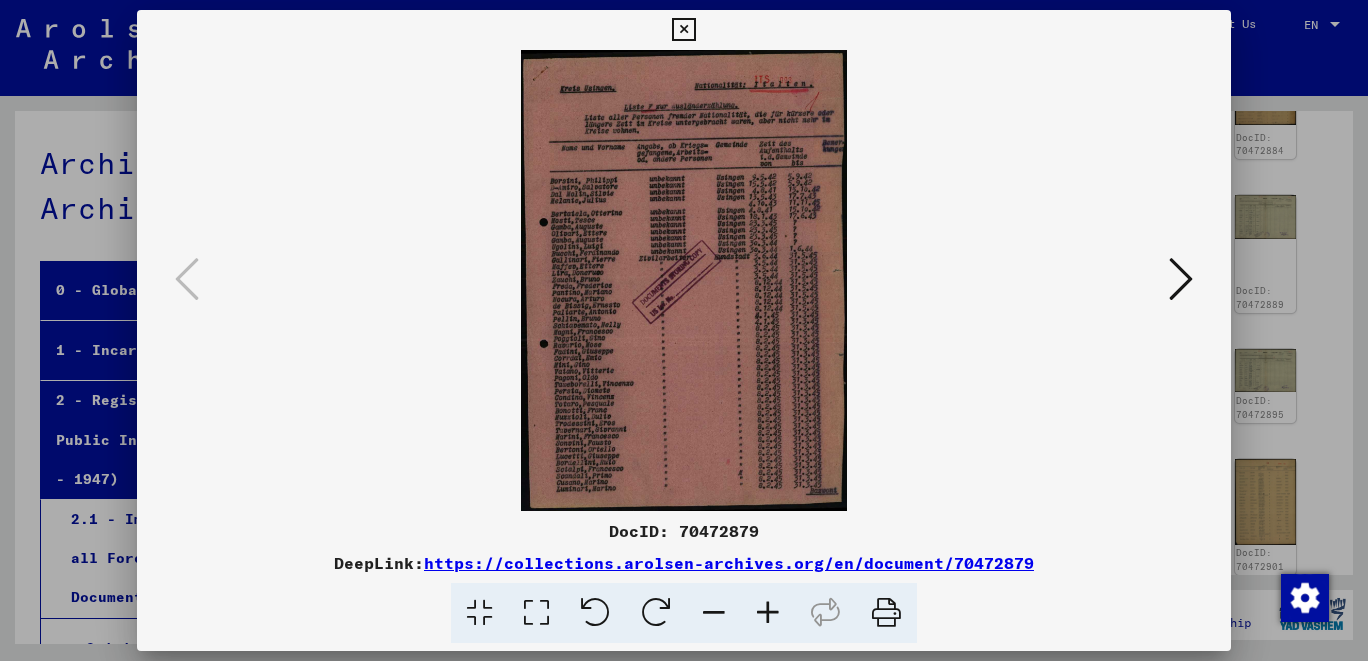 scroll, scrollTop: 0, scrollLeft: 0, axis: both 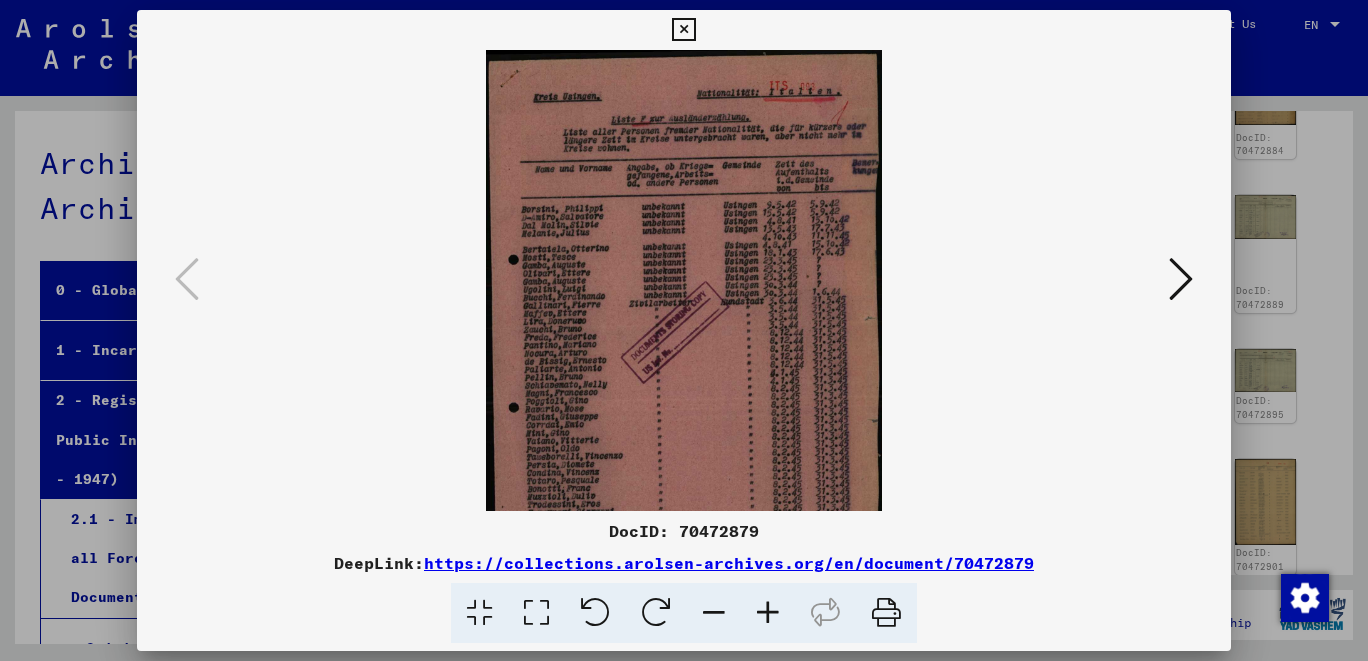 click at bounding box center (768, 613) 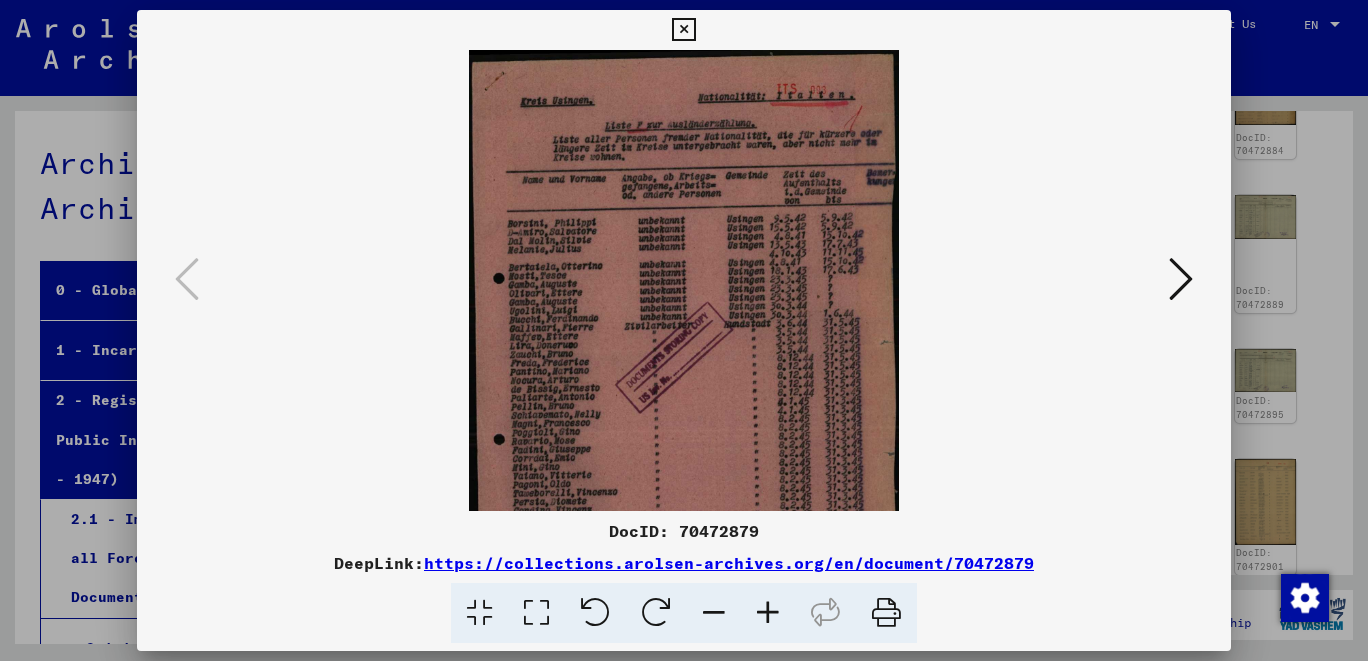 click at bounding box center (768, 613) 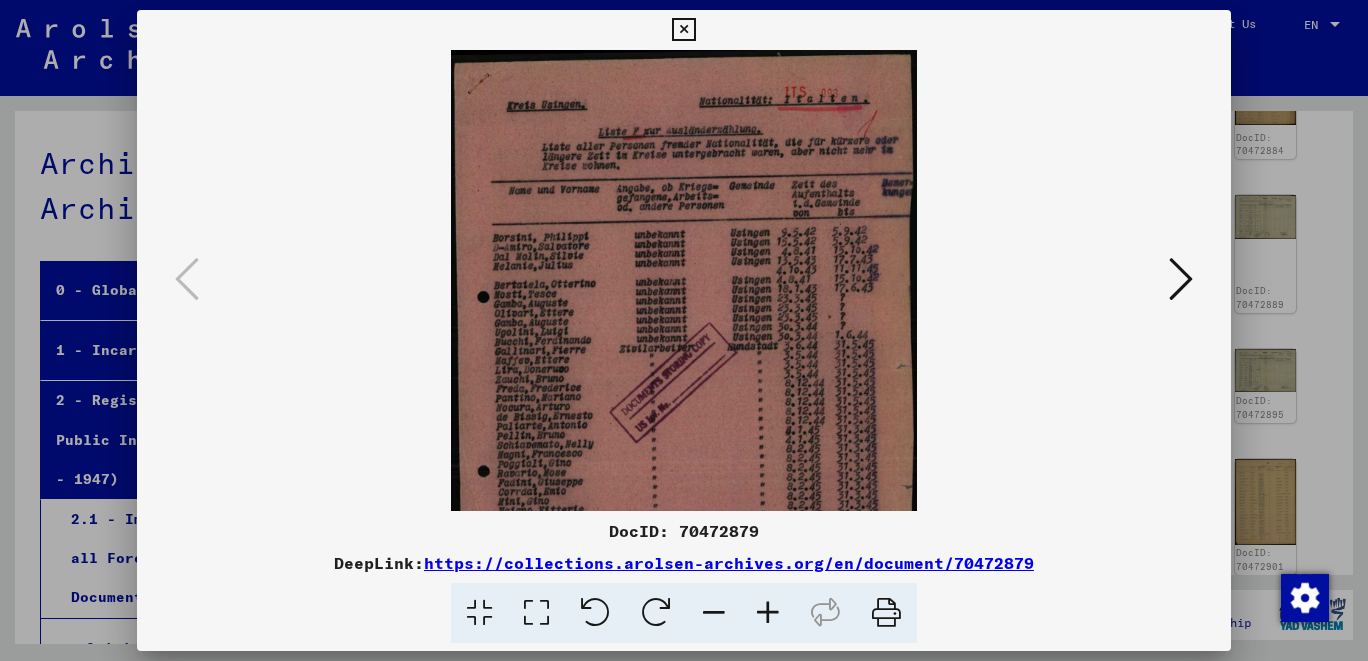 click at bounding box center (768, 613) 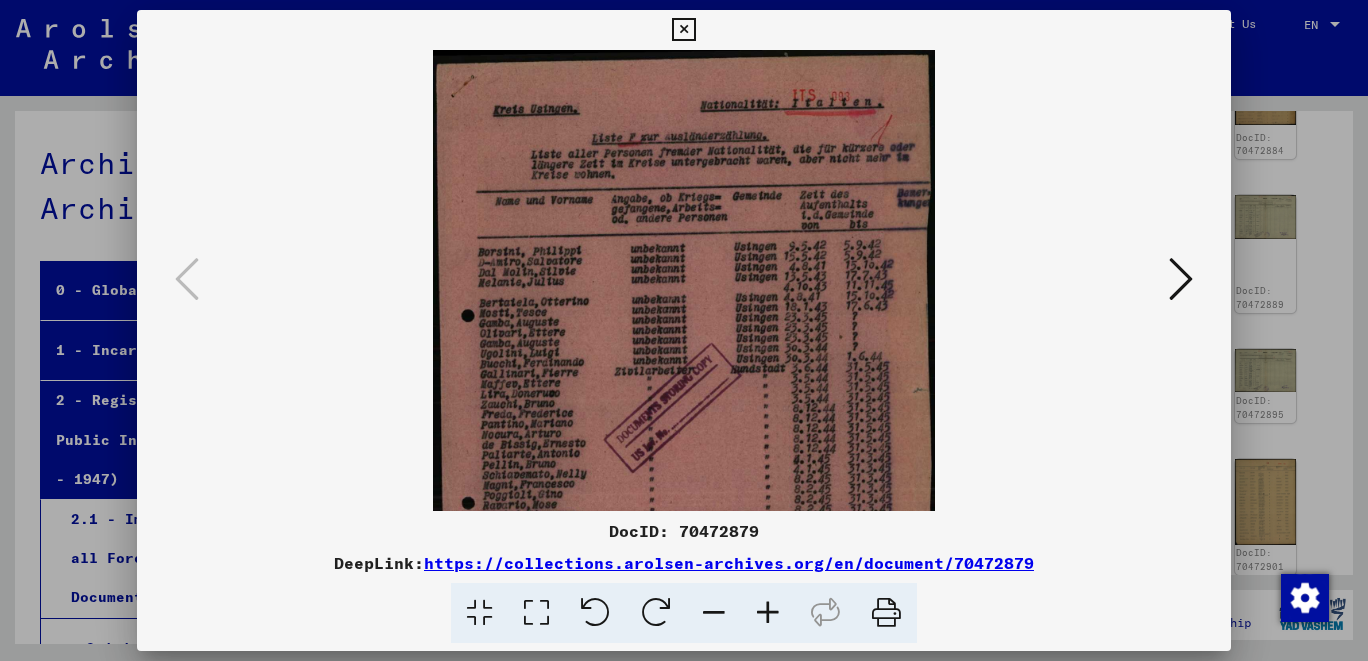 click at bounding box center (768, 613) 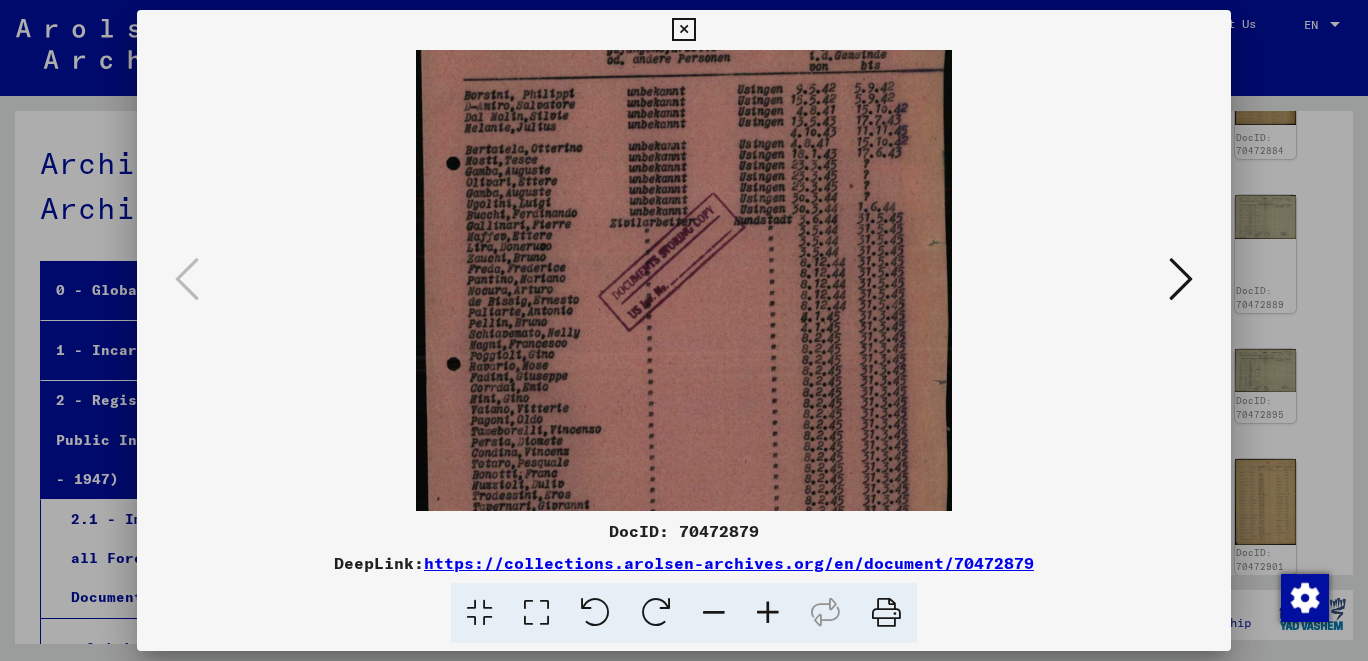drag, startPoint x: 778, startPoint y: 476, endPoint x: 827, endPoint y: 295, distance: 187.51534 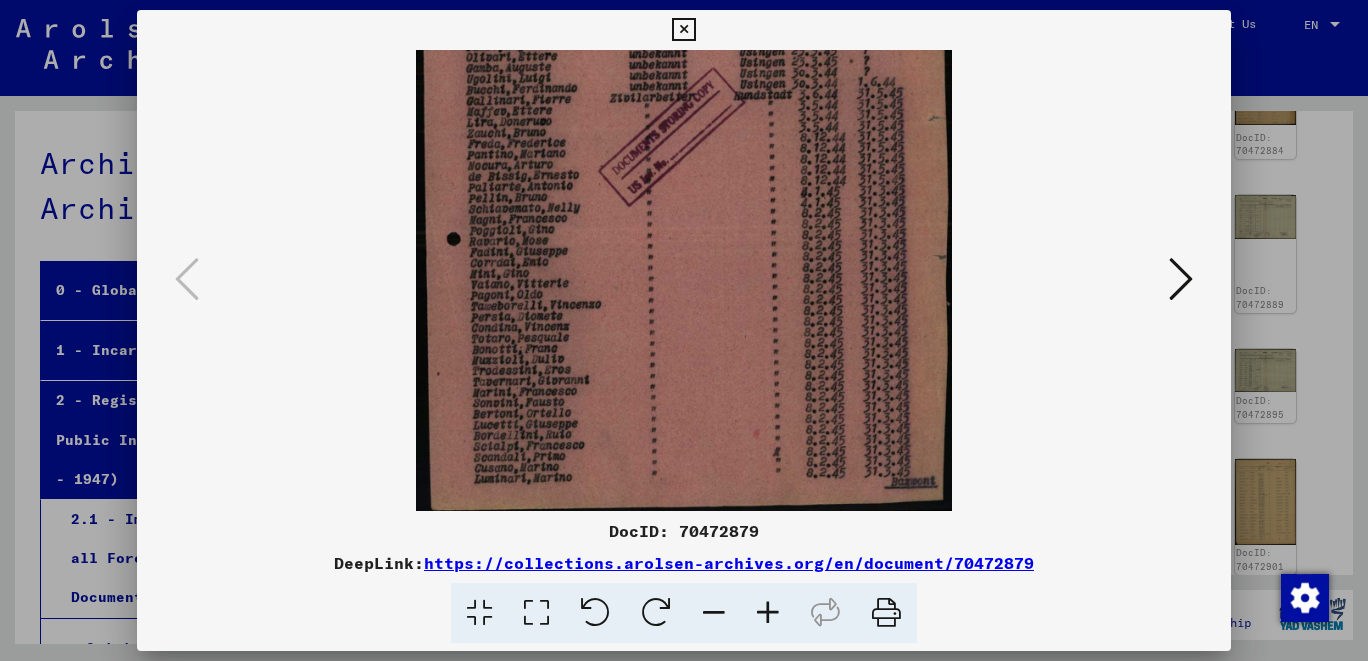 scroll, scrollTop: 297, scrollLeft: 0, axis: vertical 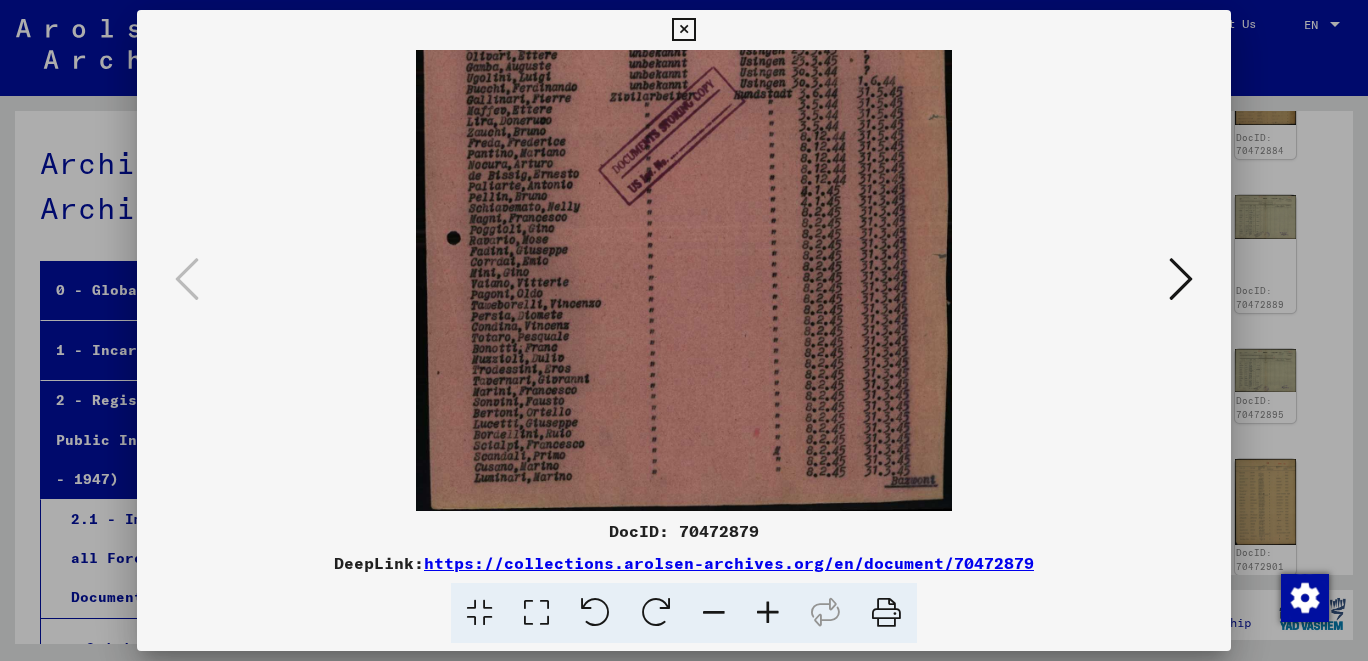 drag, startPoint x: 525, startPoint y: 462, endPoint x: 556, endPoint y: 342, distance: 123.9395 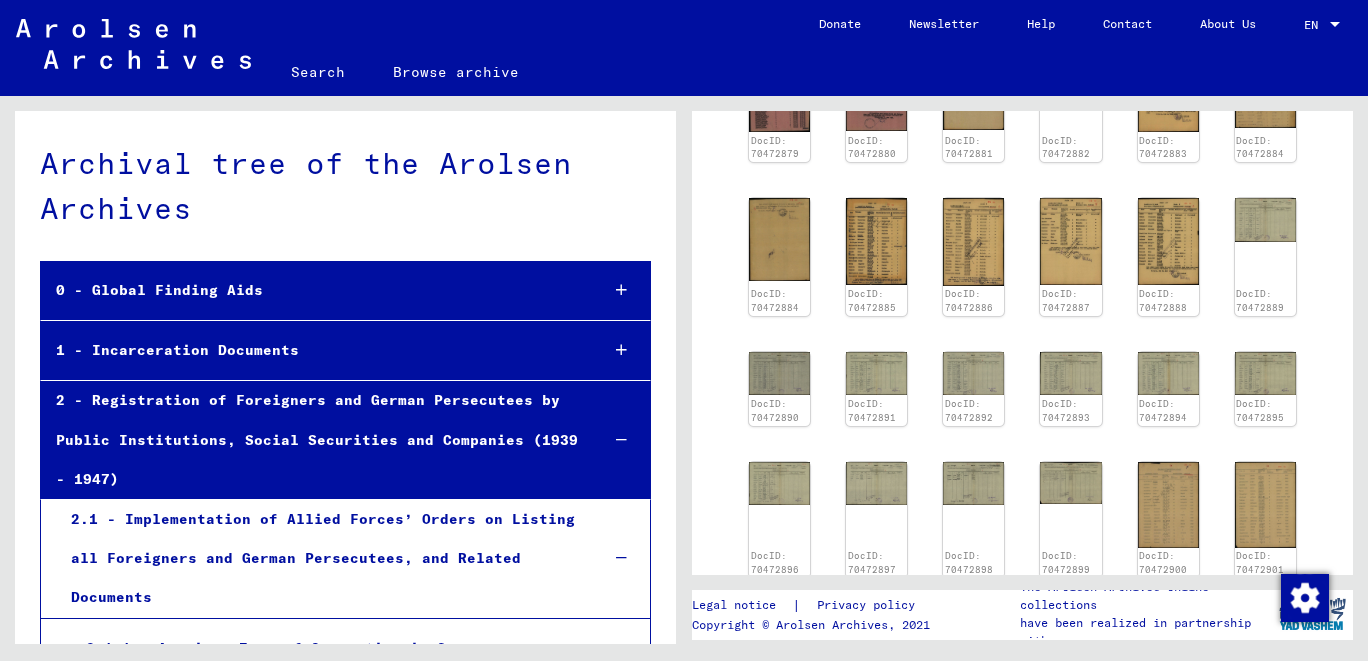 scroll, scrollTop: 427, scrollLeft: 0, axis: vertical 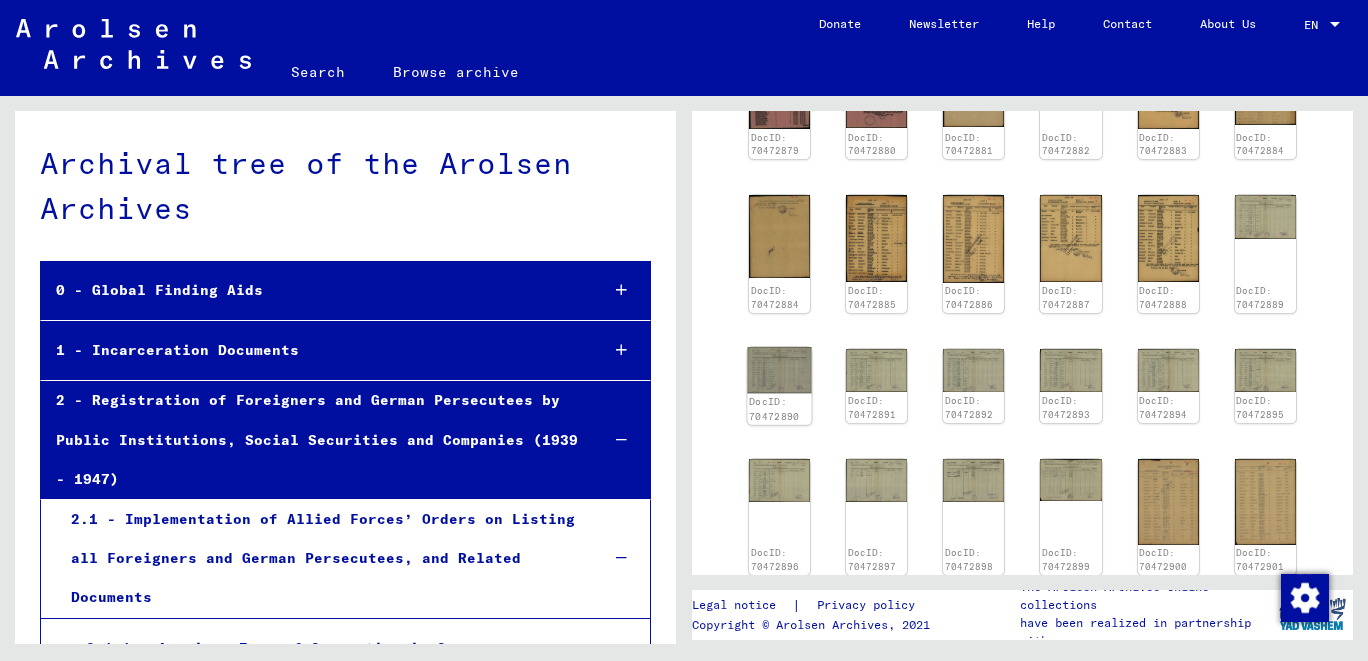 click 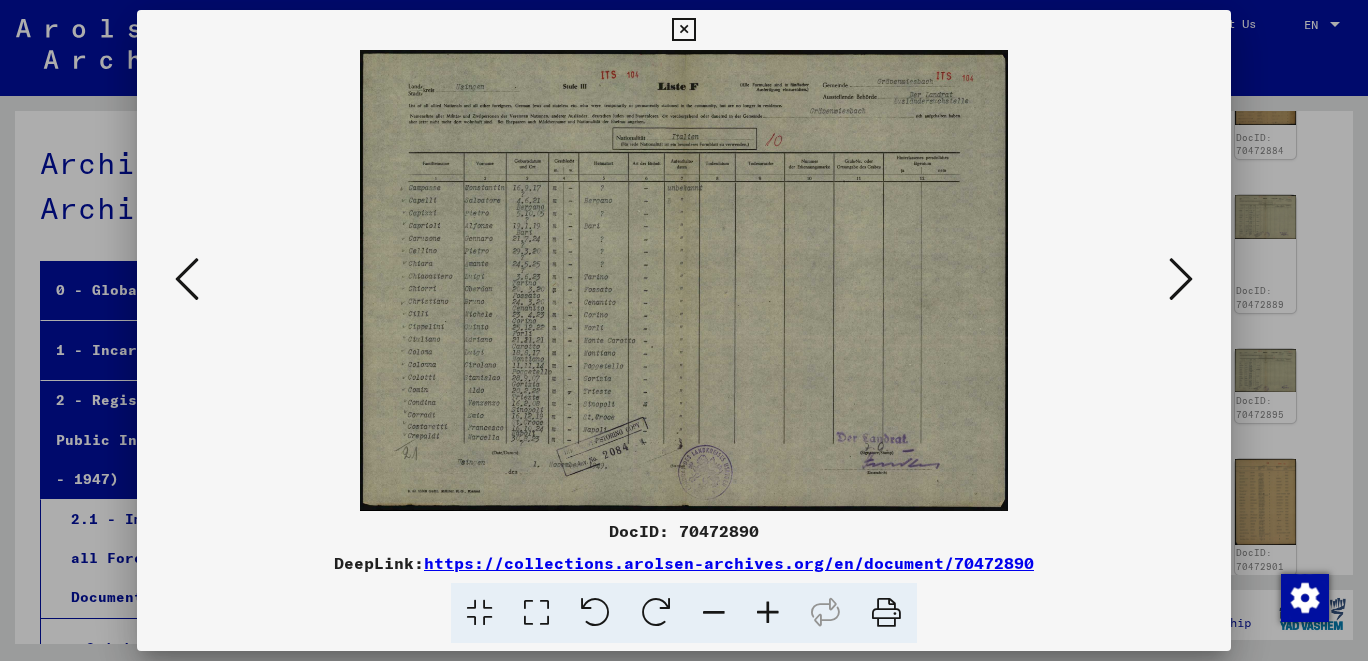 click at bounding box center (1181, 279) 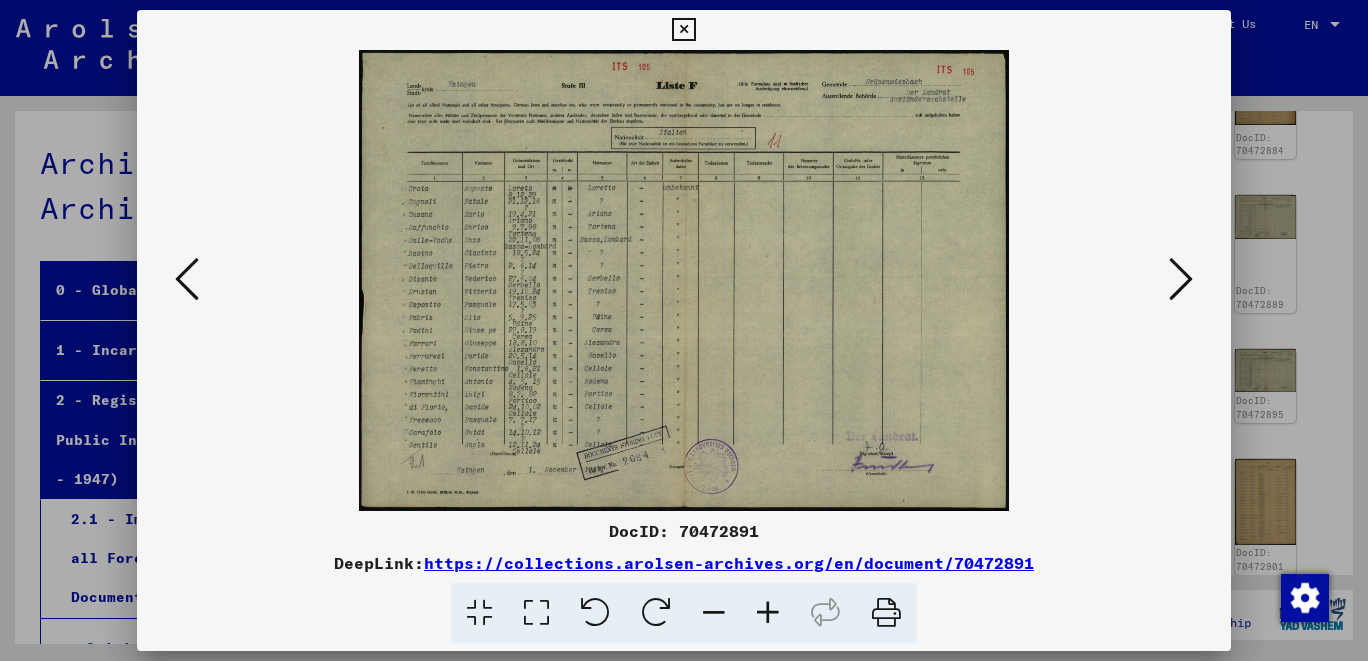 click at bounding box center (1181, 279) 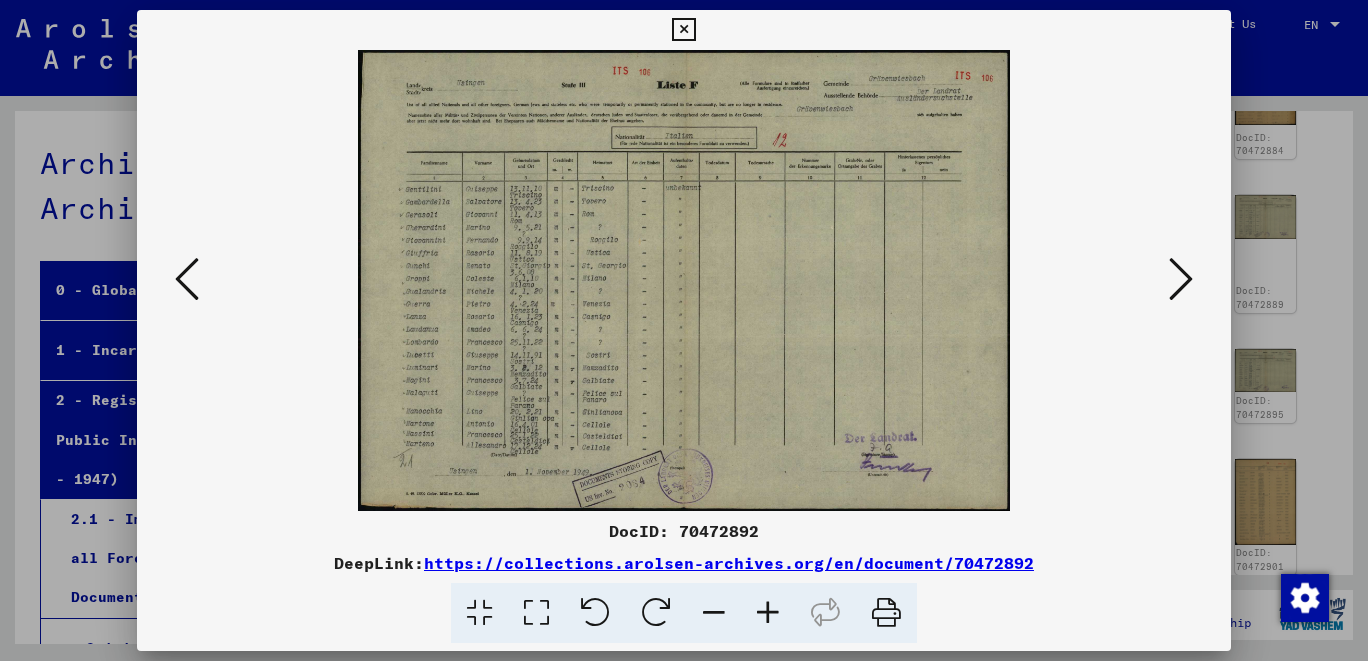 click at bounding box center [1181, 279] 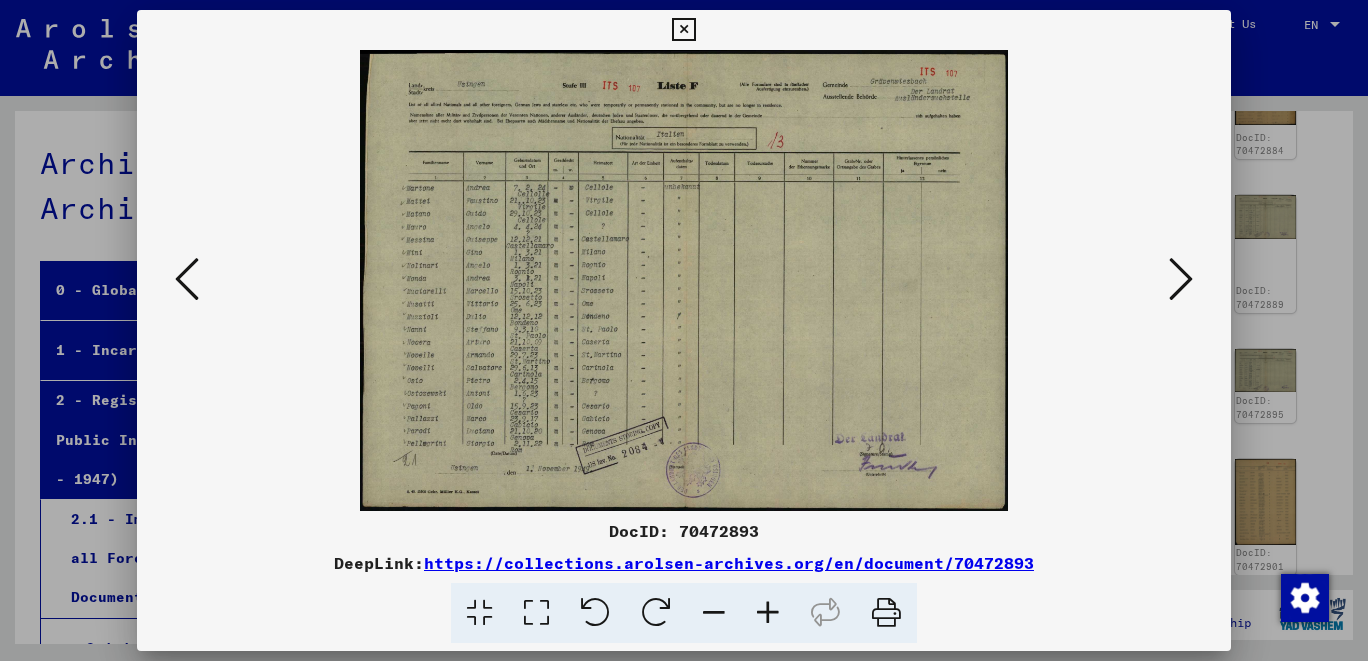 click at bounding box center [1181, 279] 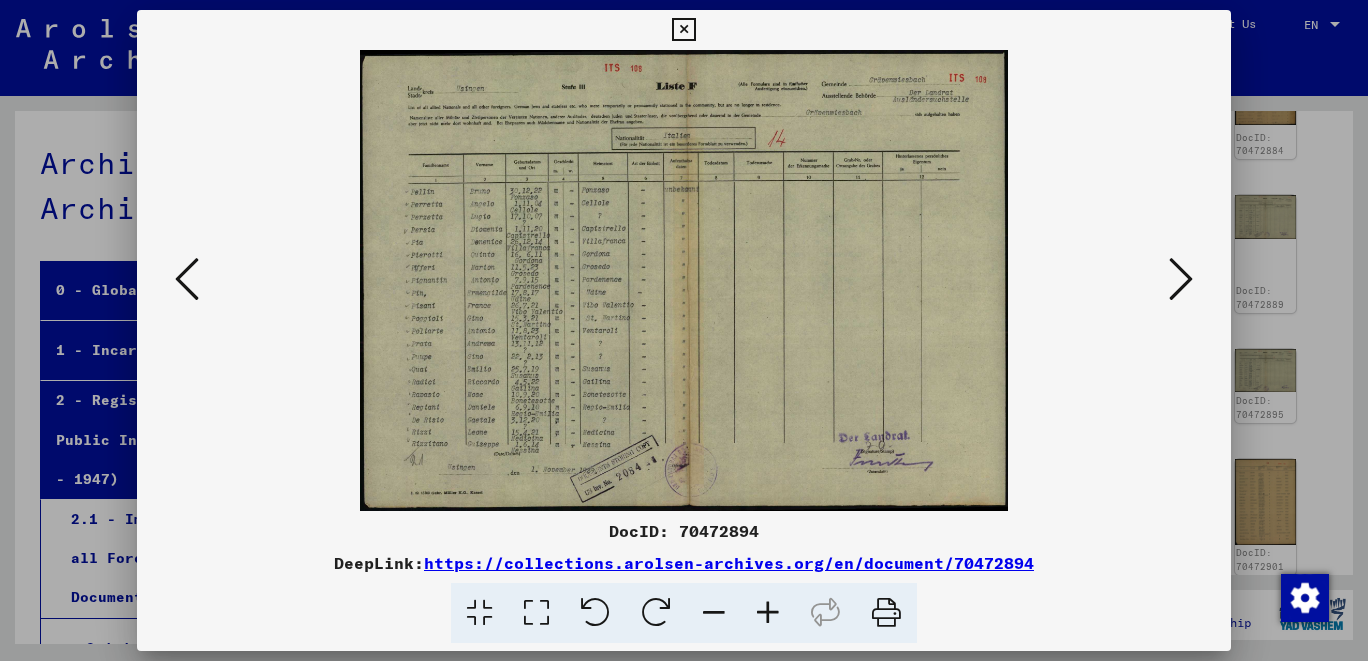 click at bounding box center (1181, 279) 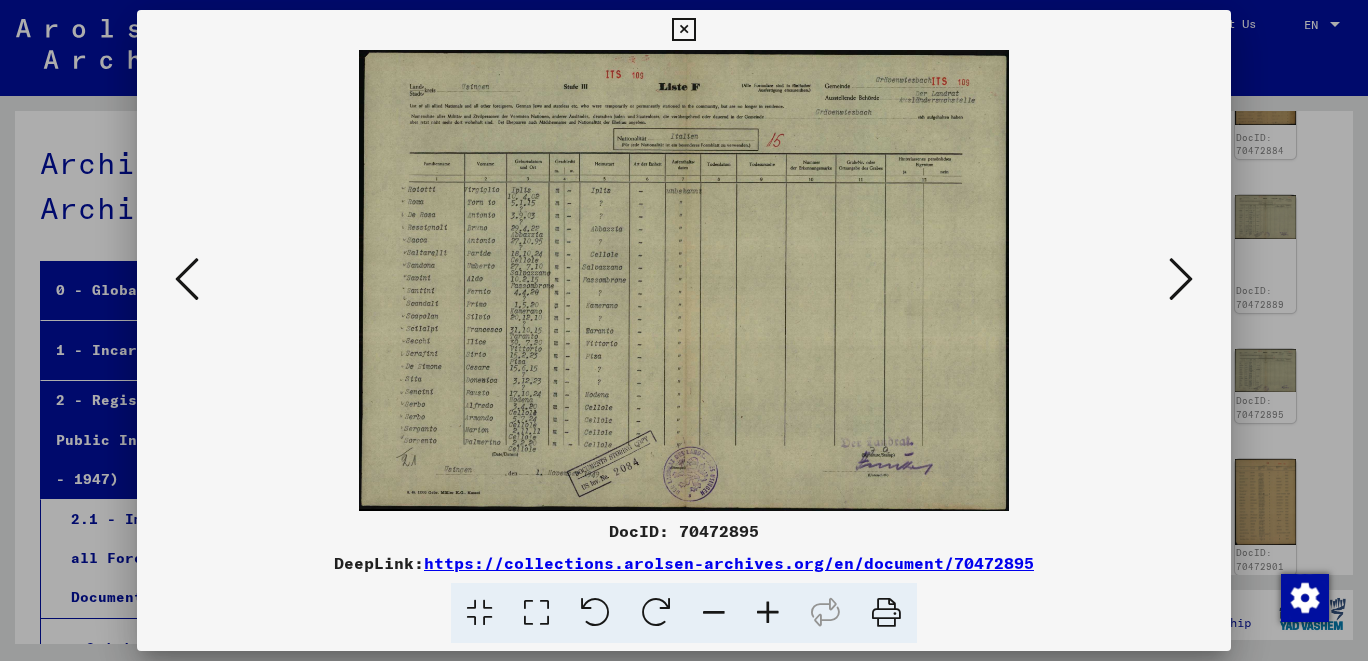 click at bounding box center [1181, 279] 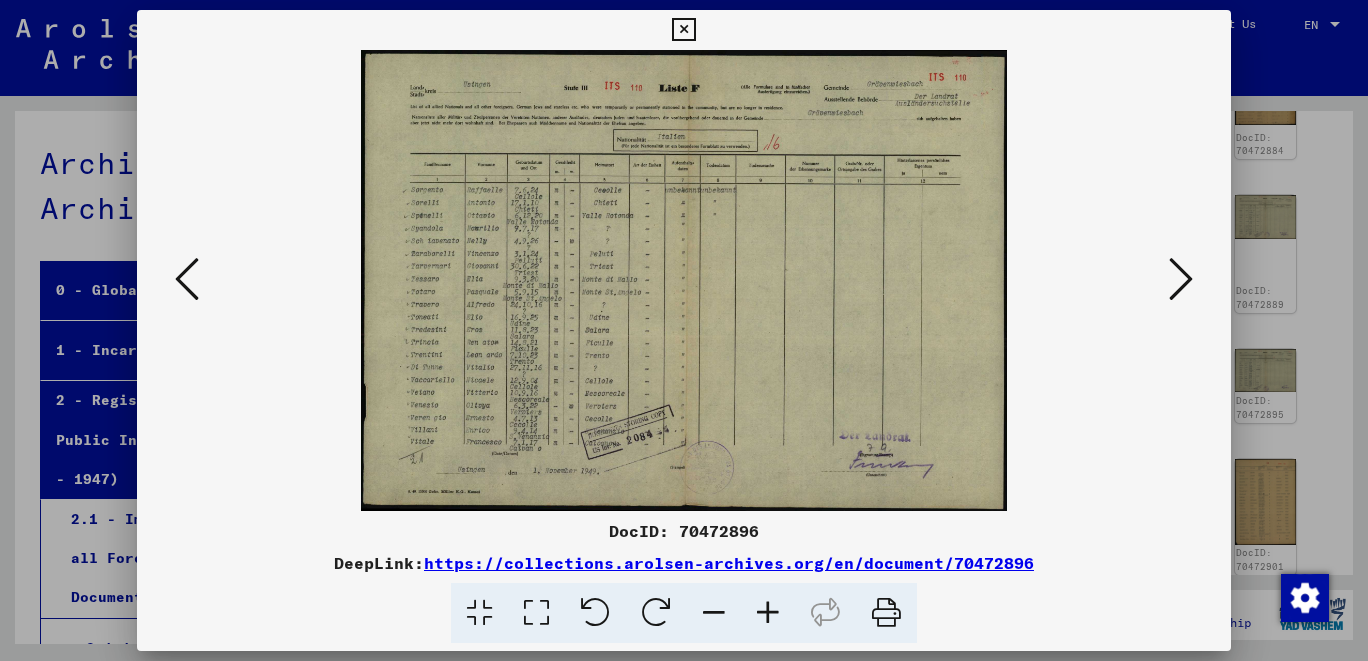 click at bounding box center [1181, 279] 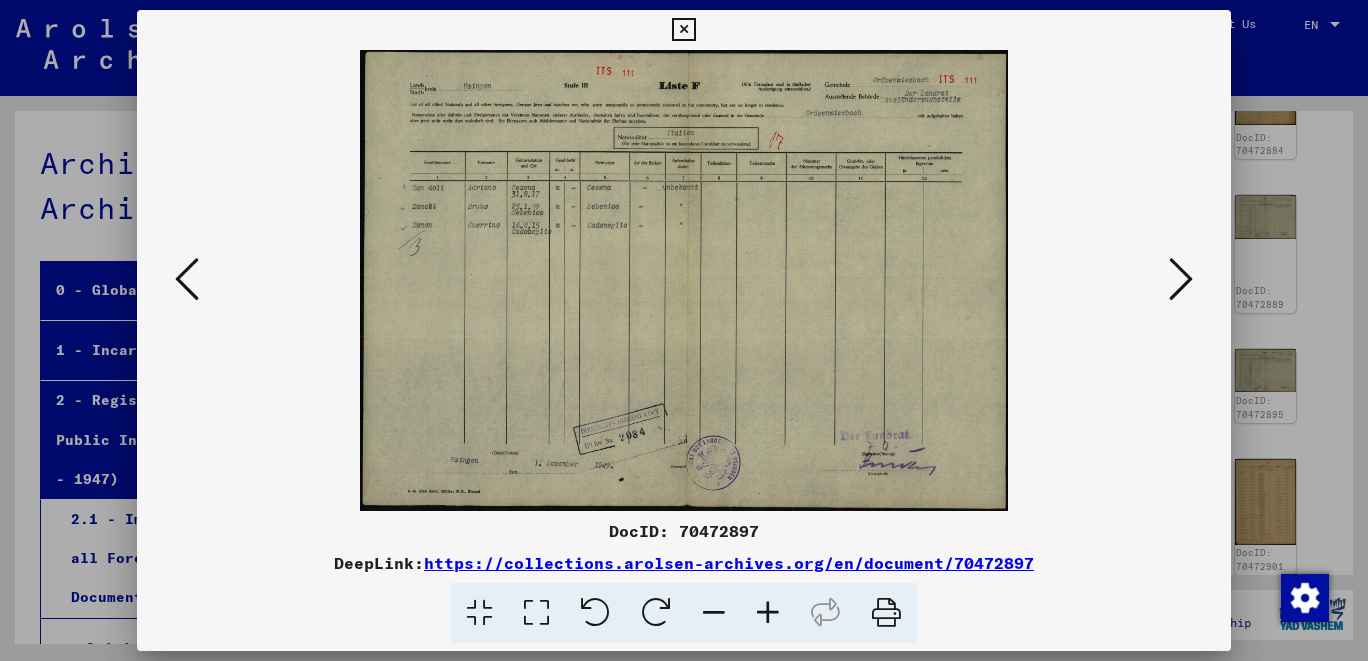 click at bounding box center (1181, 279) 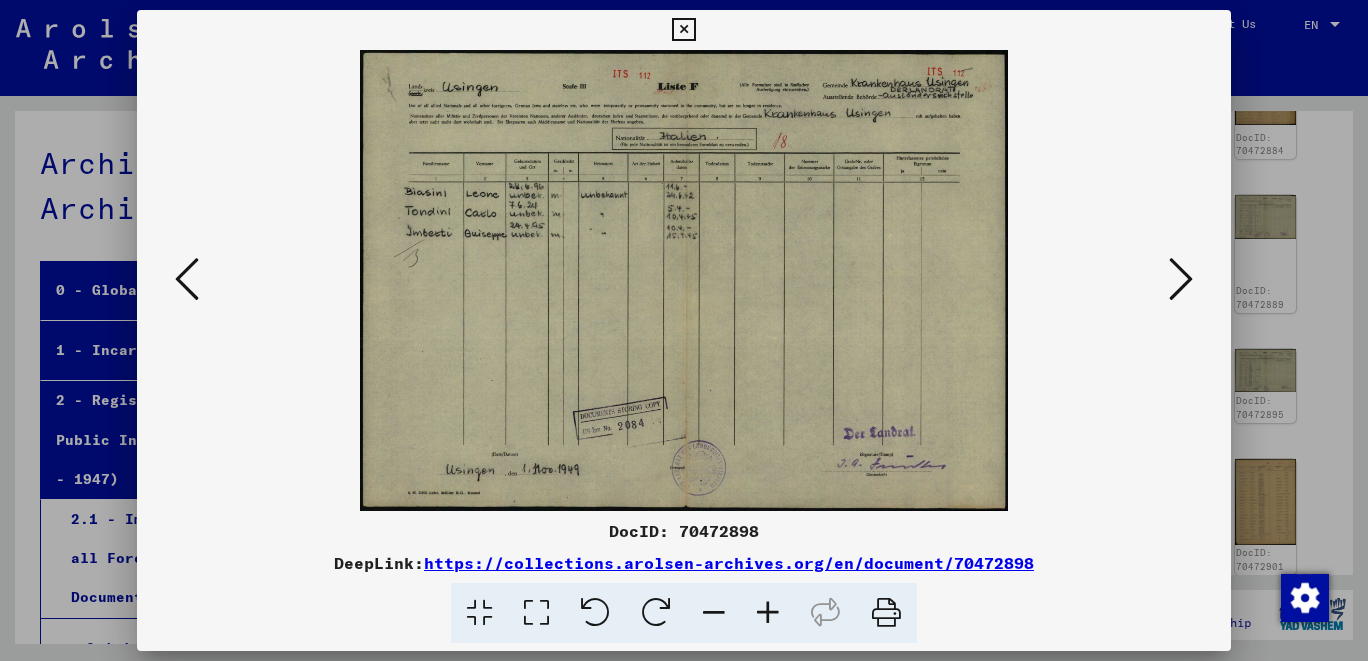 click at bounding box center (1181, 279) 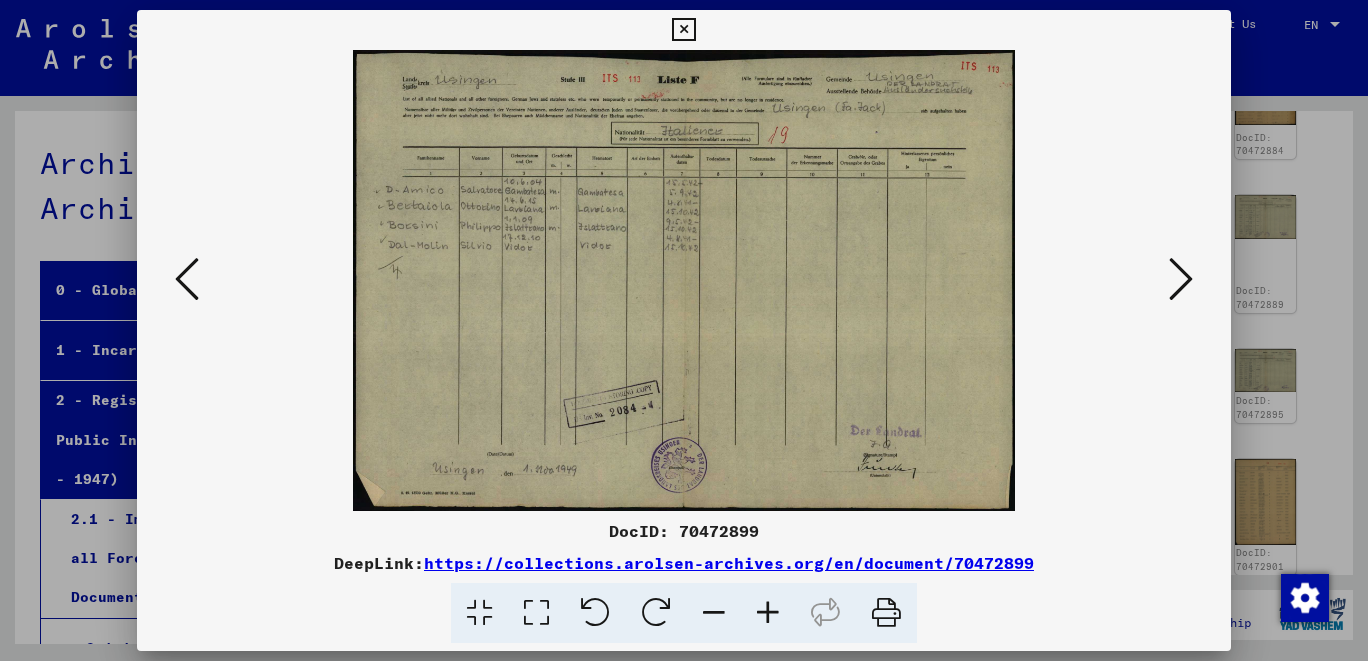 click at bounding box center (1181, 279) 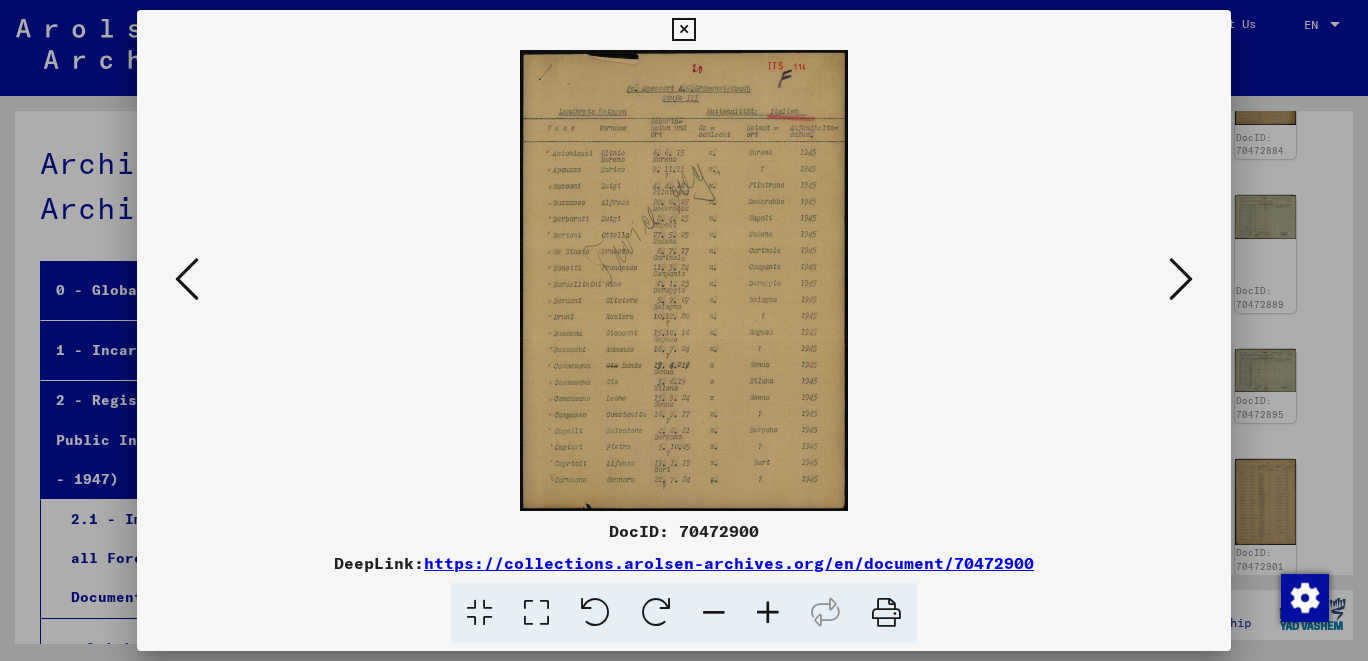 click at bounding box center [1181, 279] 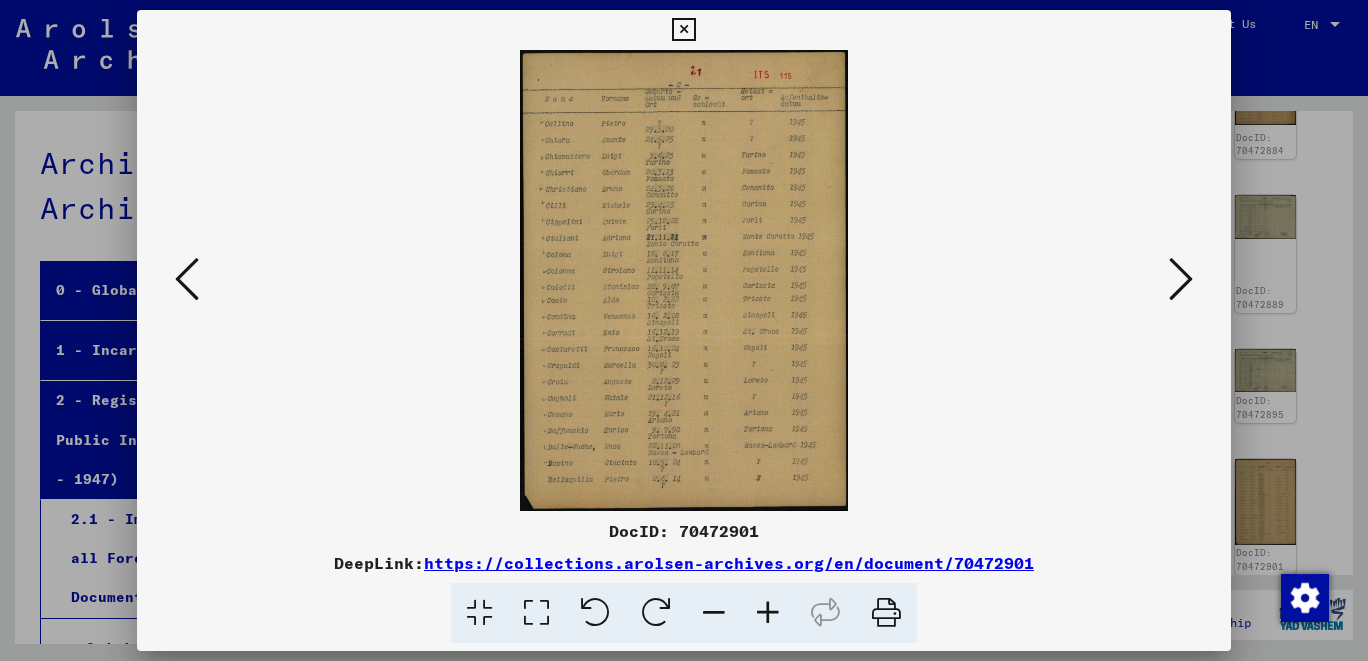 click at bounding box center (1181, 279) 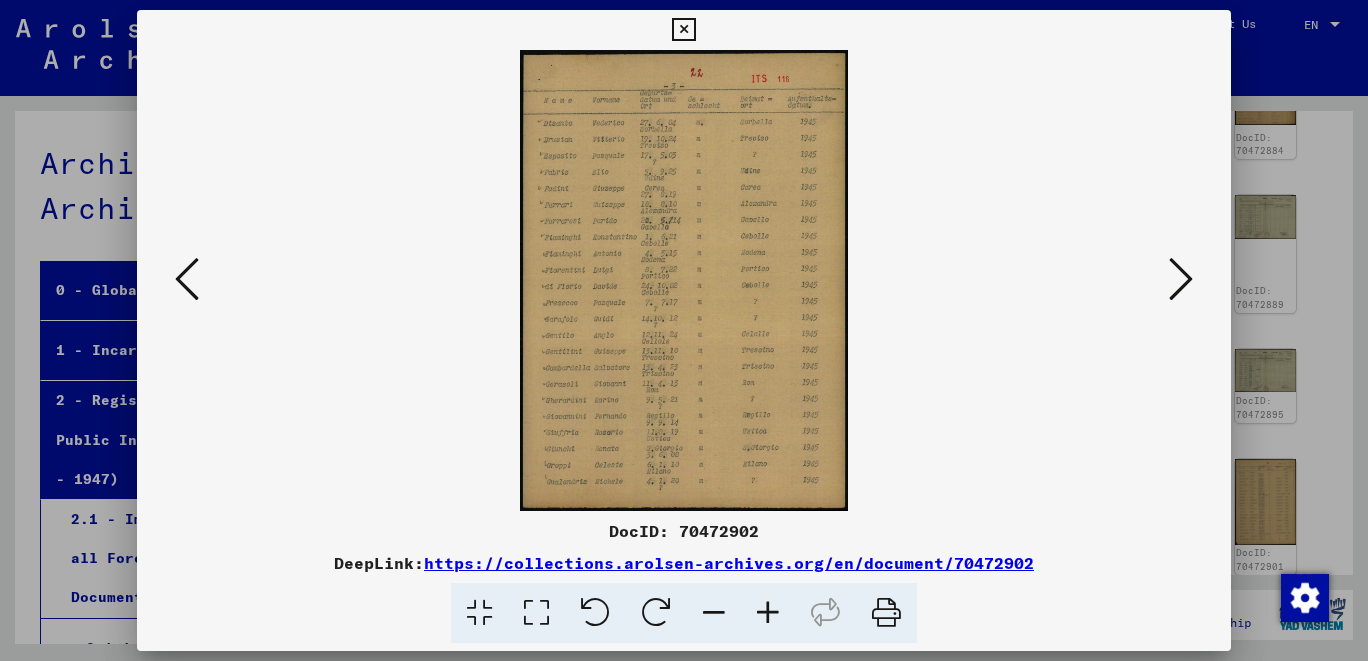 click at bounding box center (187, 279) 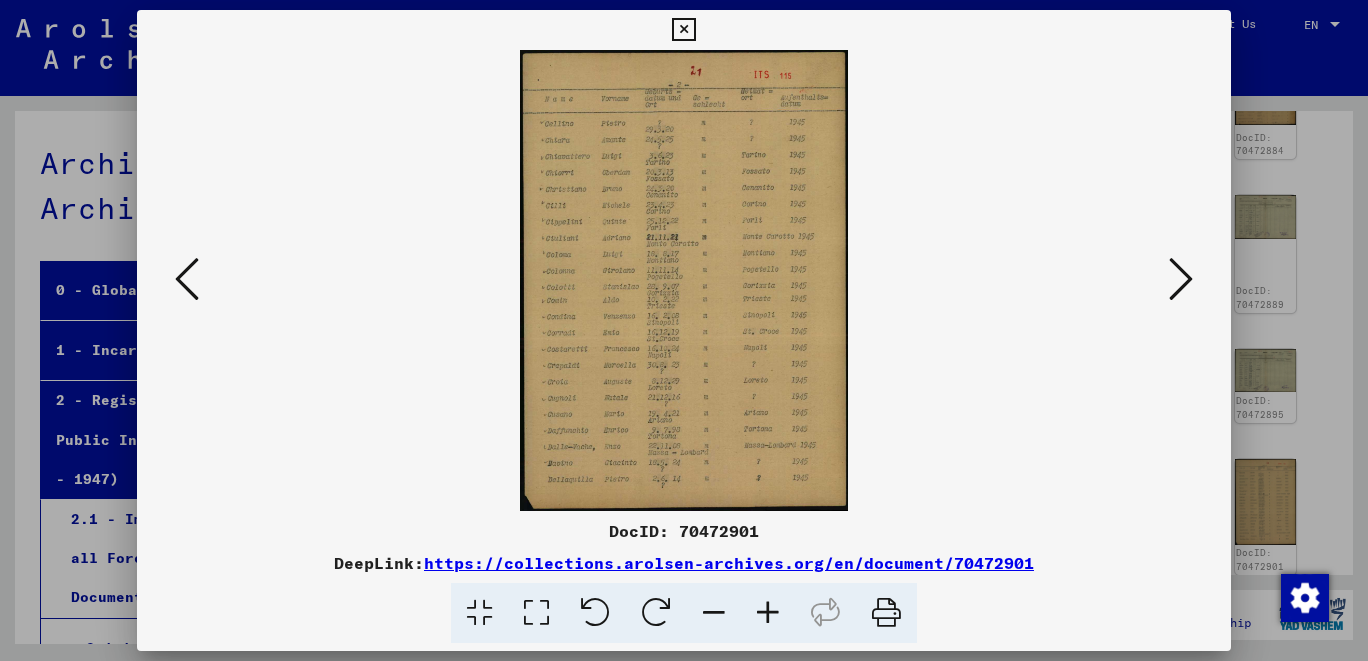 click at bounding box center [187, 279] 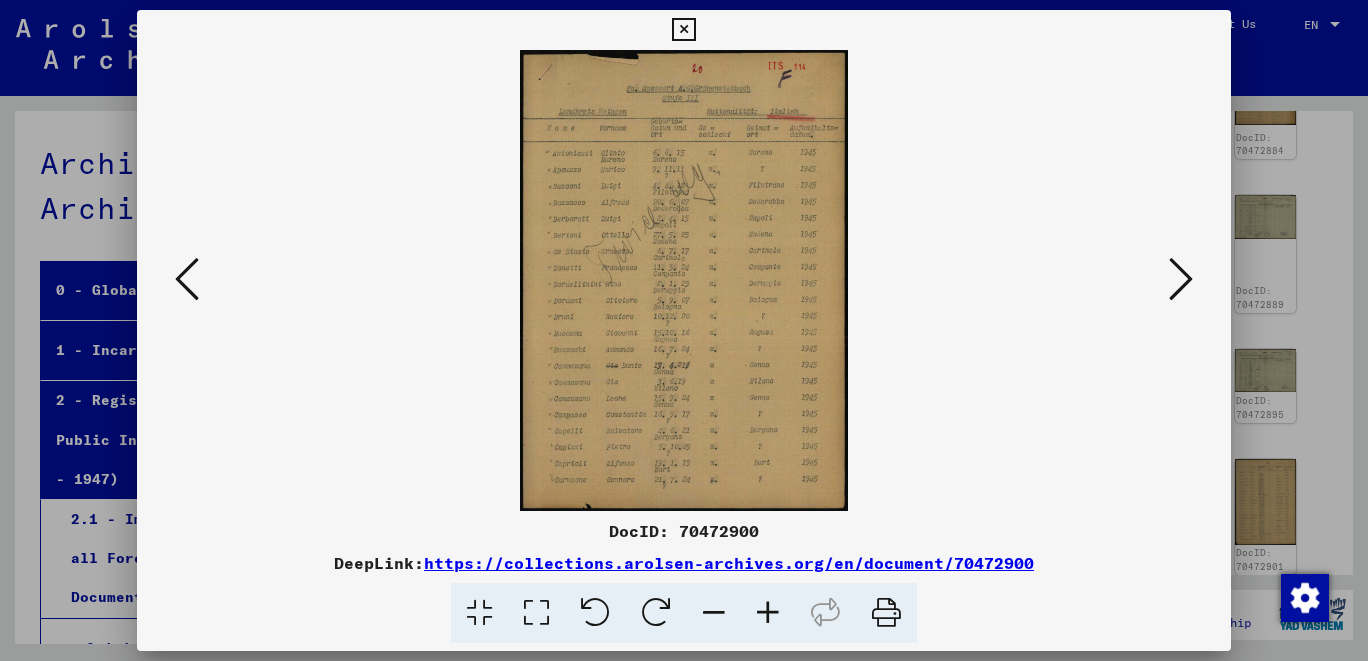 click at bounding box center (1181, 279) 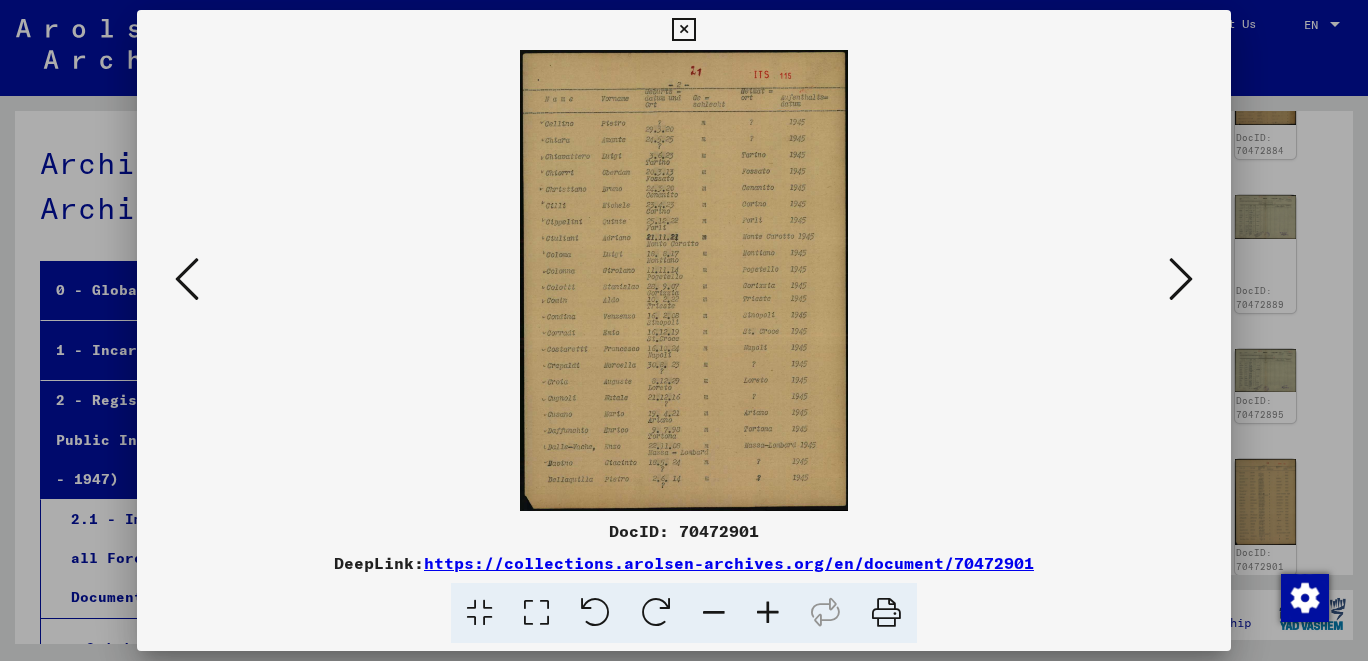 click at bounding box center [1181, 279] 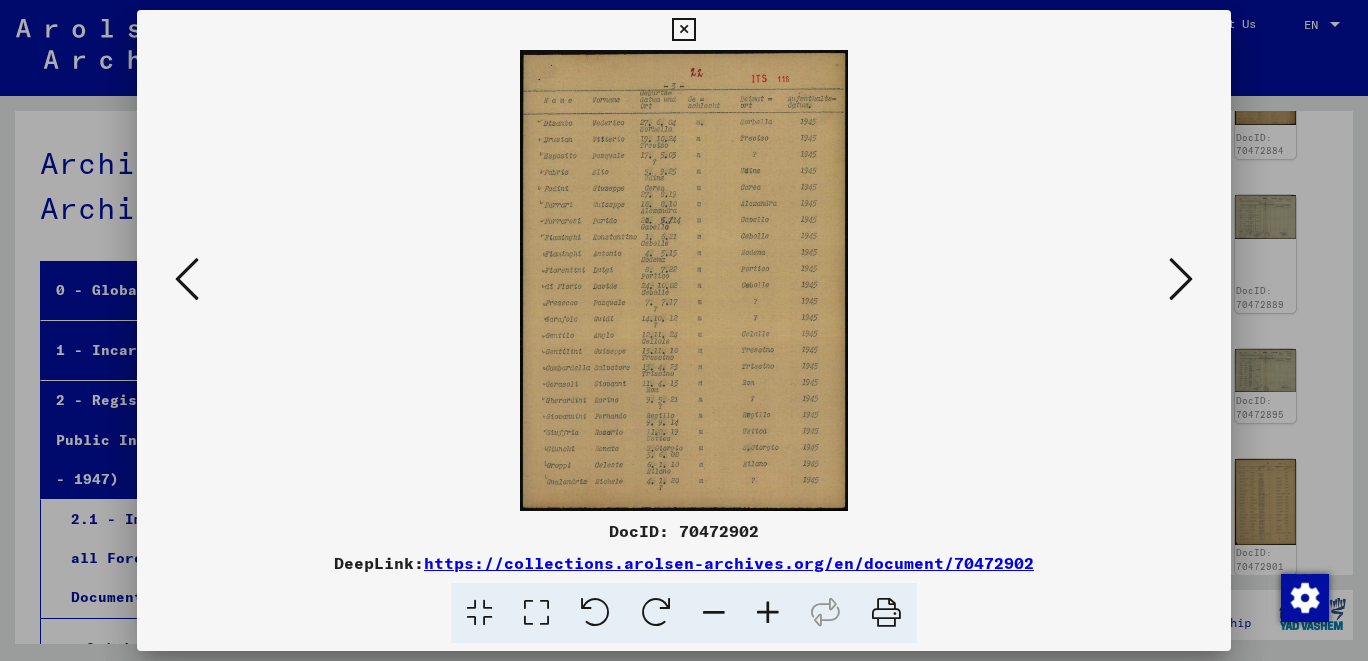 click at bounding box center [1181, 279] 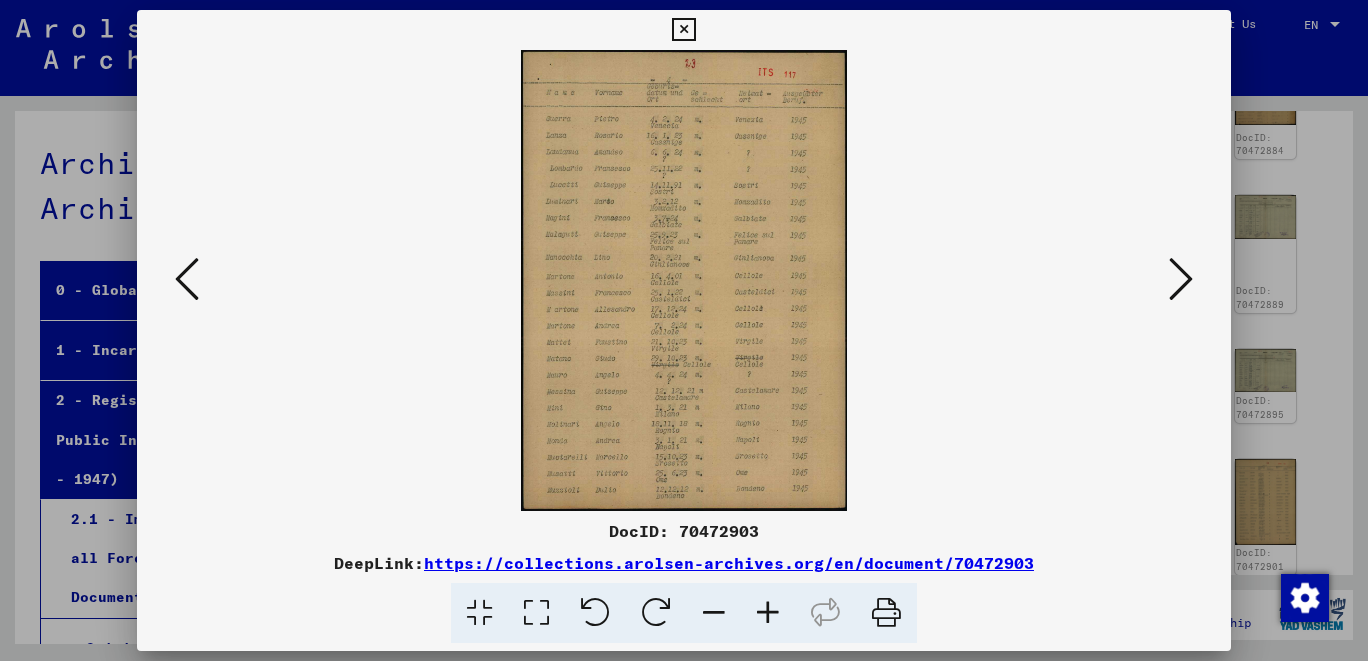 click at bounding box center [1181, 279] 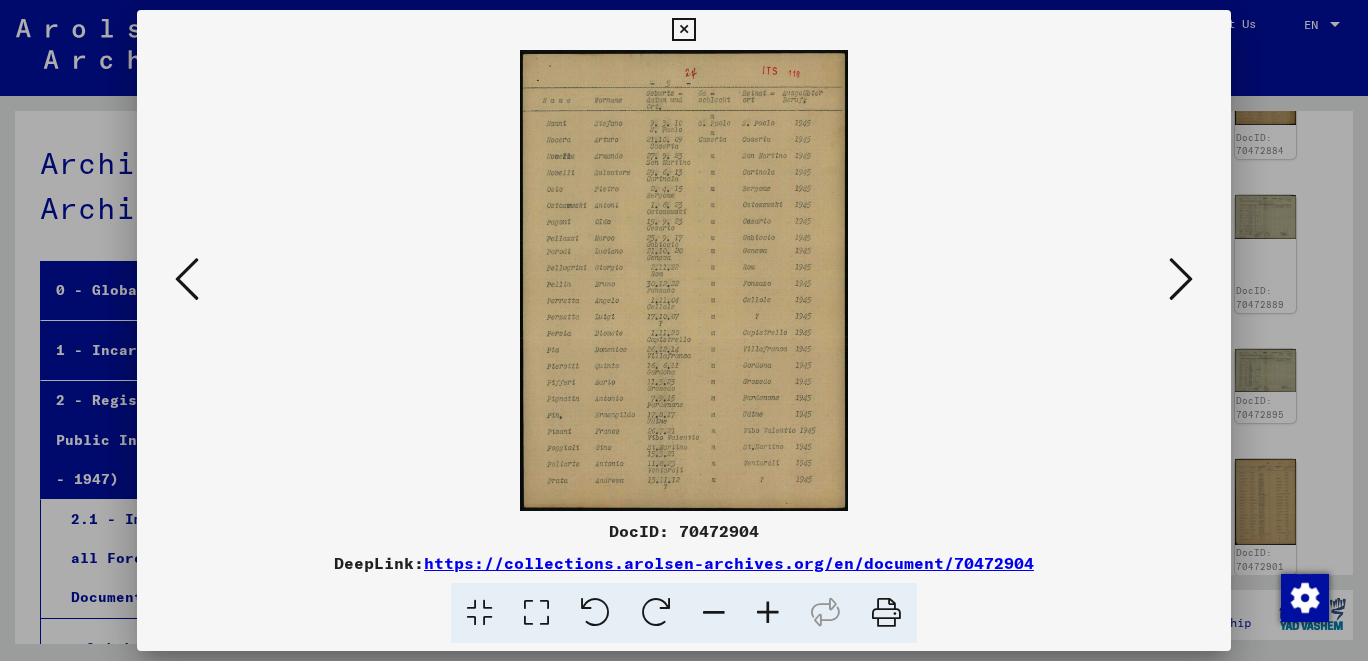 click at bounding box center [1181, 279] 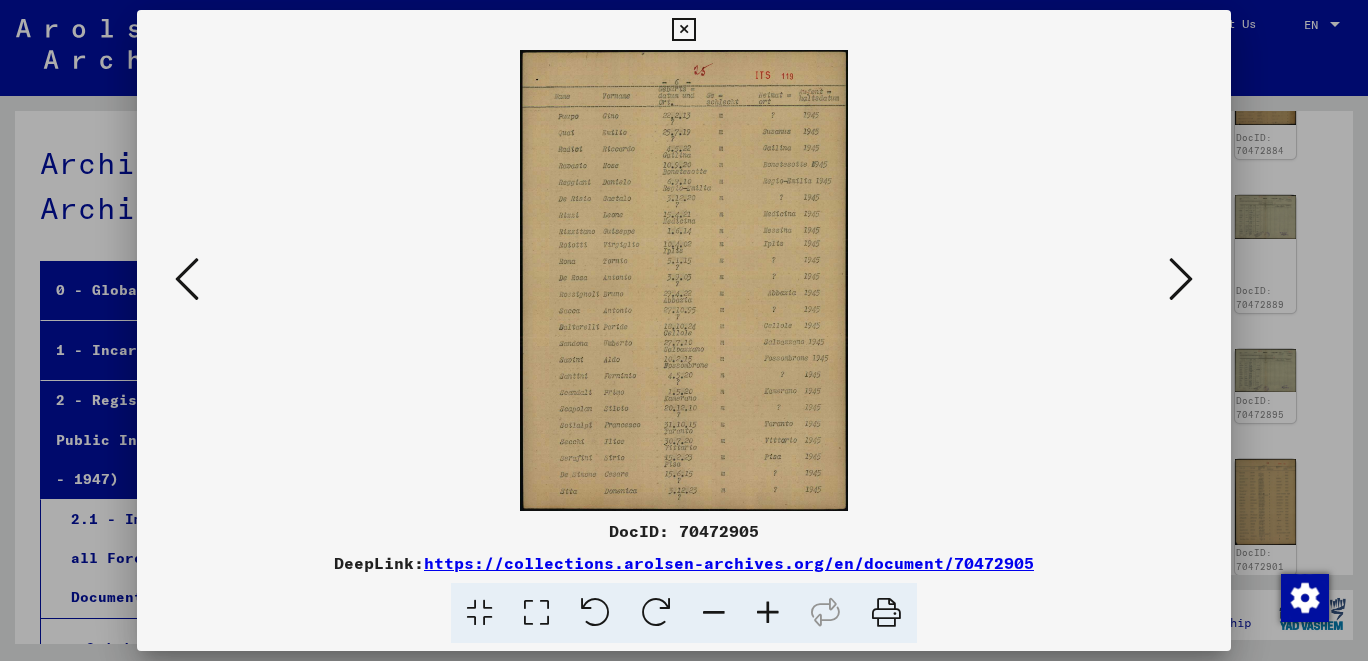 click at bounding box center (1181, 279) 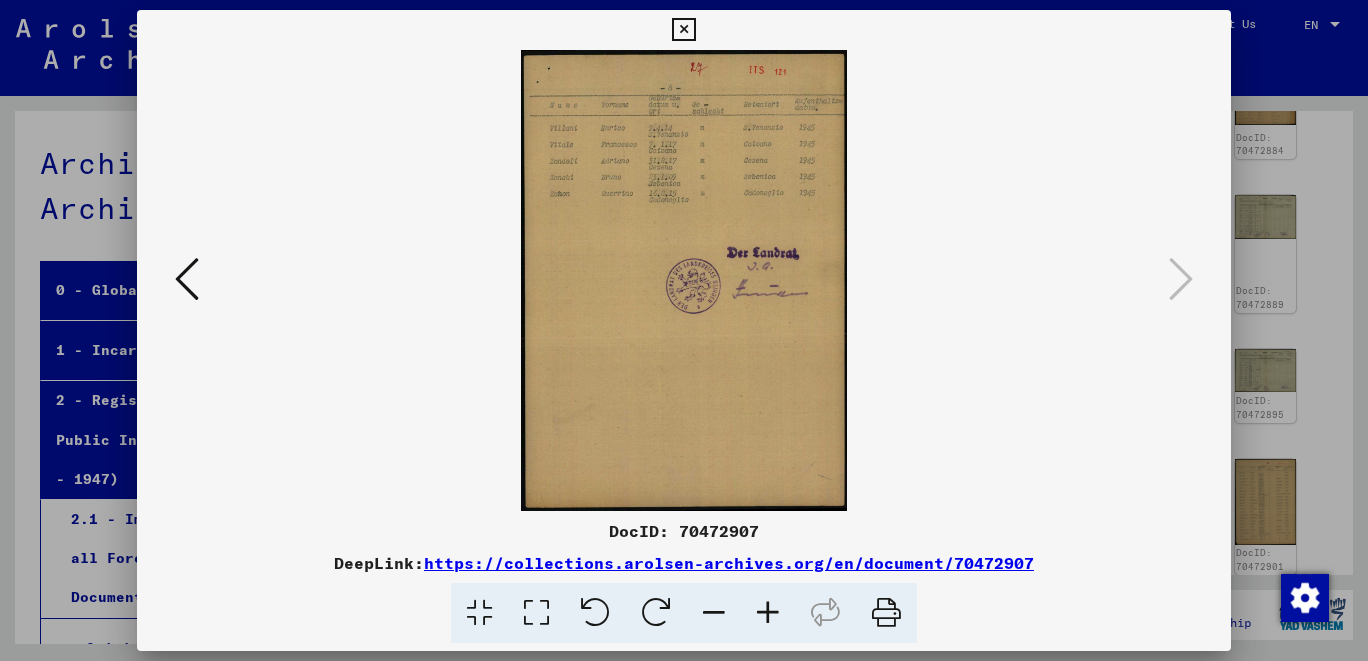 click at bounding box center [683, 30] 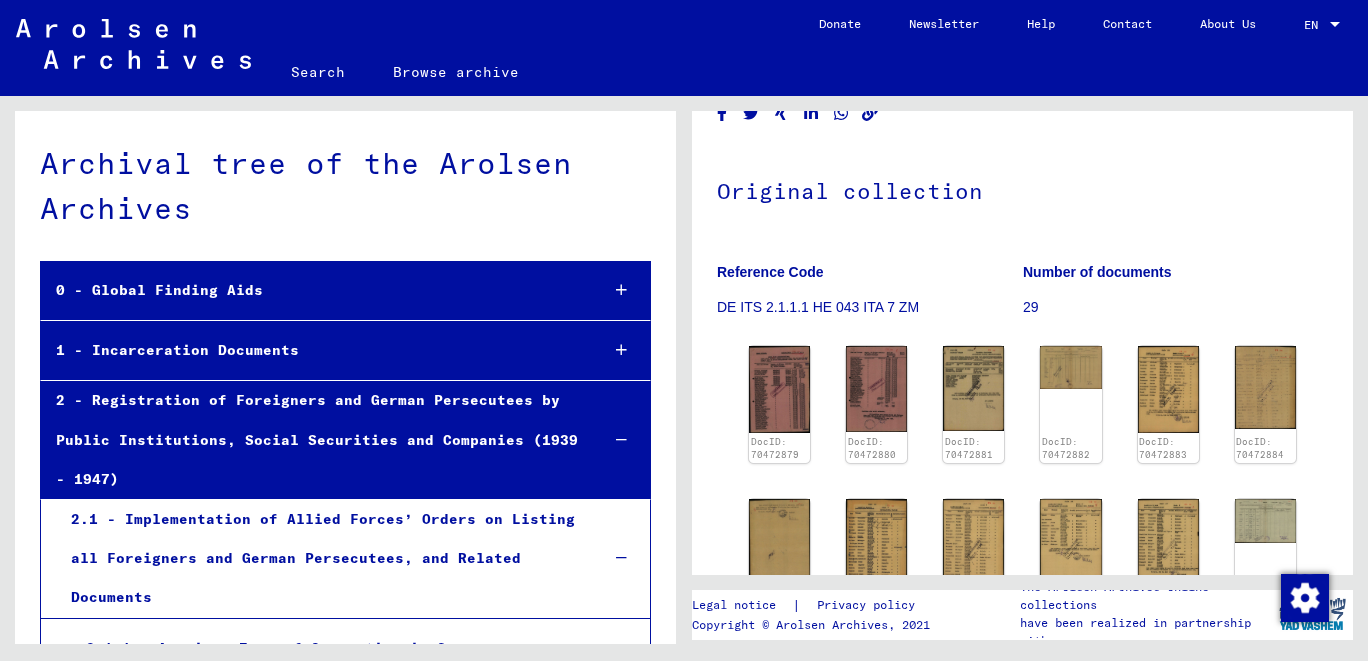scroll, scrollTop: 0, scrollLeft: 0, axis: both 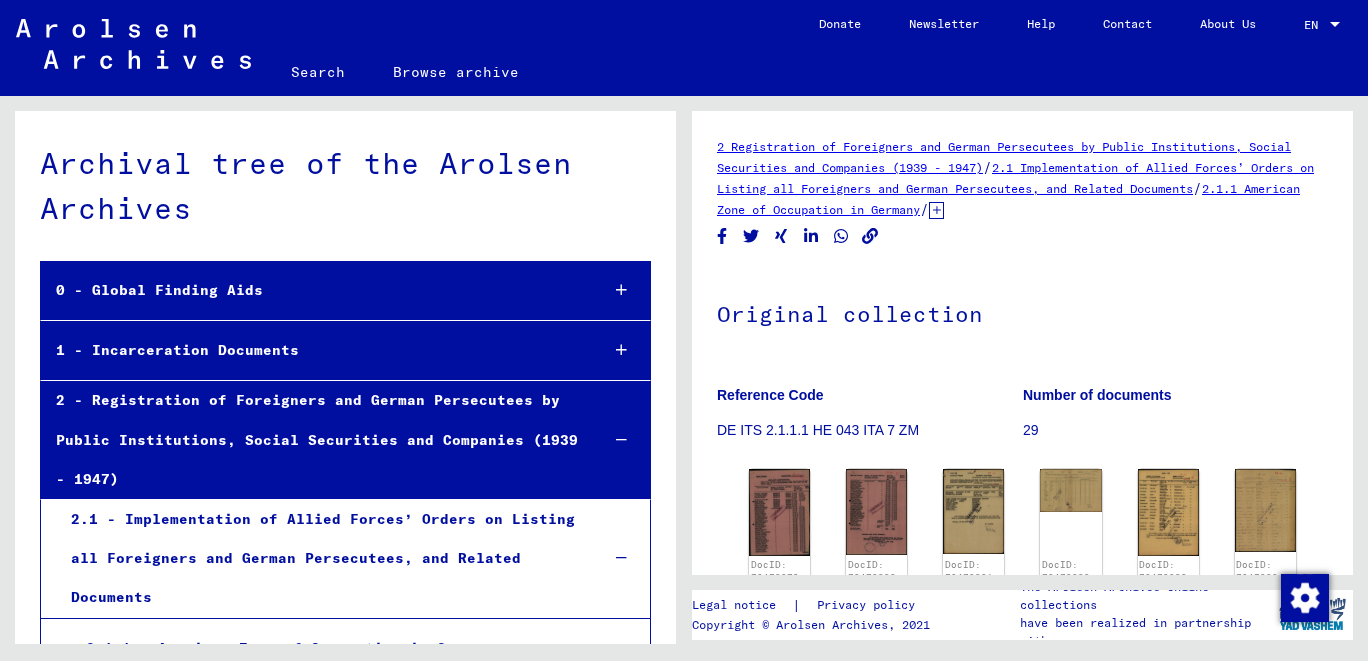 click 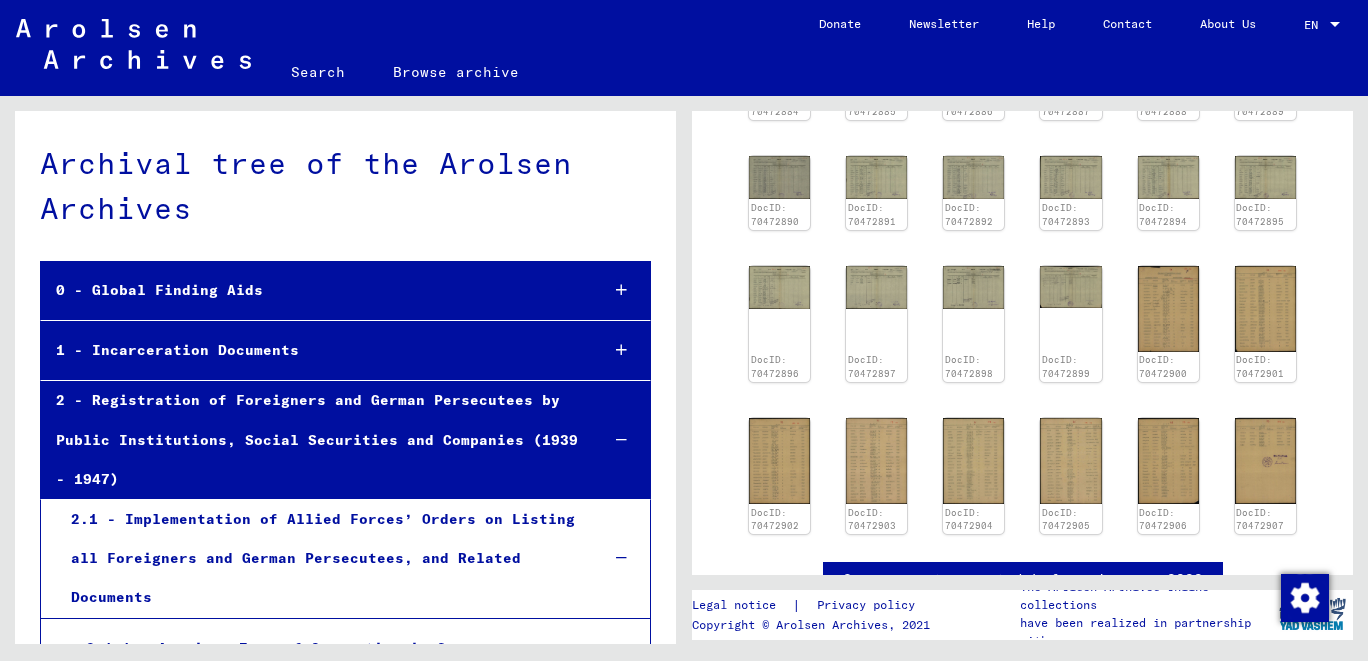 scroll, scrollTop: 854, scrollLeft: 0, axis: vertical 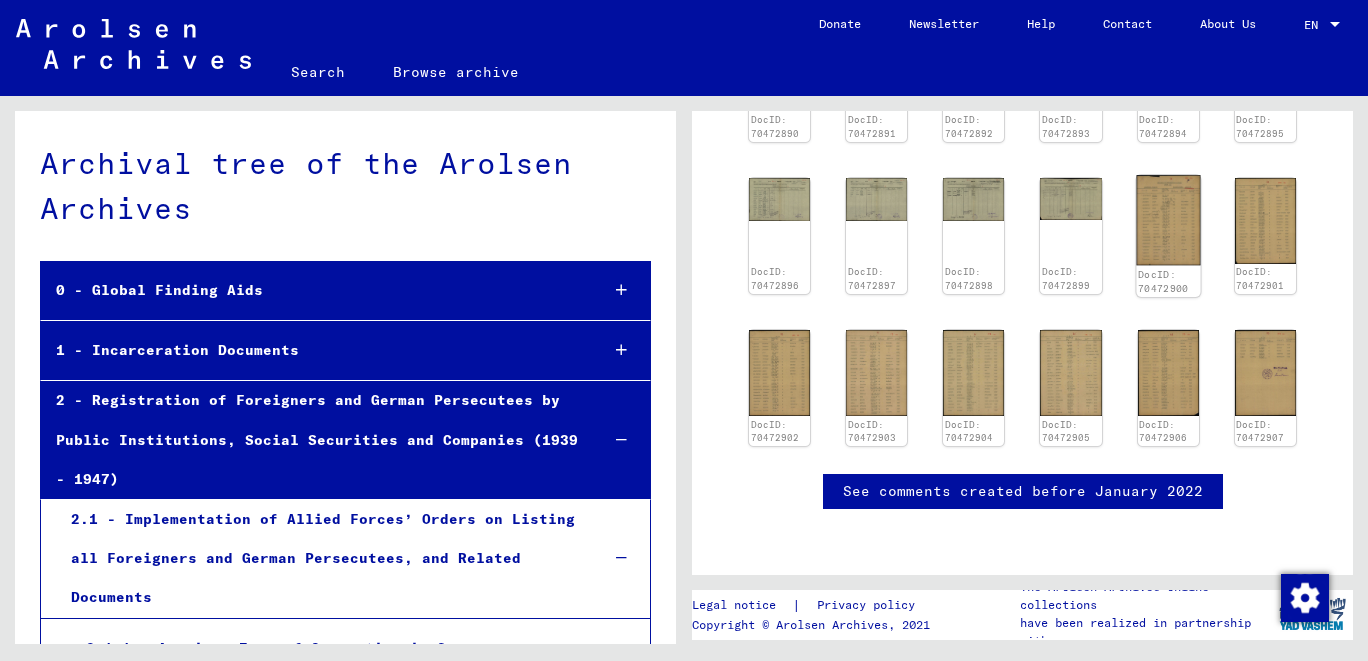 click 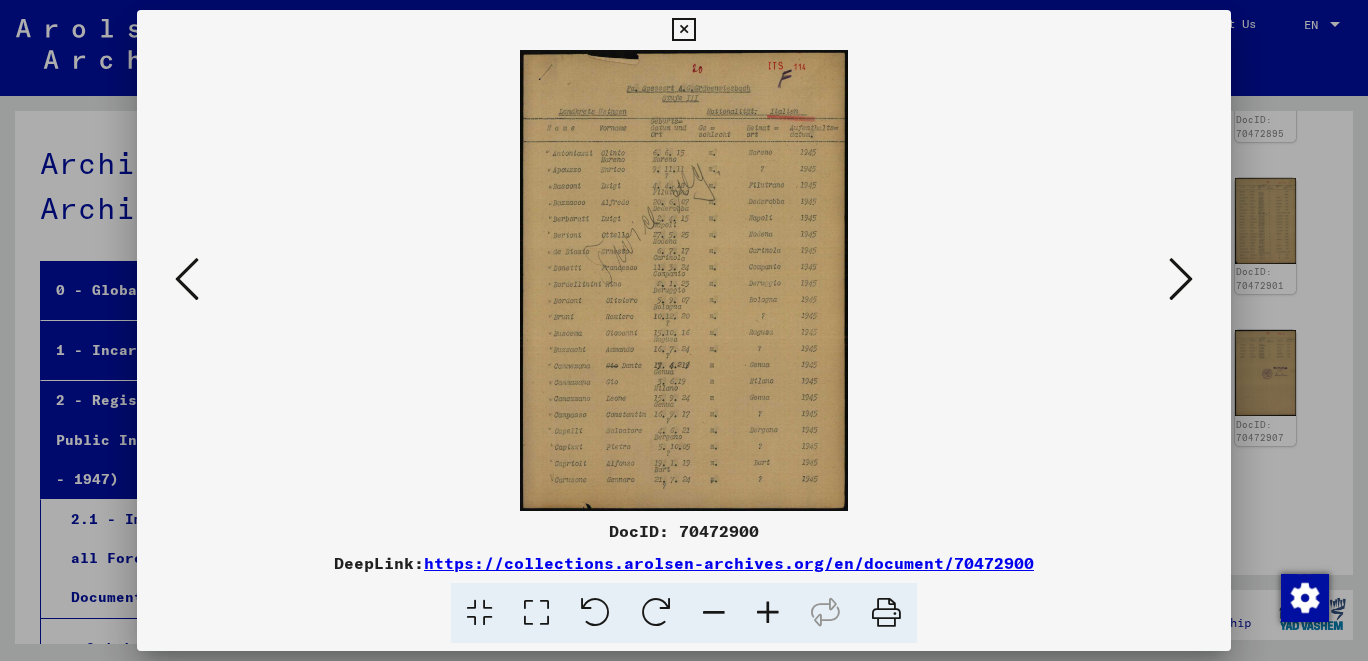 scroll, scrollTop: 854, scrollLeft: 0, axis: vertical 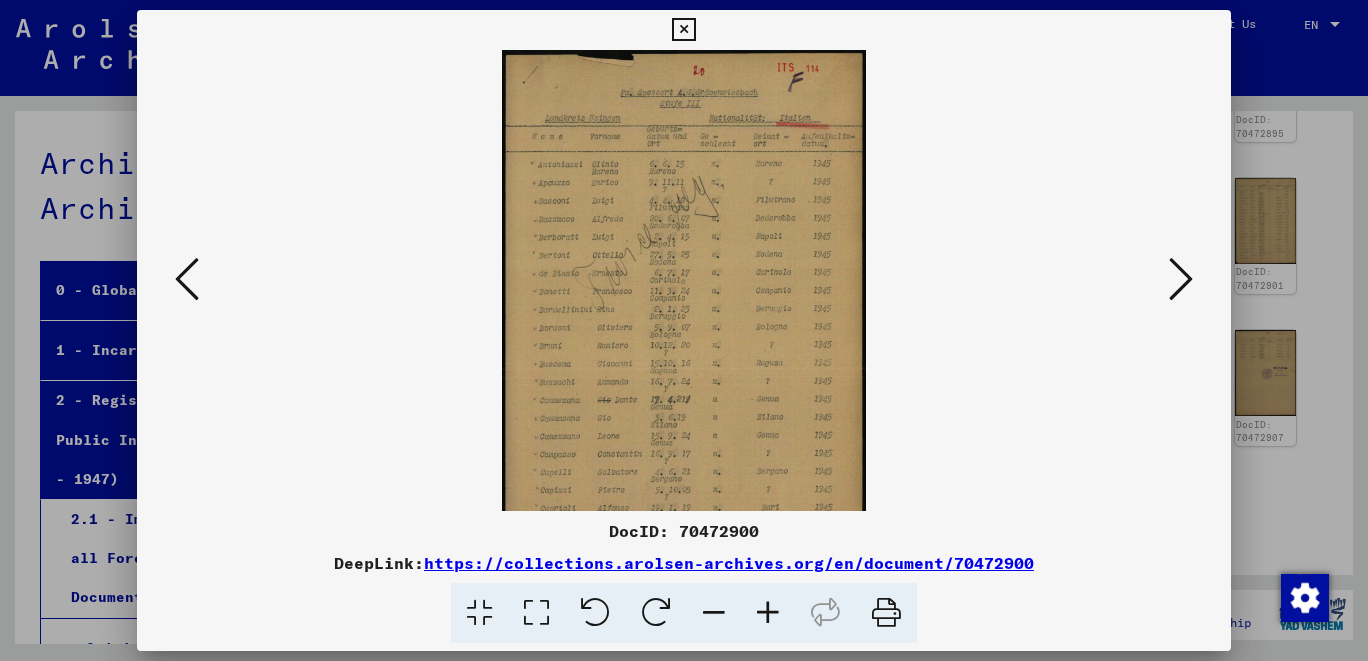click at bounding box center [768, 613] 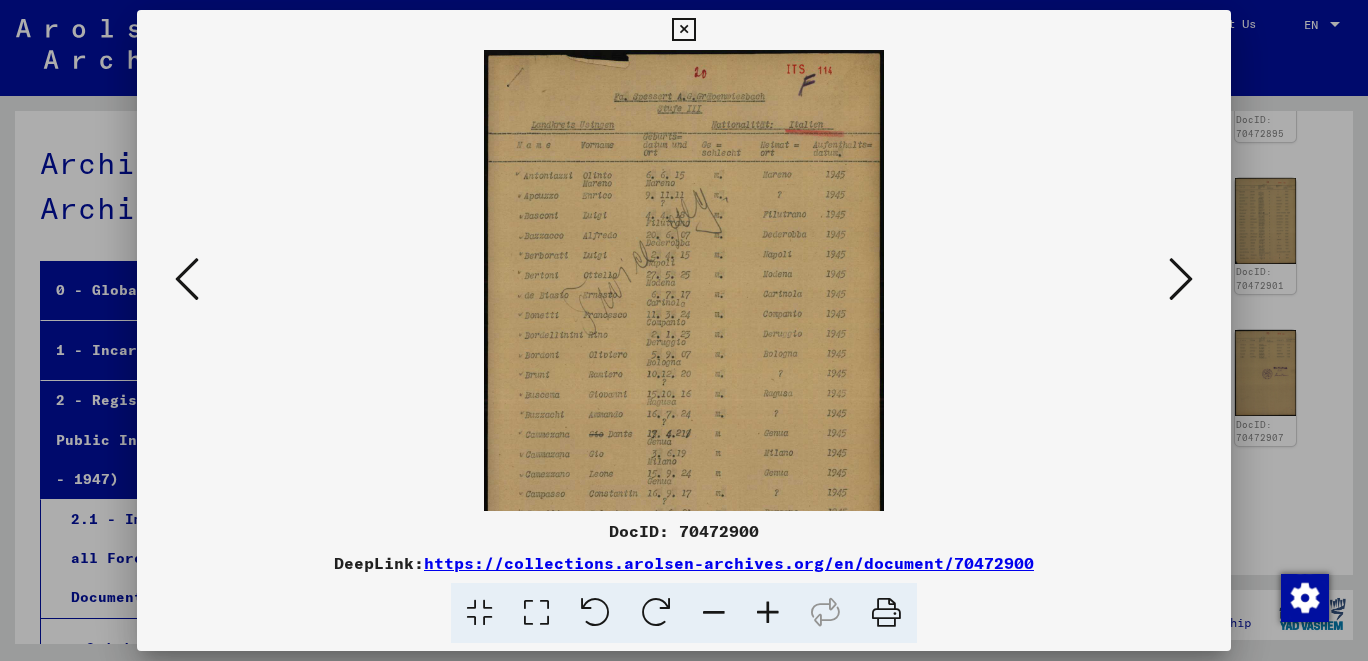 click at bounding box center (768, 613) 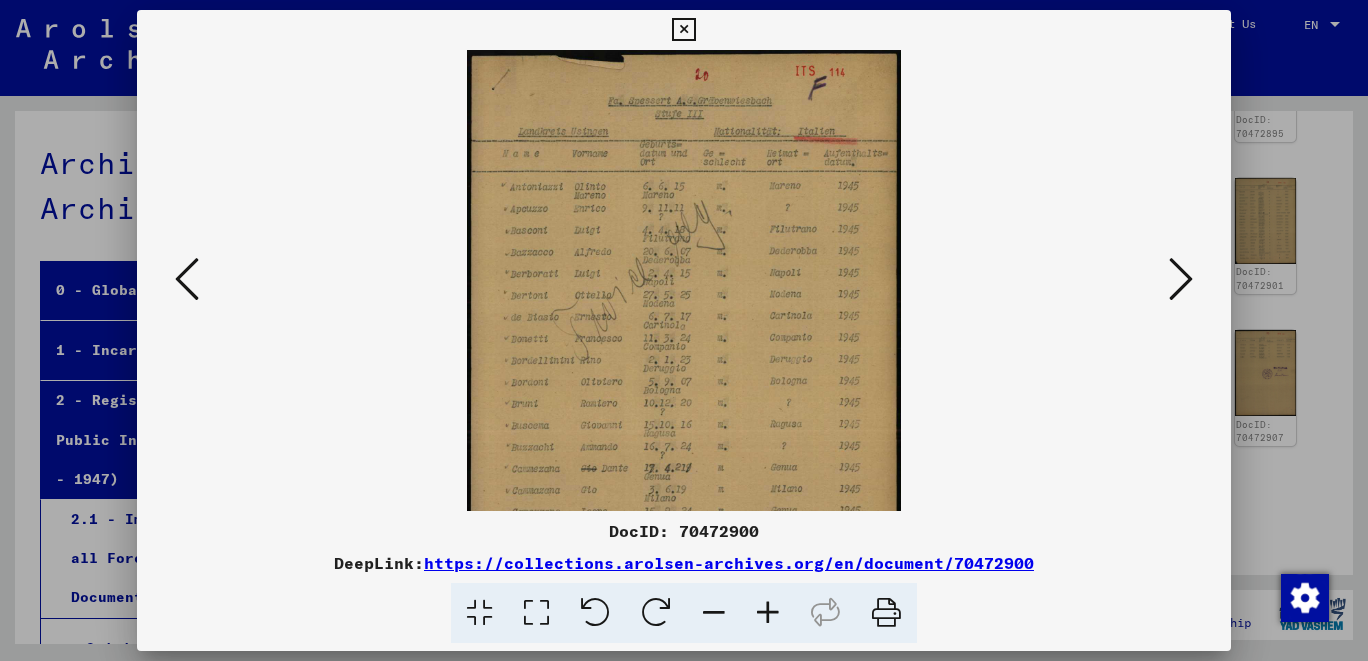 click at bounding box center (768, 613) 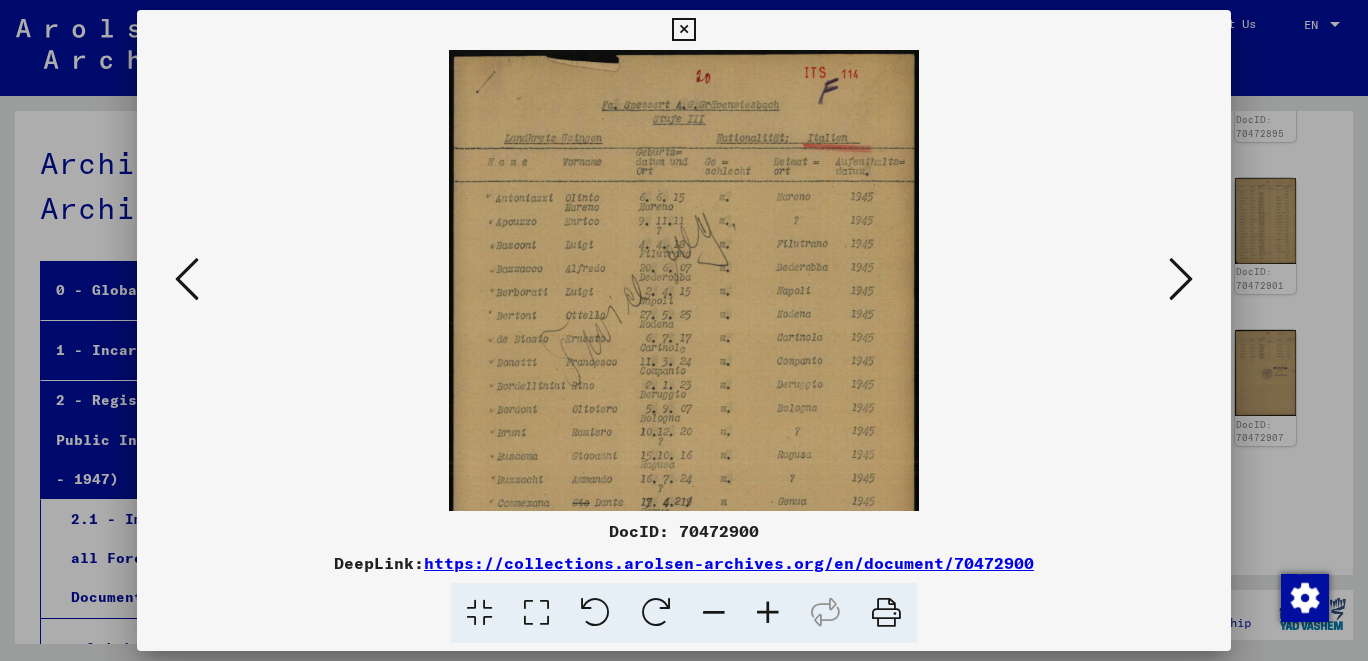 click at bounding box center [768, 613] 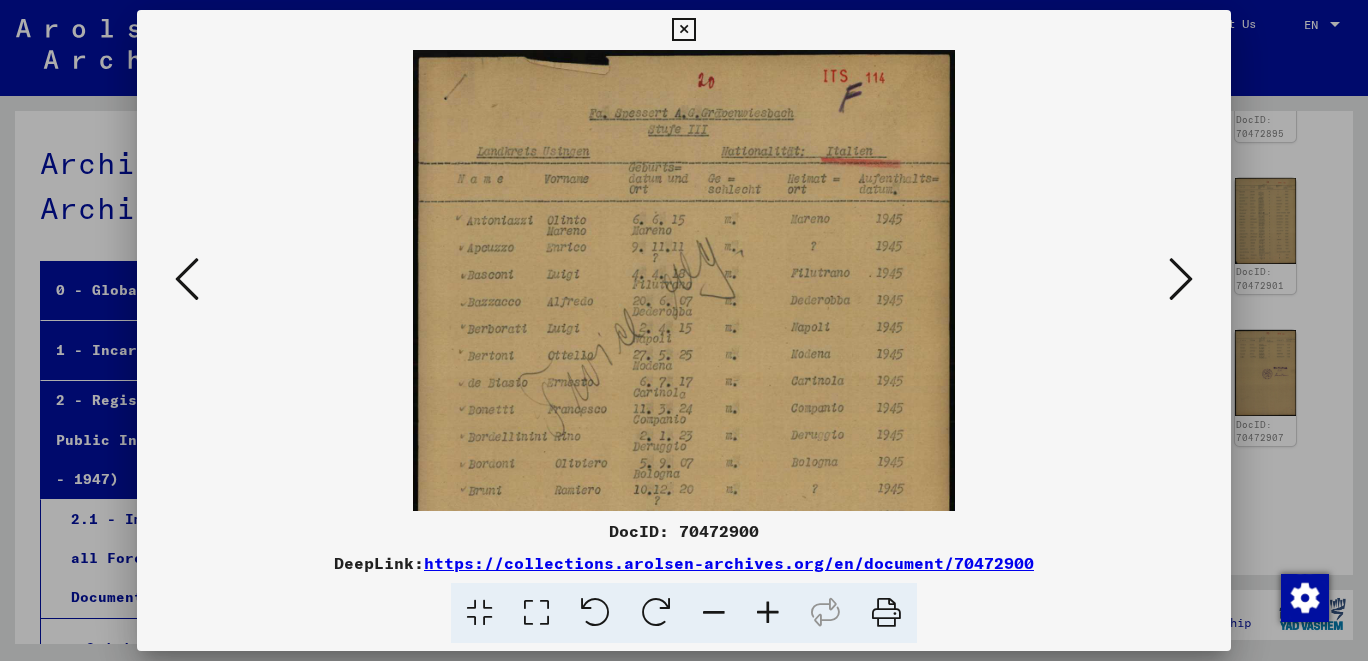 click at bounding box center [768, 613] 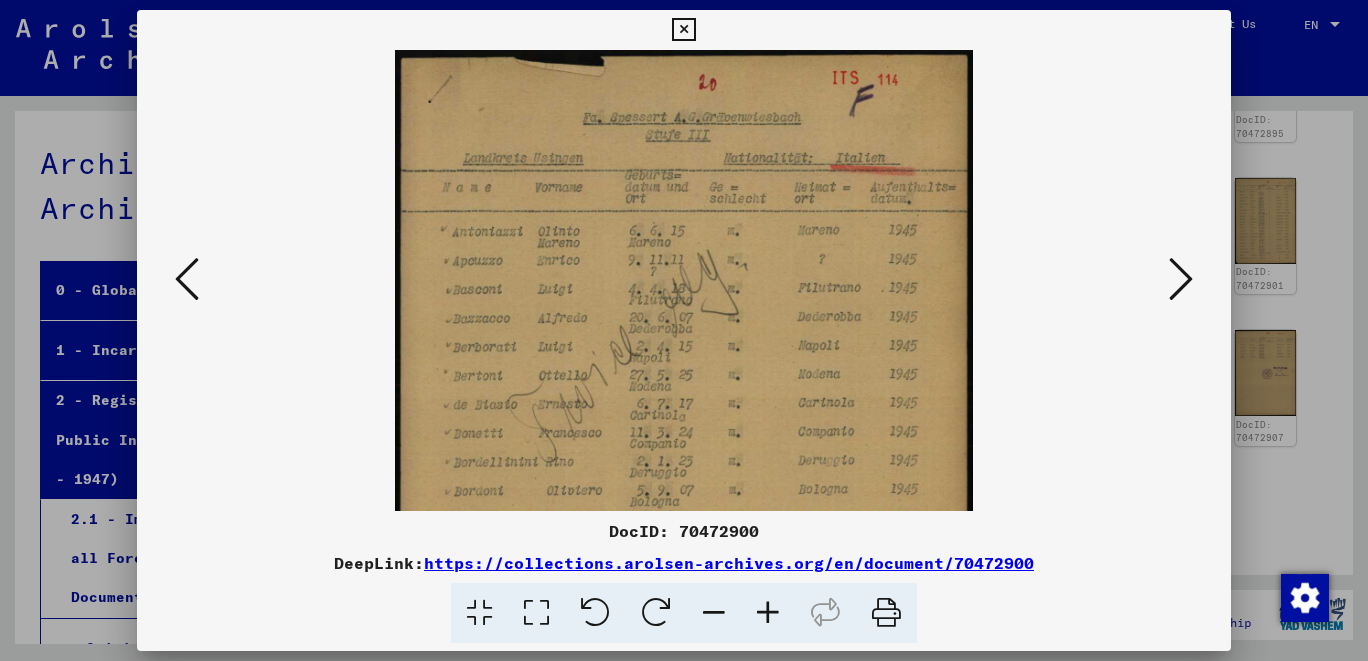 click at bounding box center [768, 613] 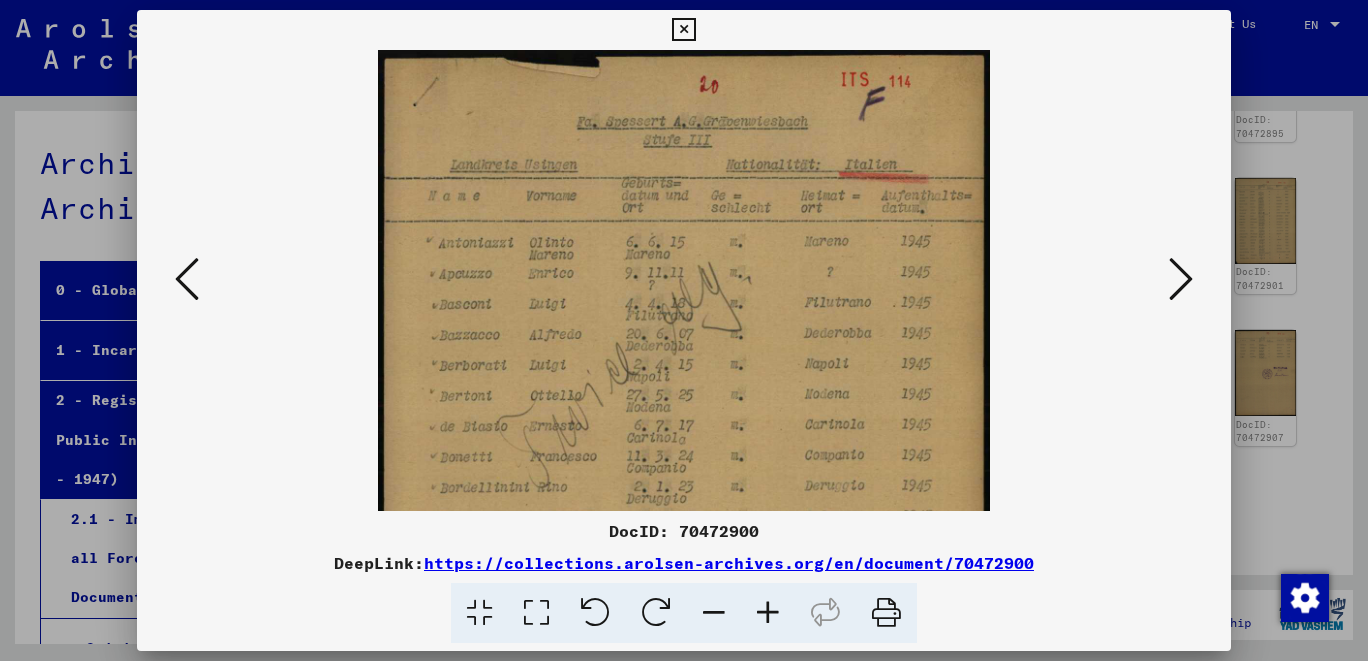 click at bounding box center [768, 613] 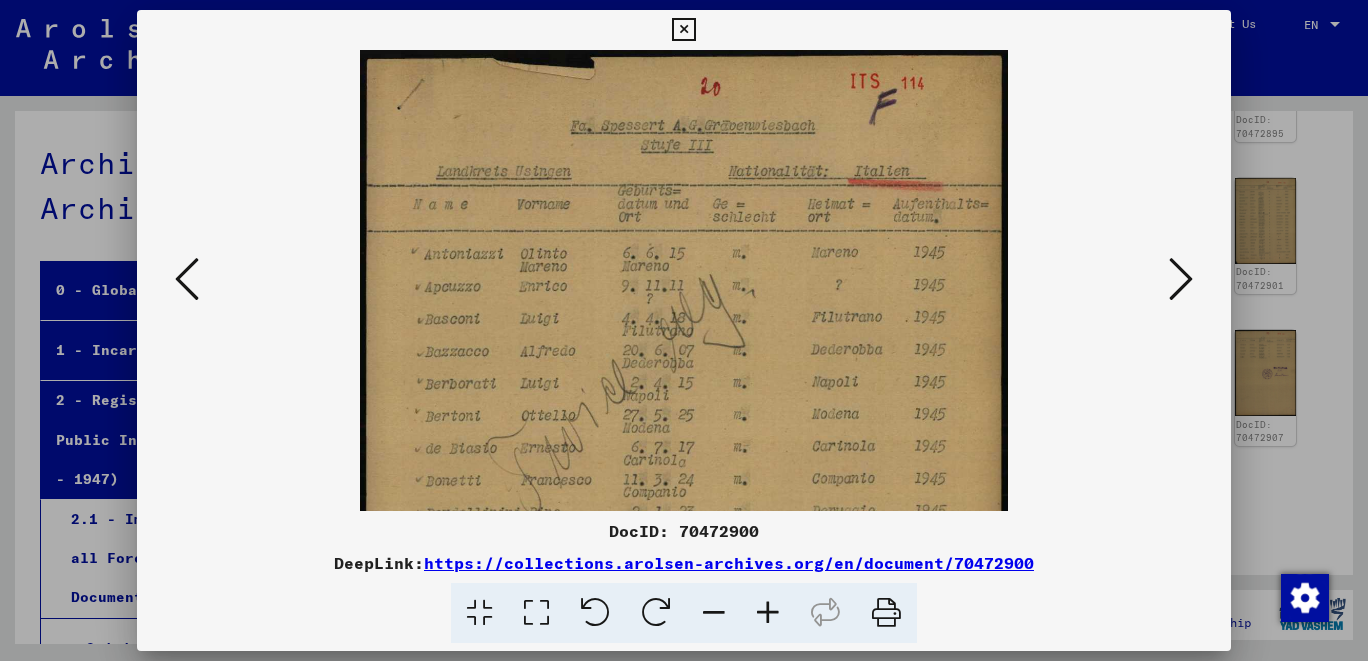 click at bounding box center [768, 613] 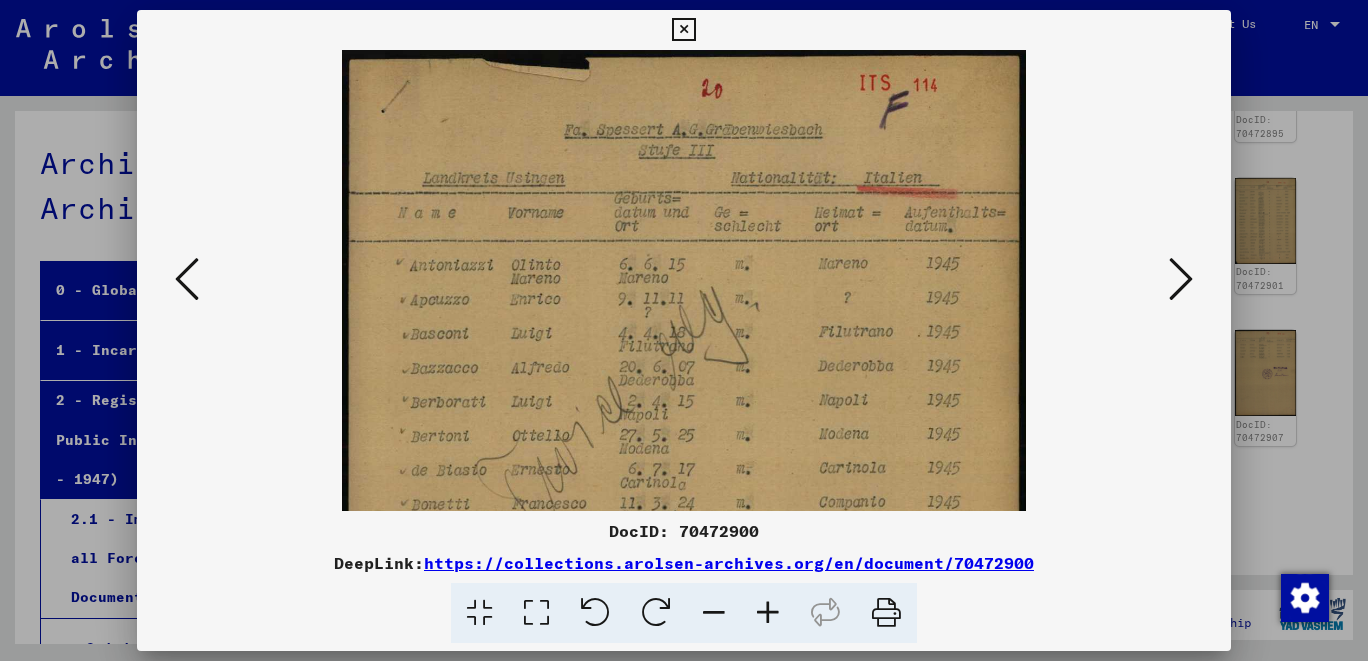 click at bounding box center [768, 613] 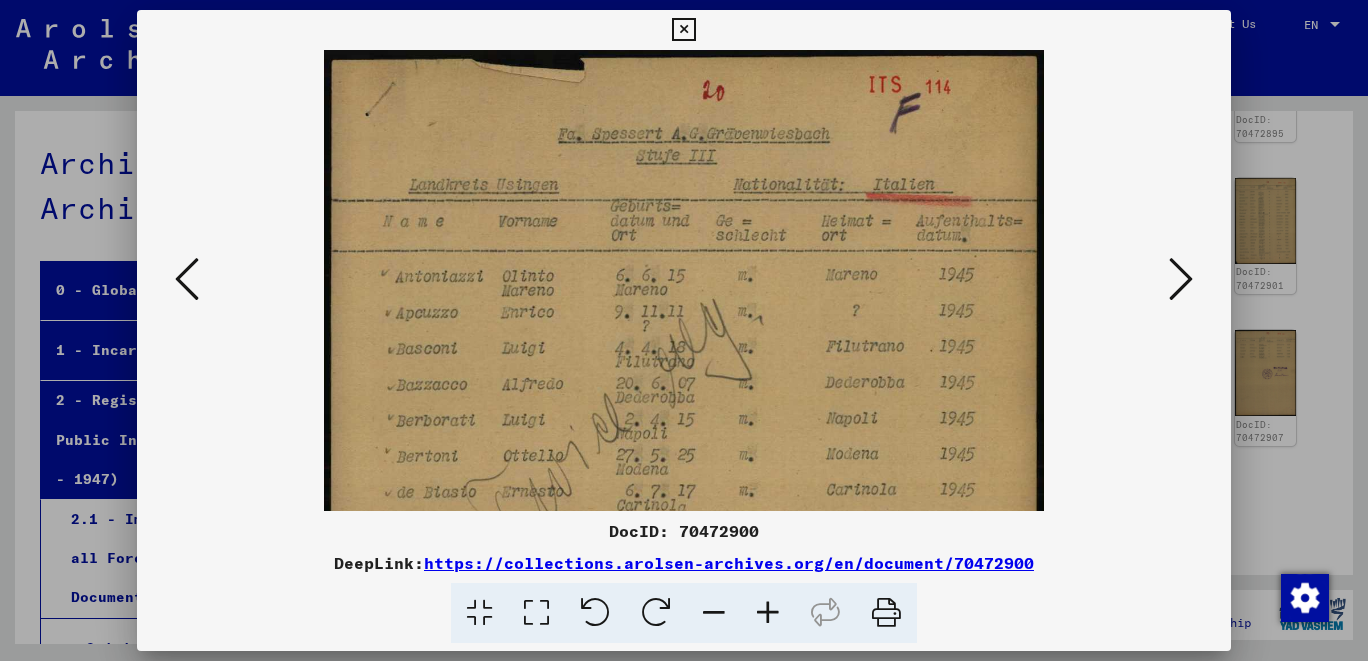 click at bounding box center (768, 613) 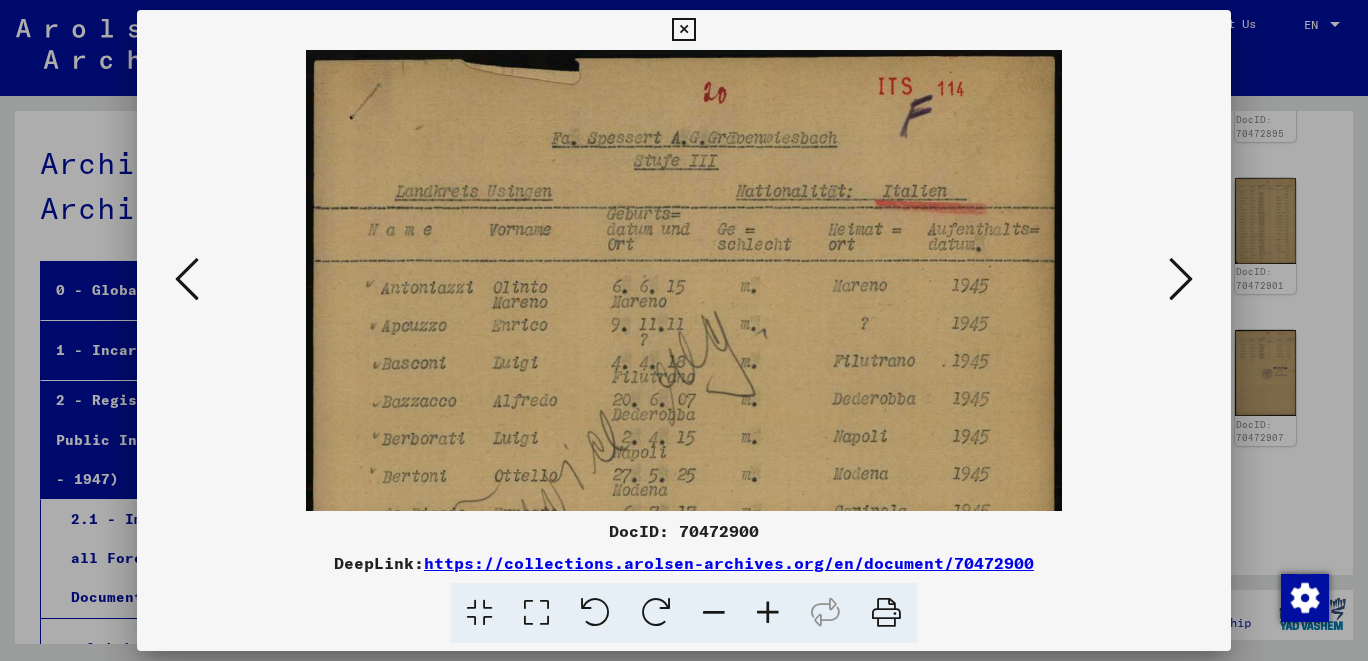 click at bounding box center (768, 613) 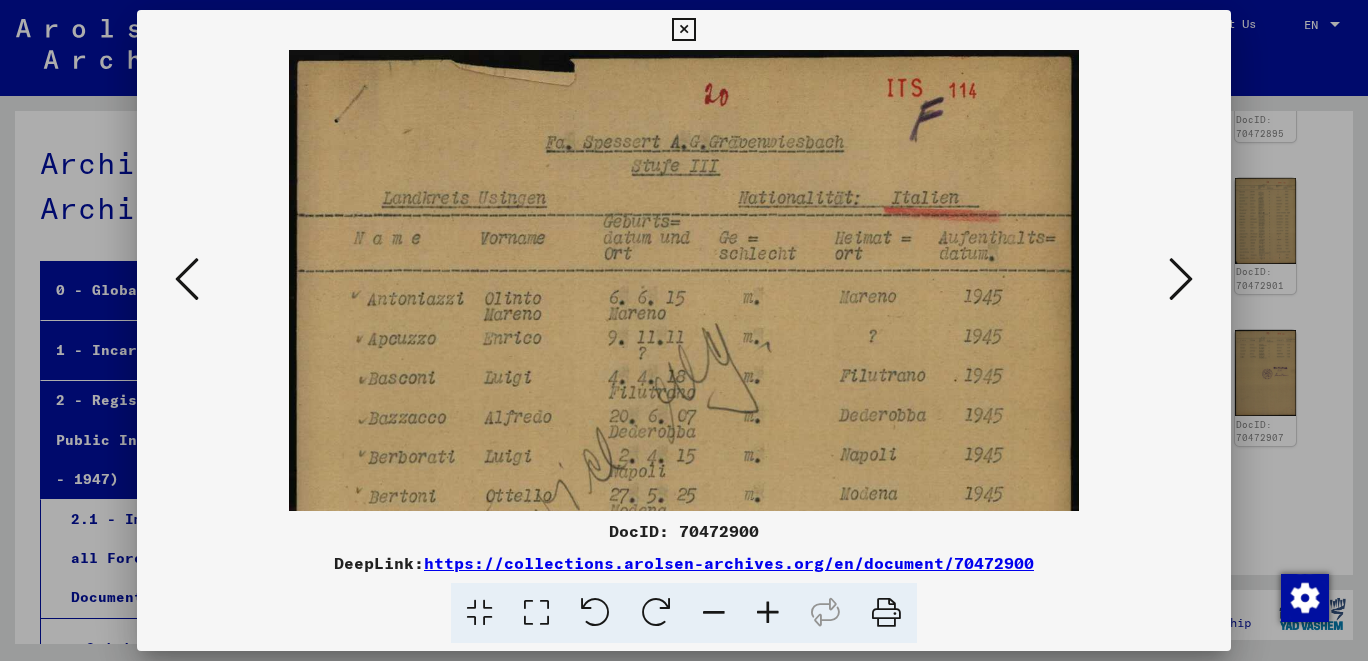 click at bounding box center (768, 613) 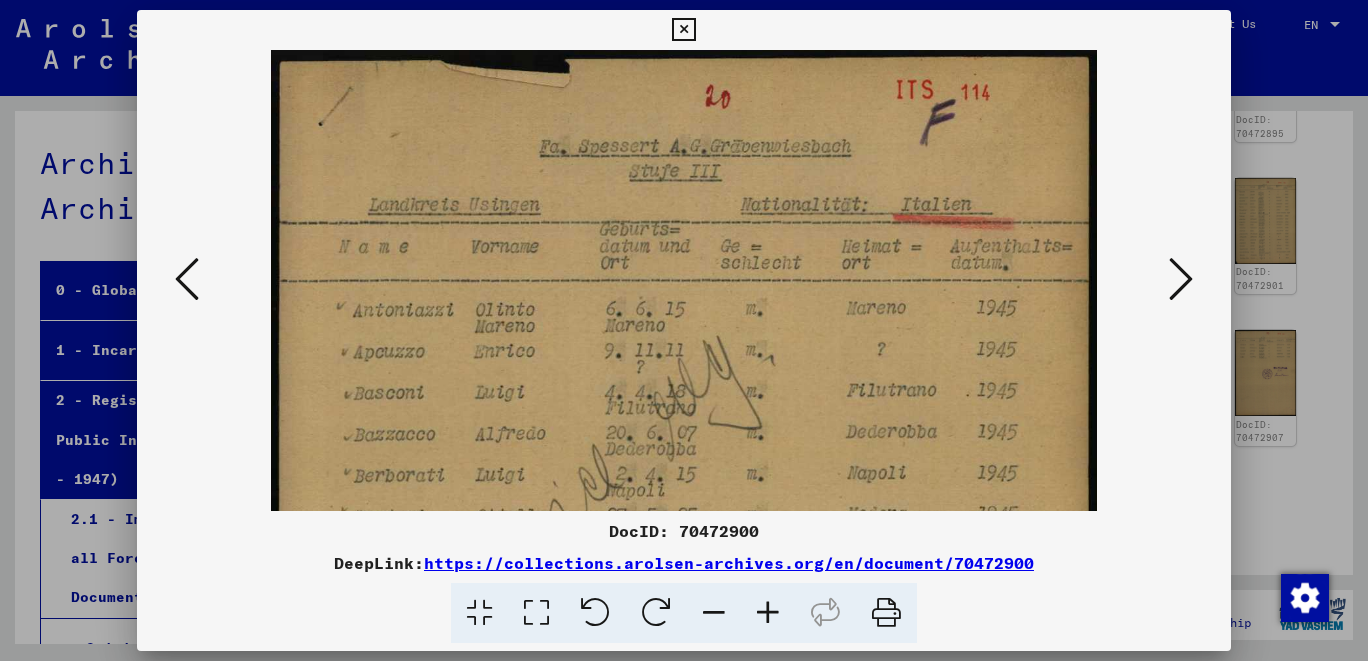 click at bounding box center (768, 613) 